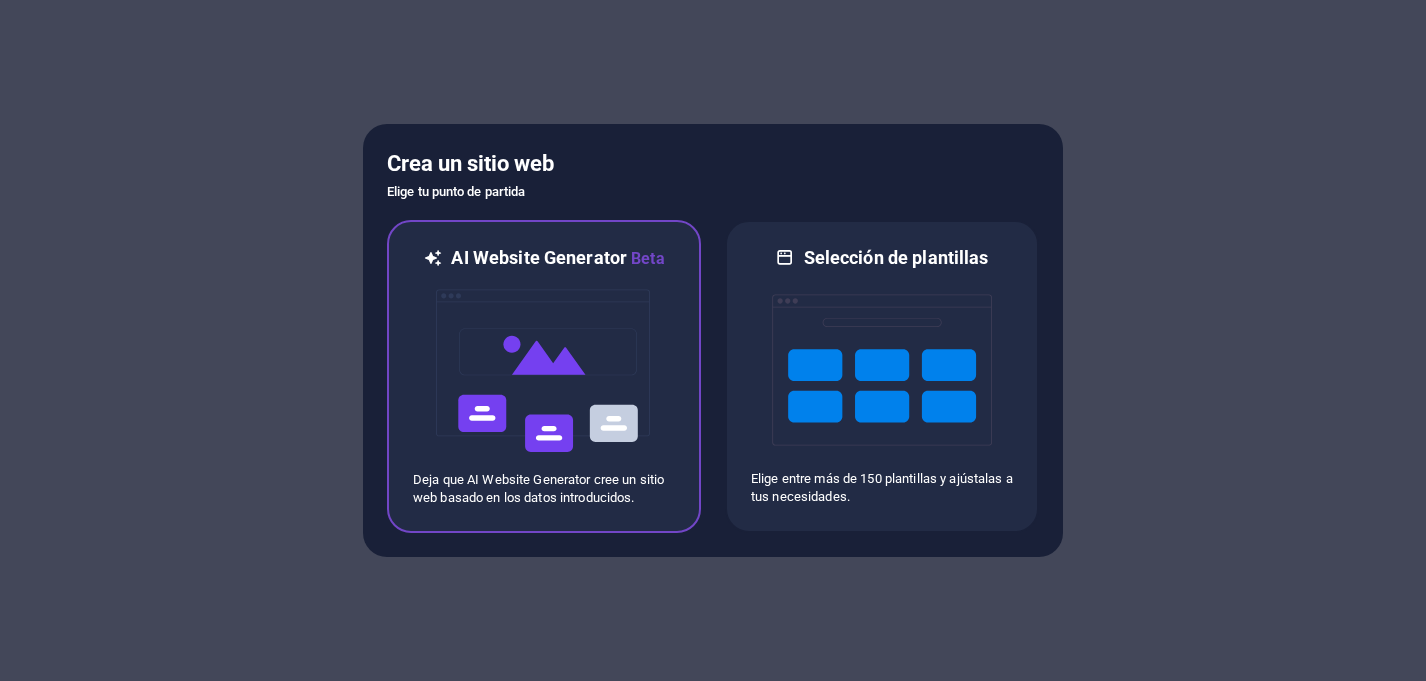 scroll, scrollTop: 0, scrollLeft: 0, axis: both 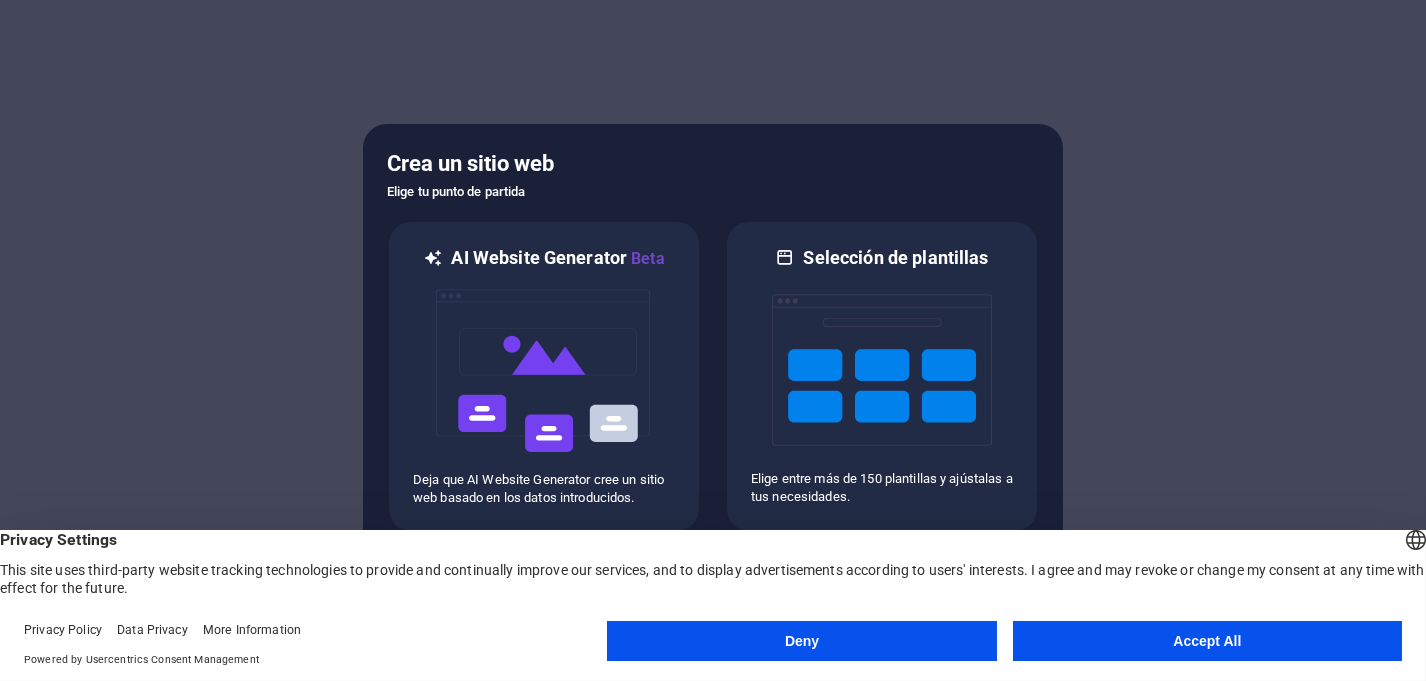click on "Deny" at bounding box center [801, 641] 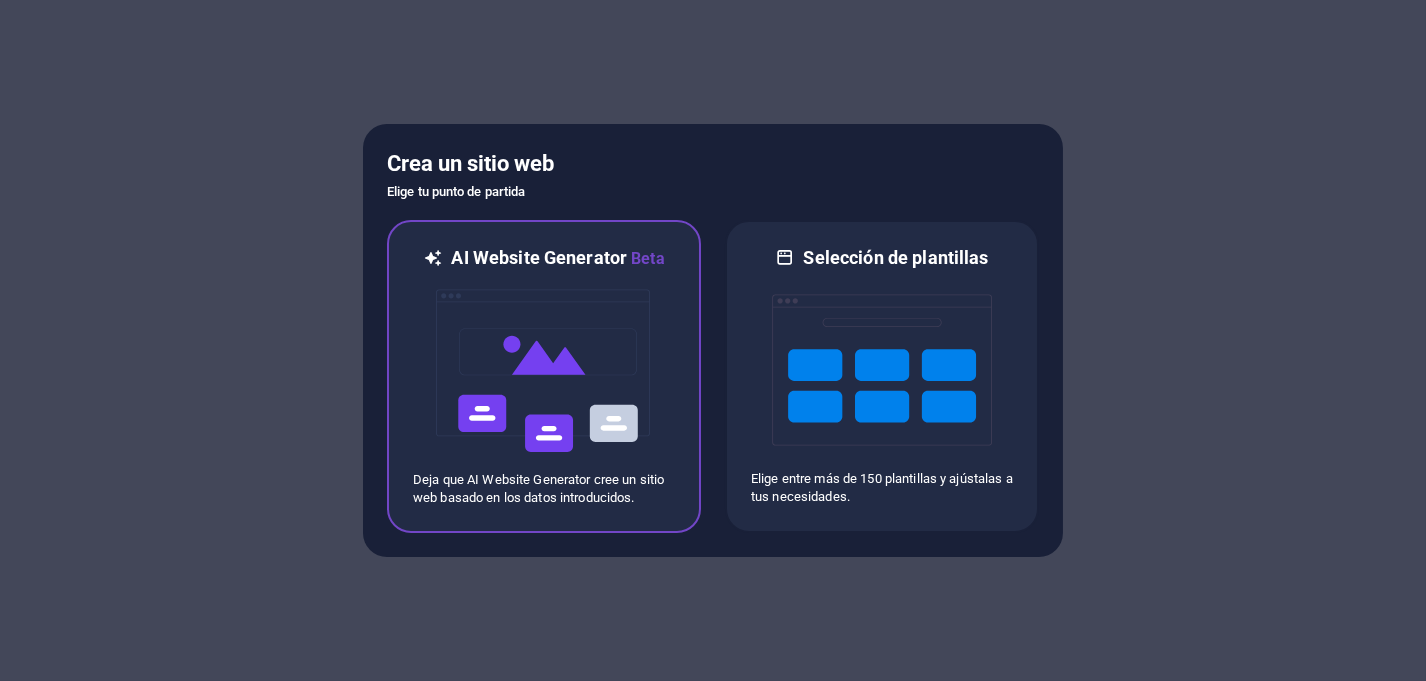 click on "AI Website Generator  Beta" at bounding box center [557, 258] 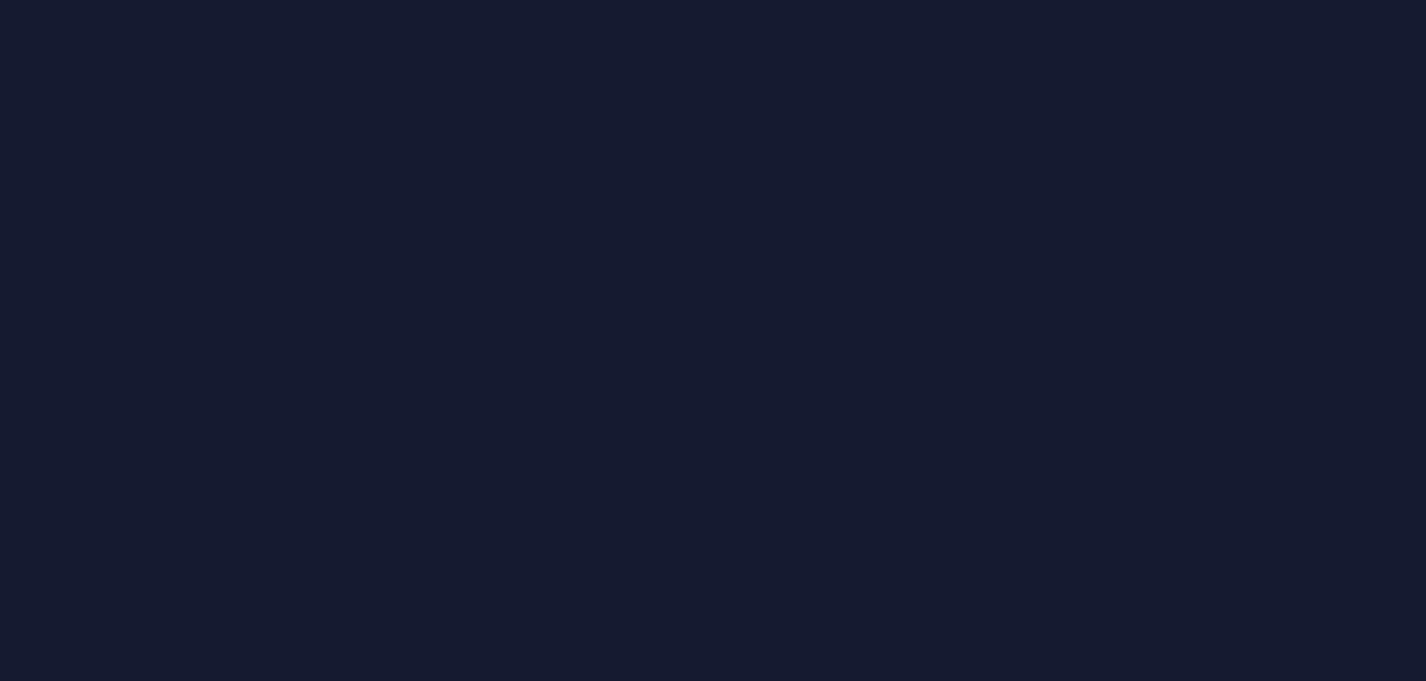scroll, scrollTop: 0, scrollLeft: 0, axis: both 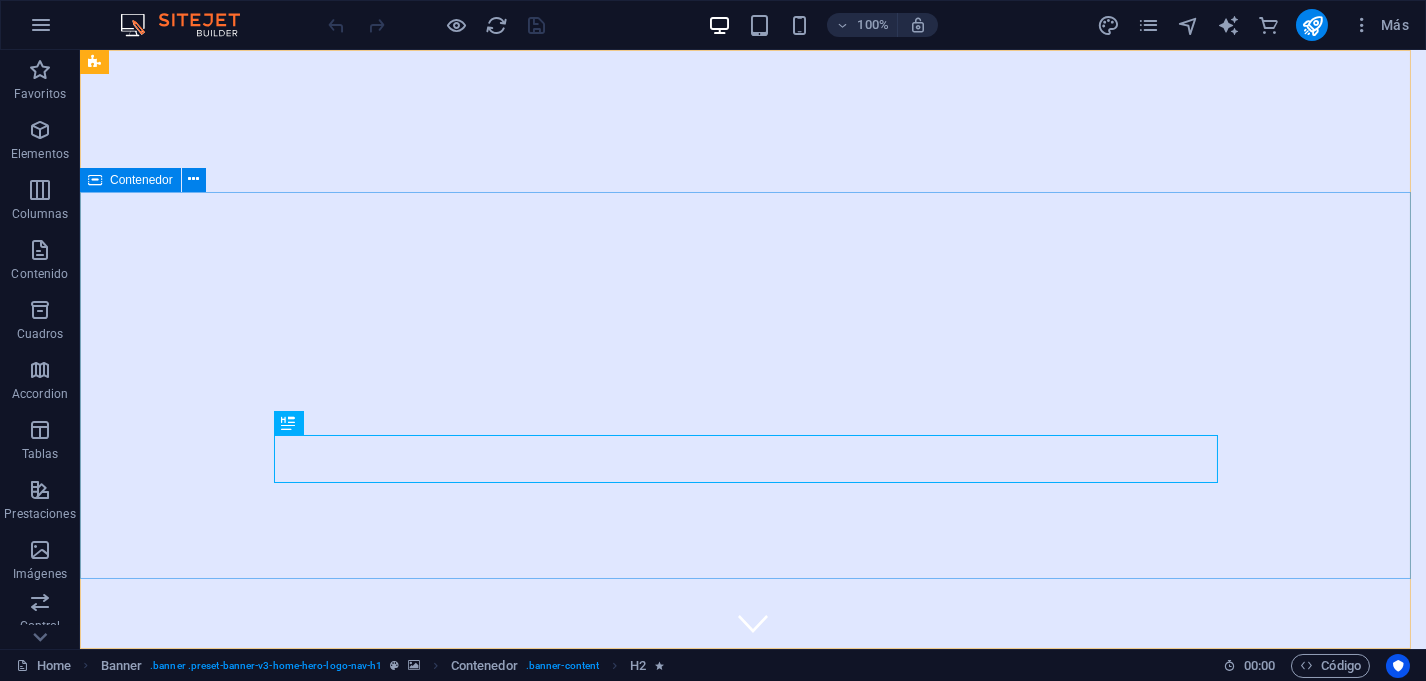 click on "Contenedor" at bounding box center (141, 180) 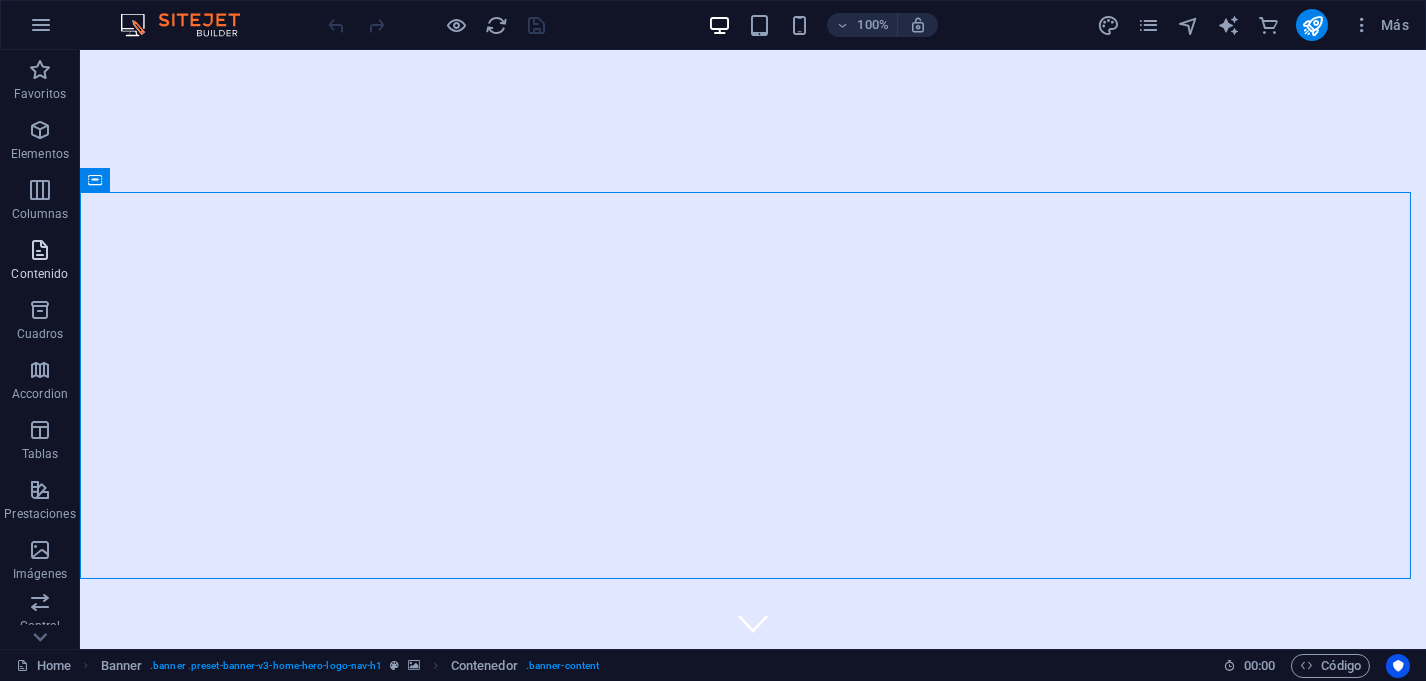 click on "Contenido" at bounding box center (40, 262) 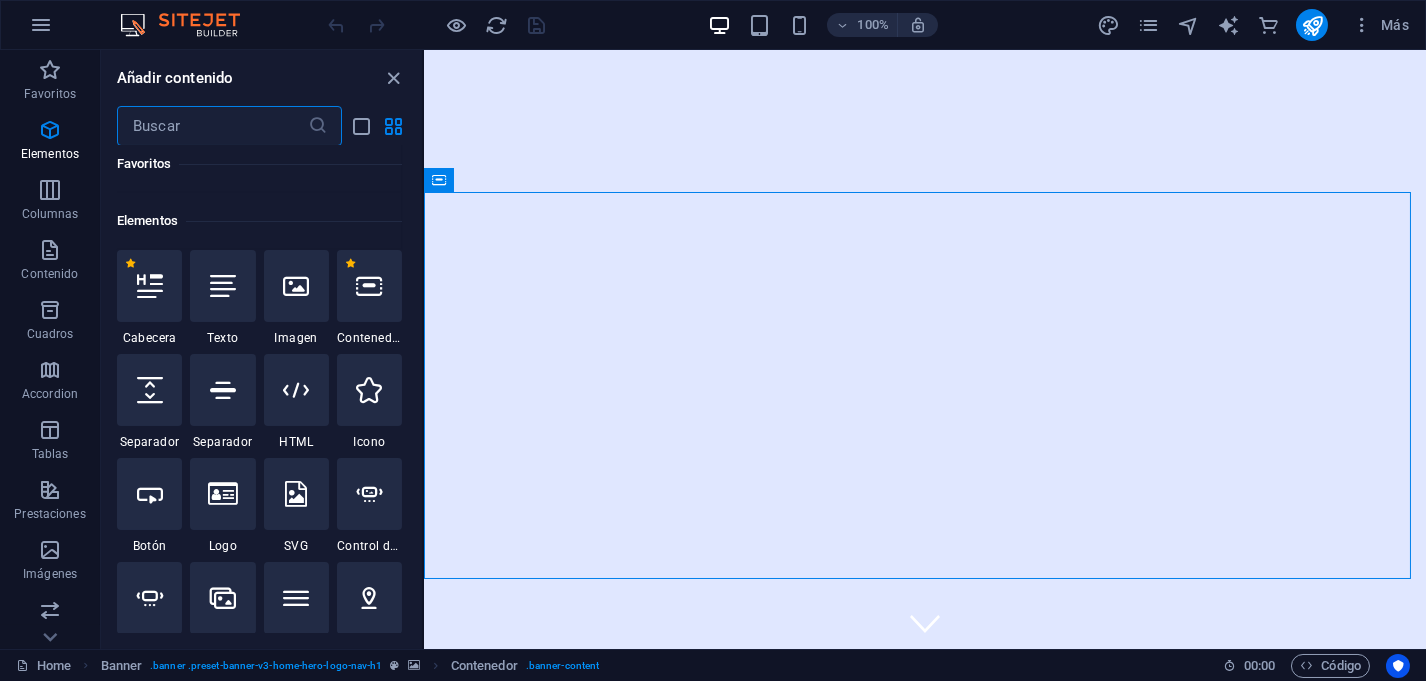 scroll, scrollTop: 322, scrollLeft: 0, axis: vertical 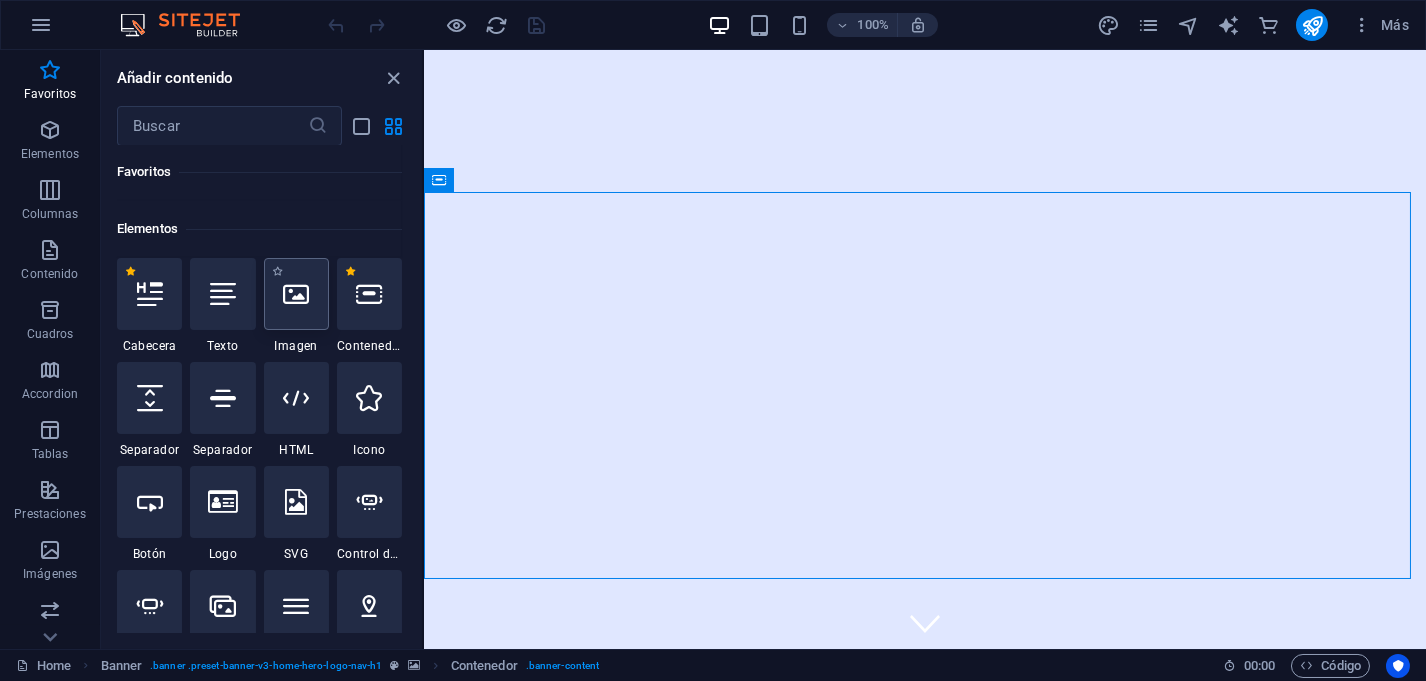 click at bounding box center (296, 294) 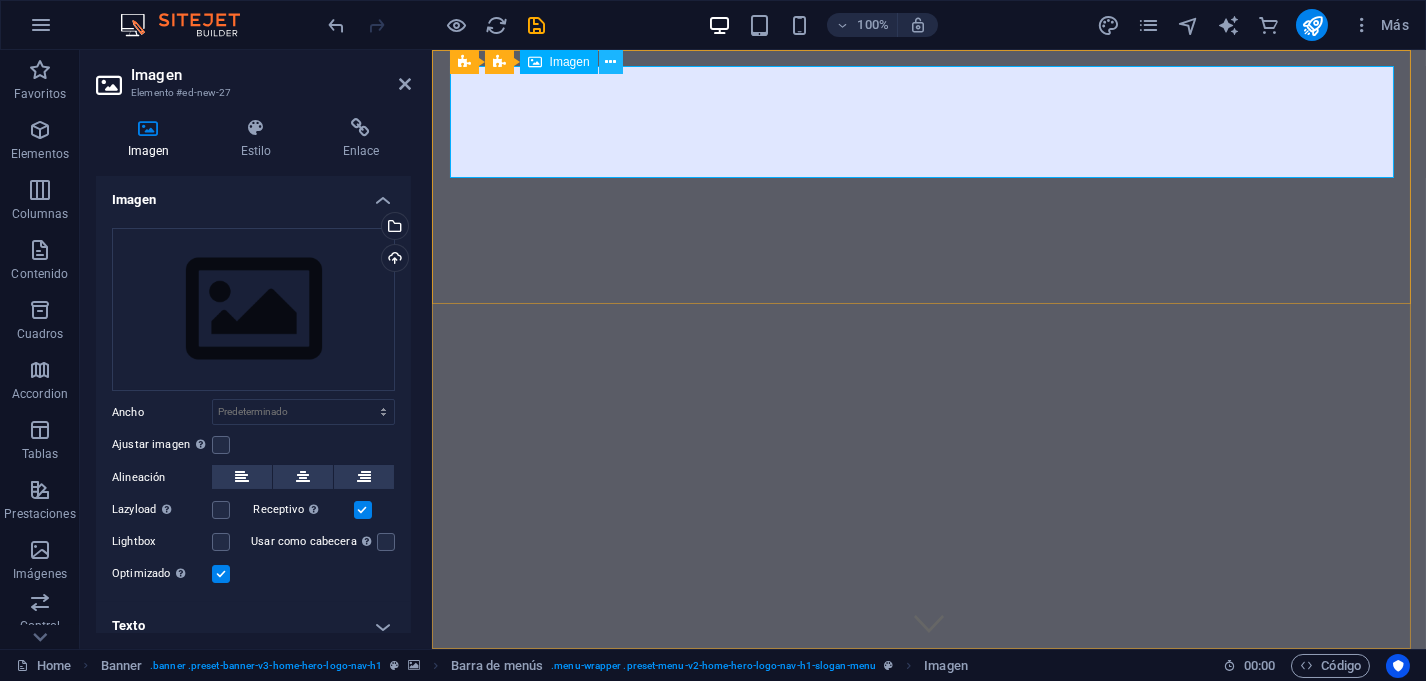 click at bounding box center [610, 62] 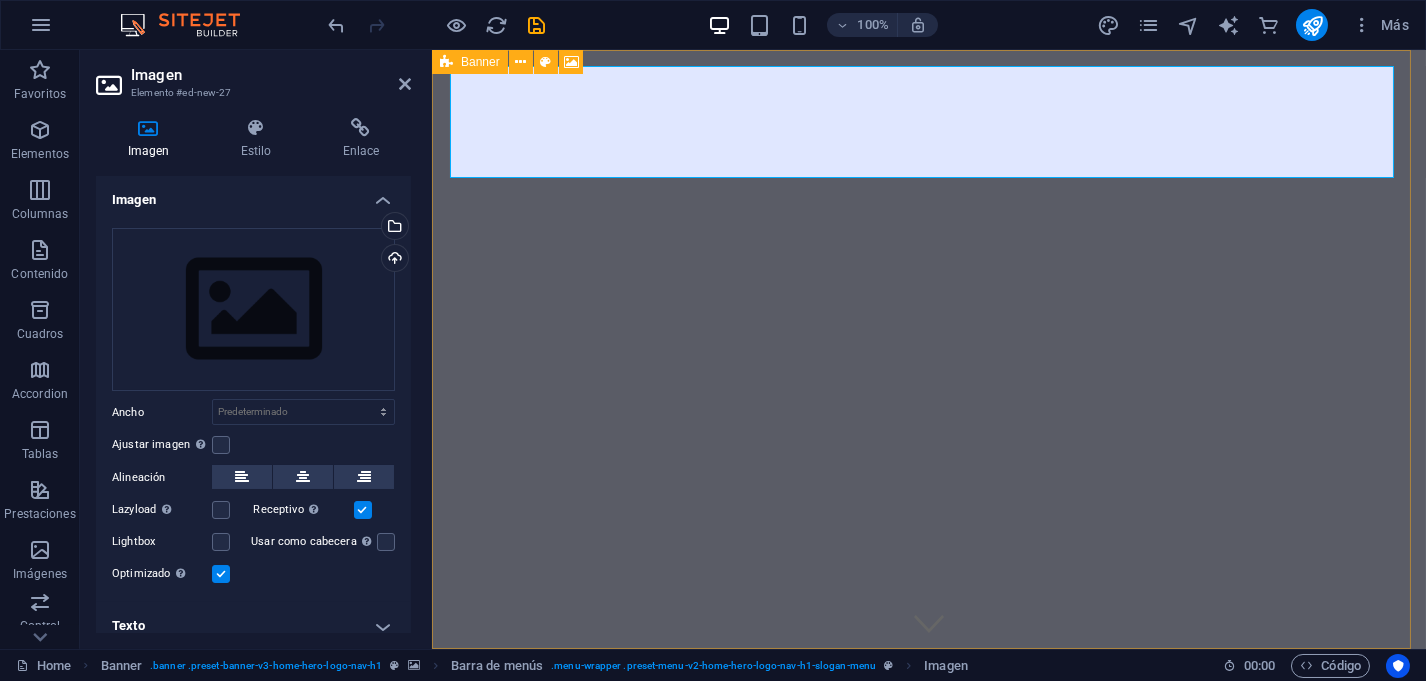 click on "Banner" at bounding box center [480, 62] 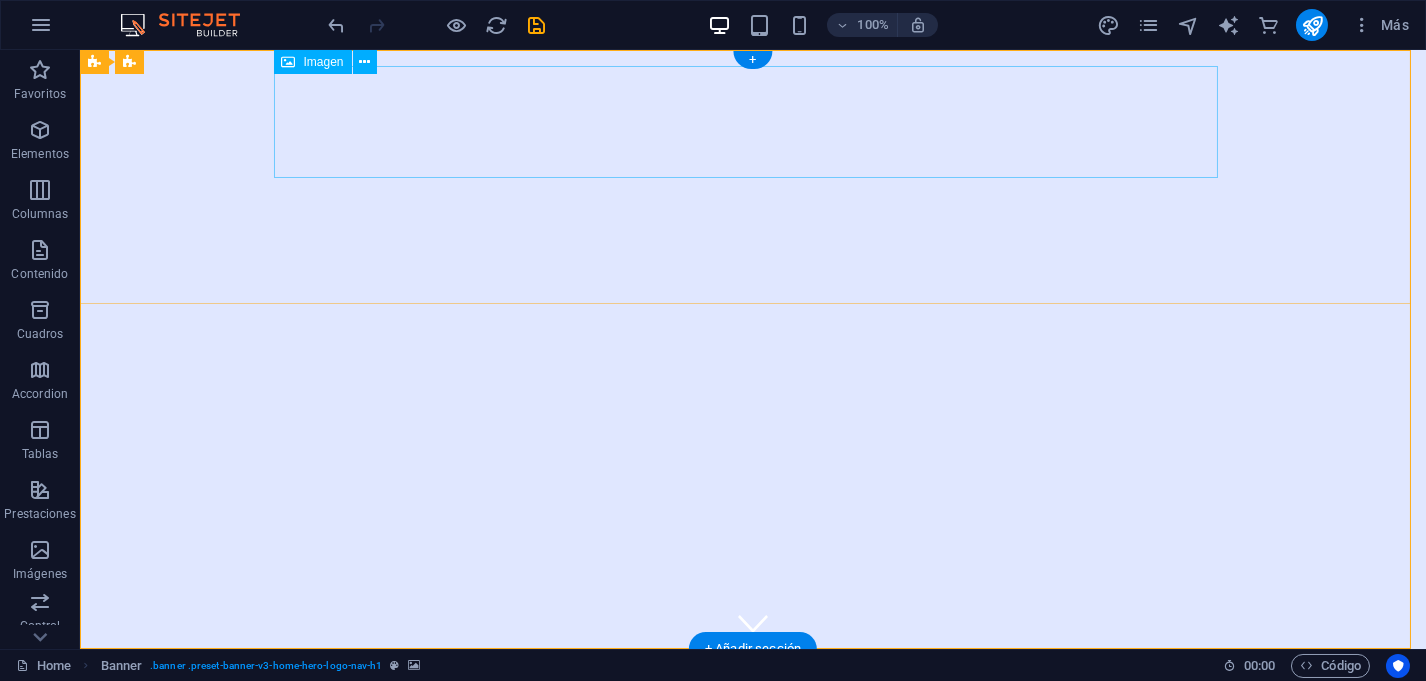 click at bounding box center (753, 1099) 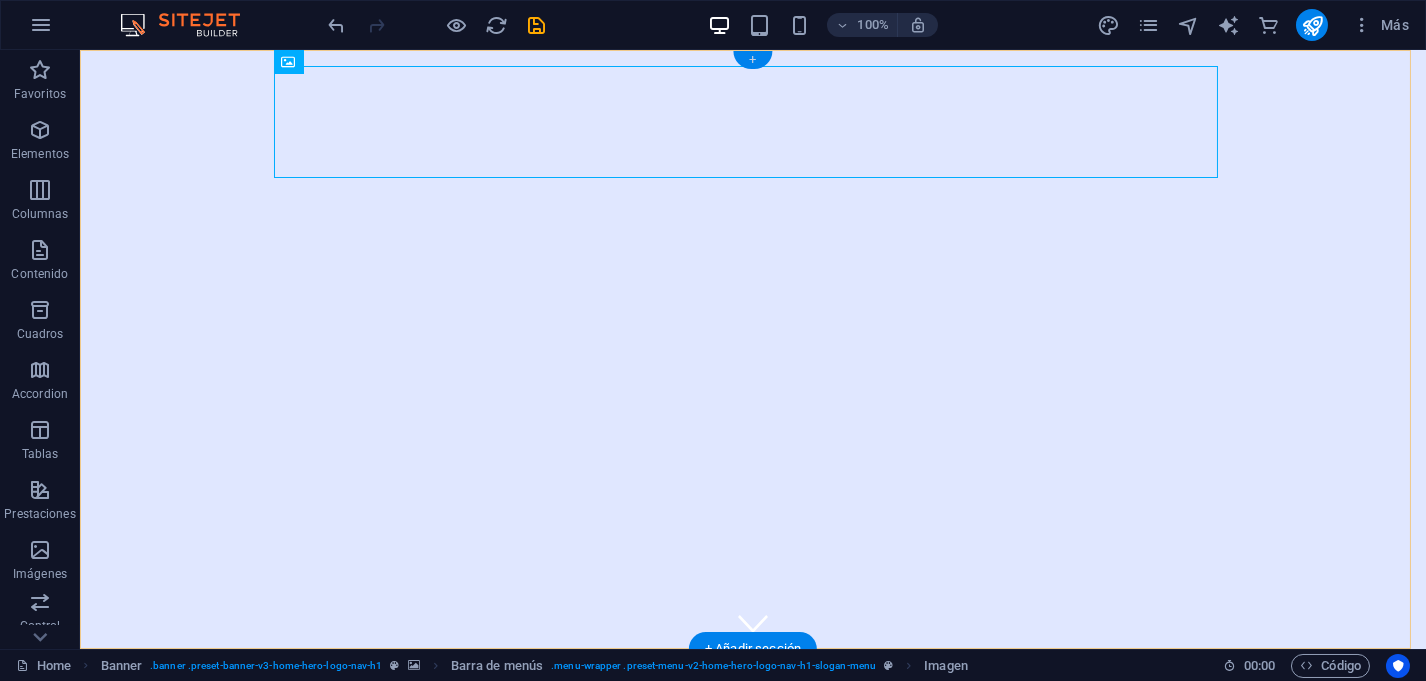 drag, startPoint x: 753, startPoint y: 52, endPoint x: 329, endPoint y: 3, distance: 426.822 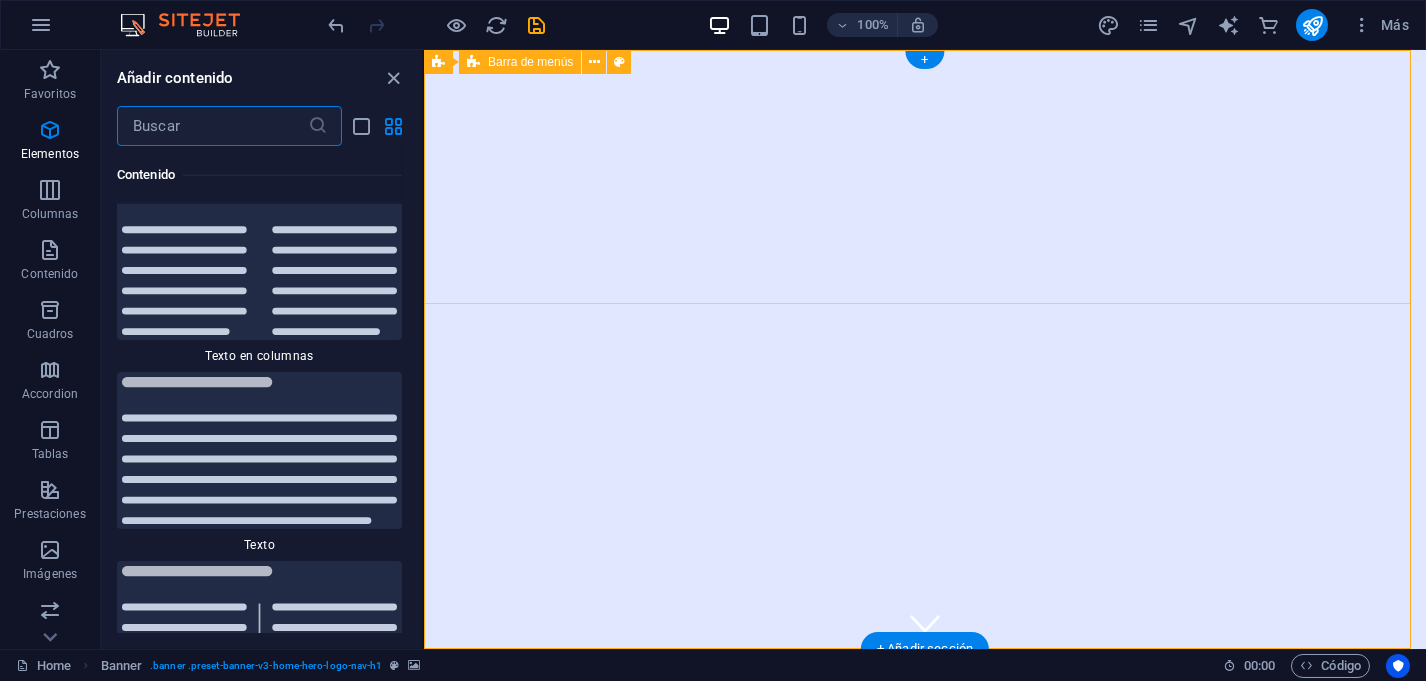 scroll, scrollTop: 6805, scrollLeft: 0, axis: vertical 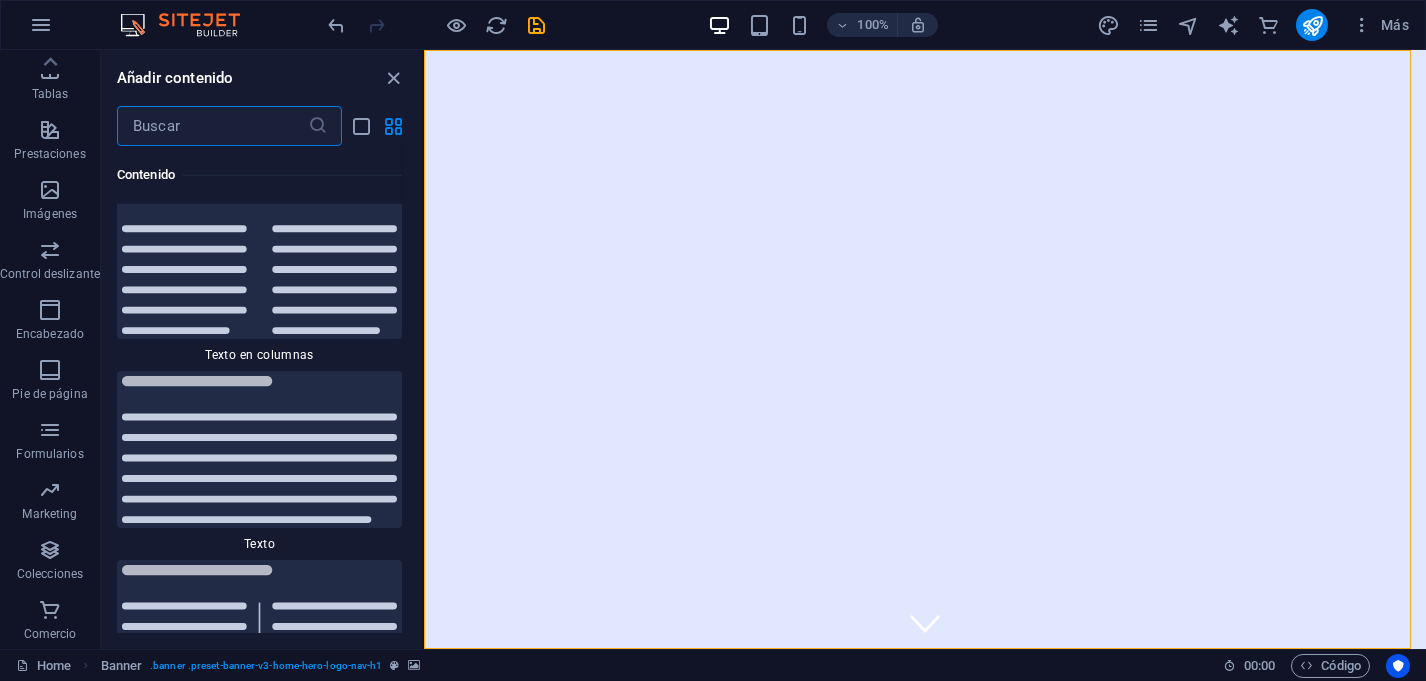 click at bounding box center [212, 126] 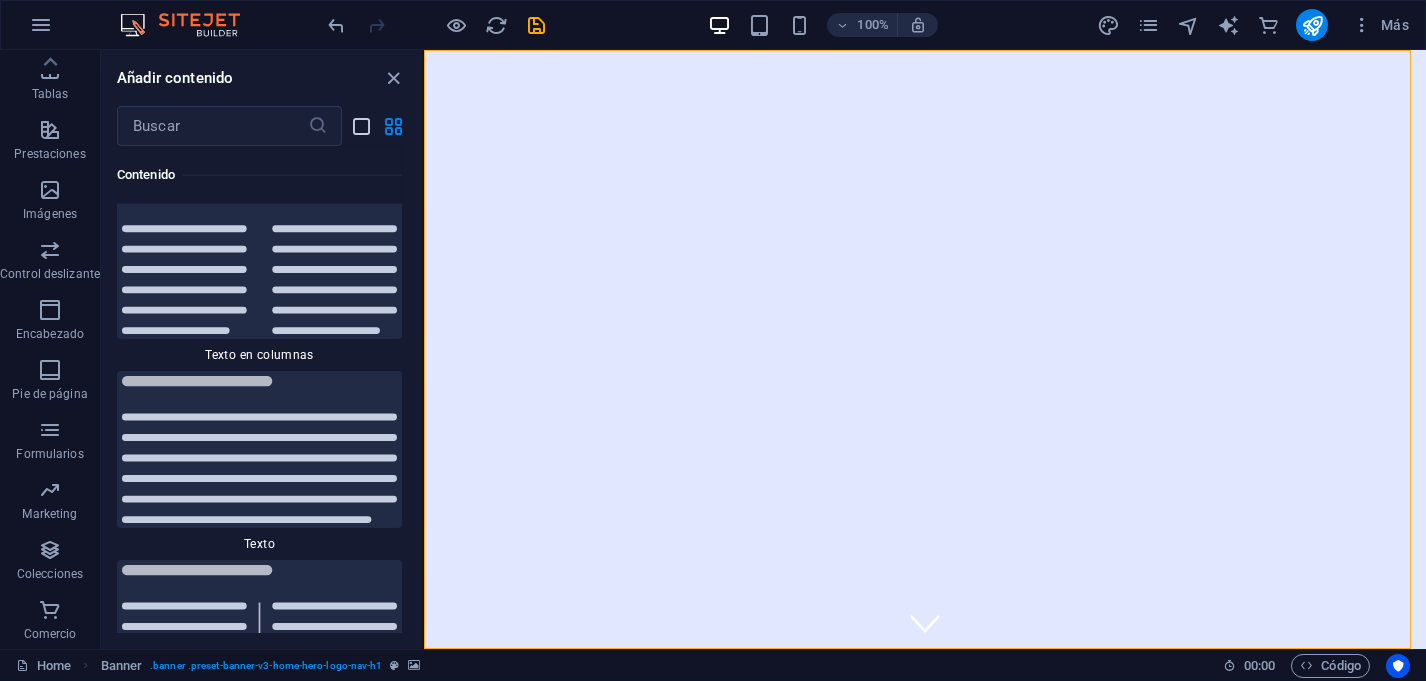 click at bounding box center [362, 126] 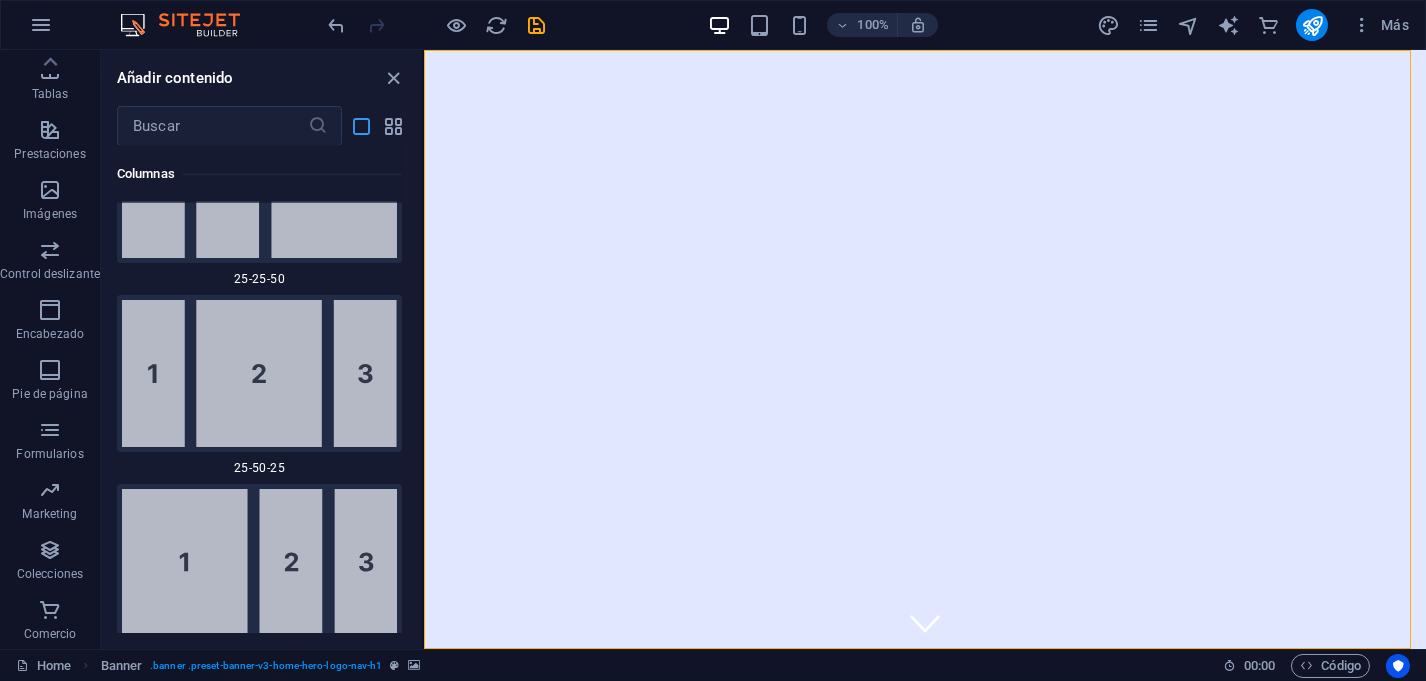 scroll, scrollTop: 10176, scrollLeft: 0, axis: vertical 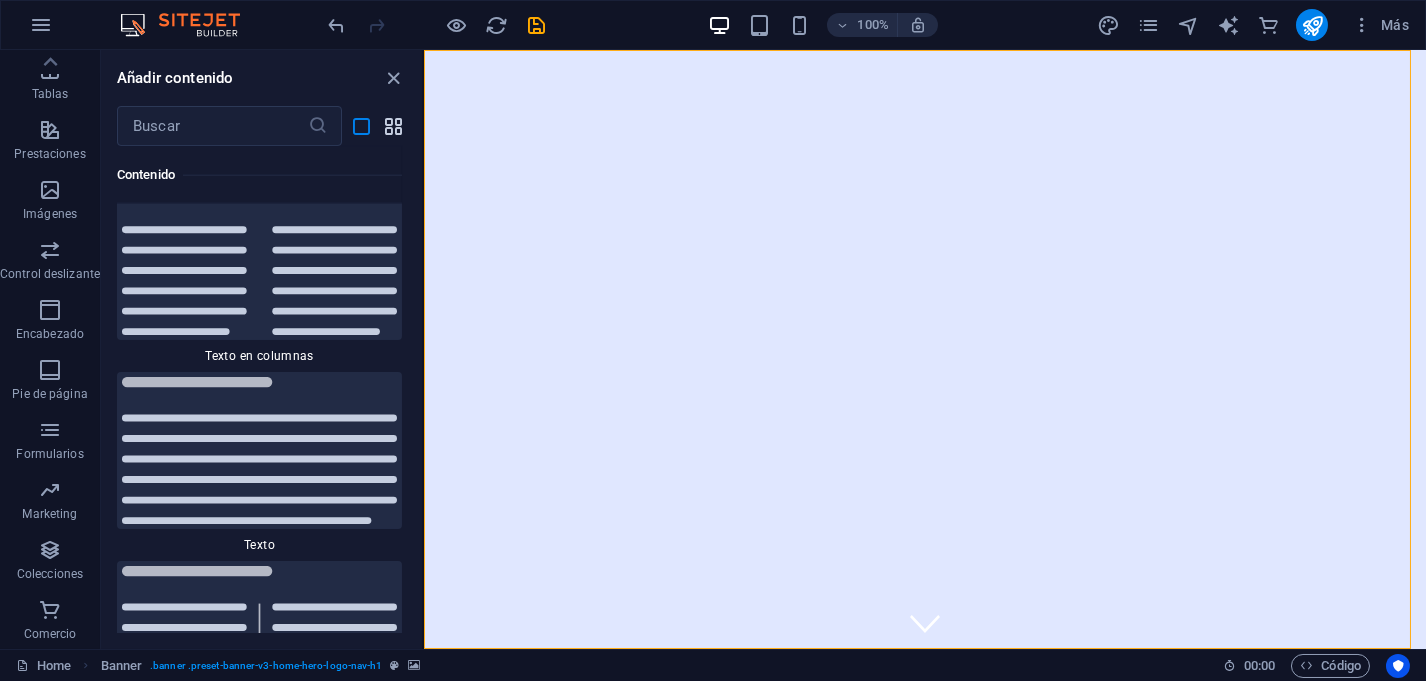 click at bounding box center [394, 126] 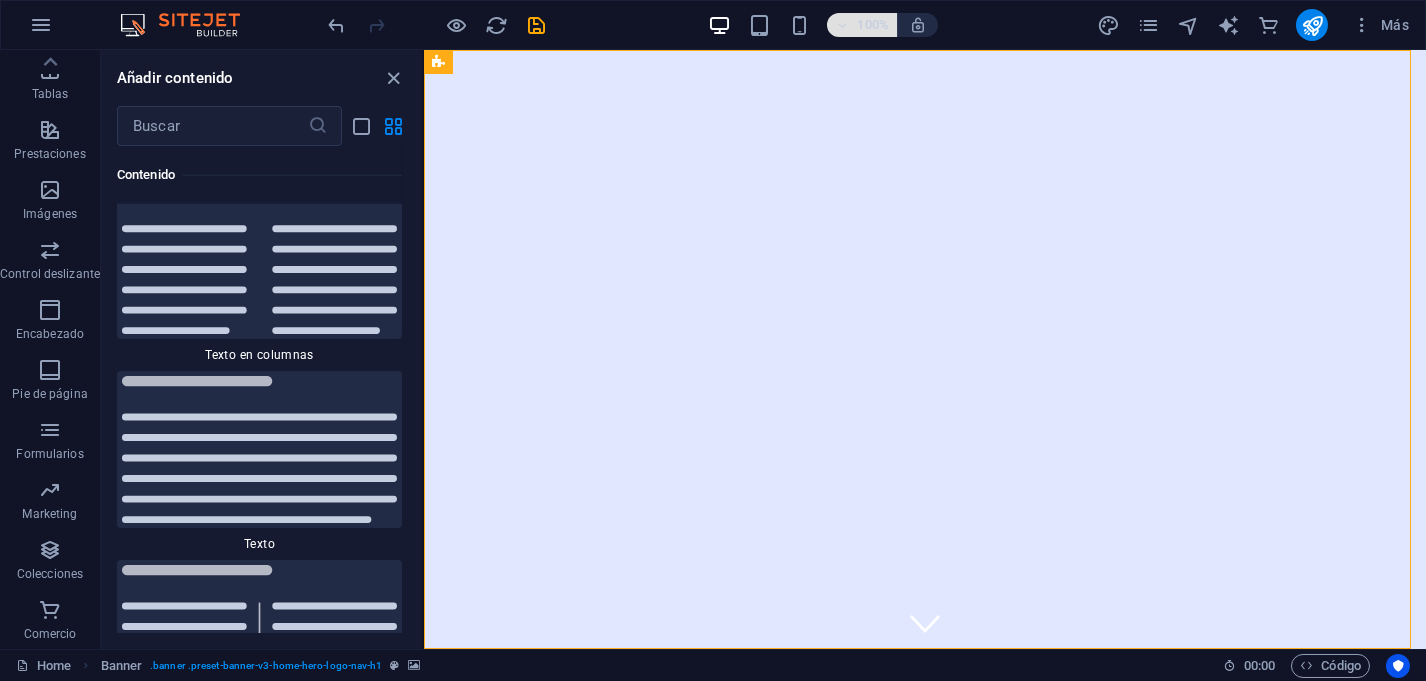 click at bounding box center (842, 25) 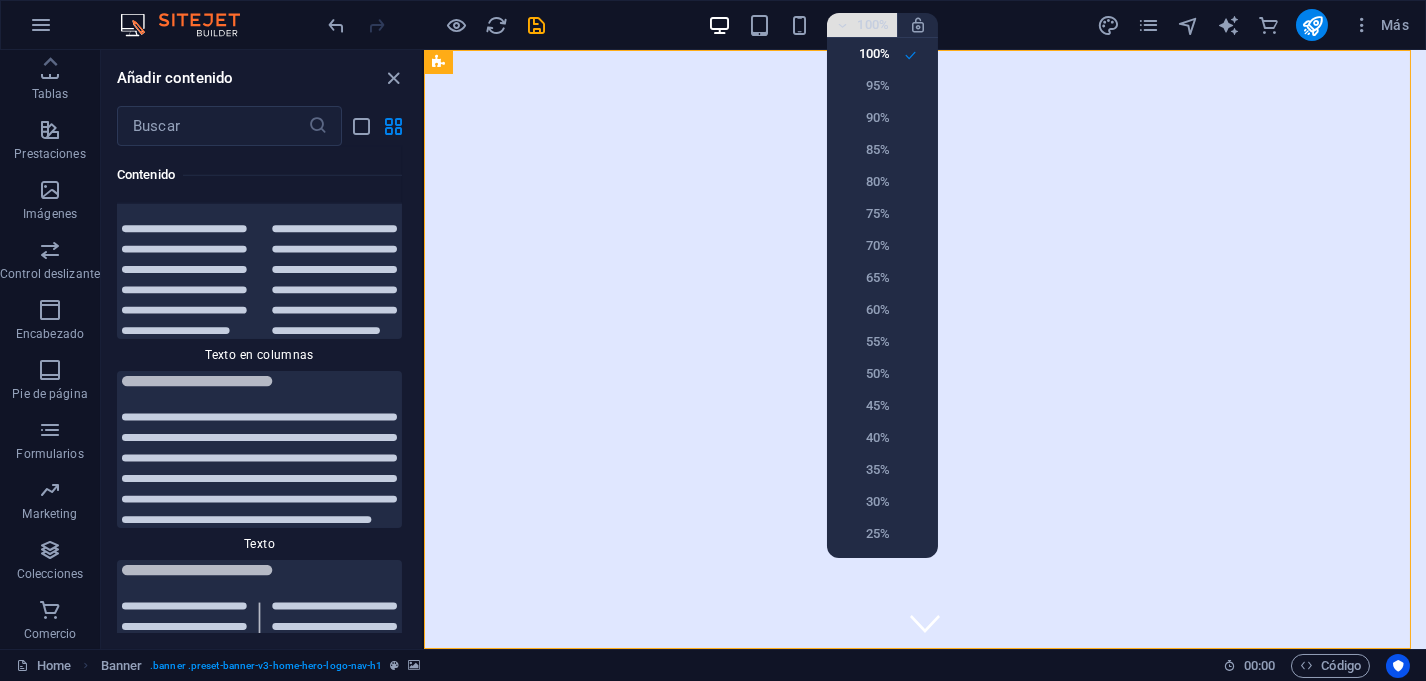 click at bounding box center (713, 340) 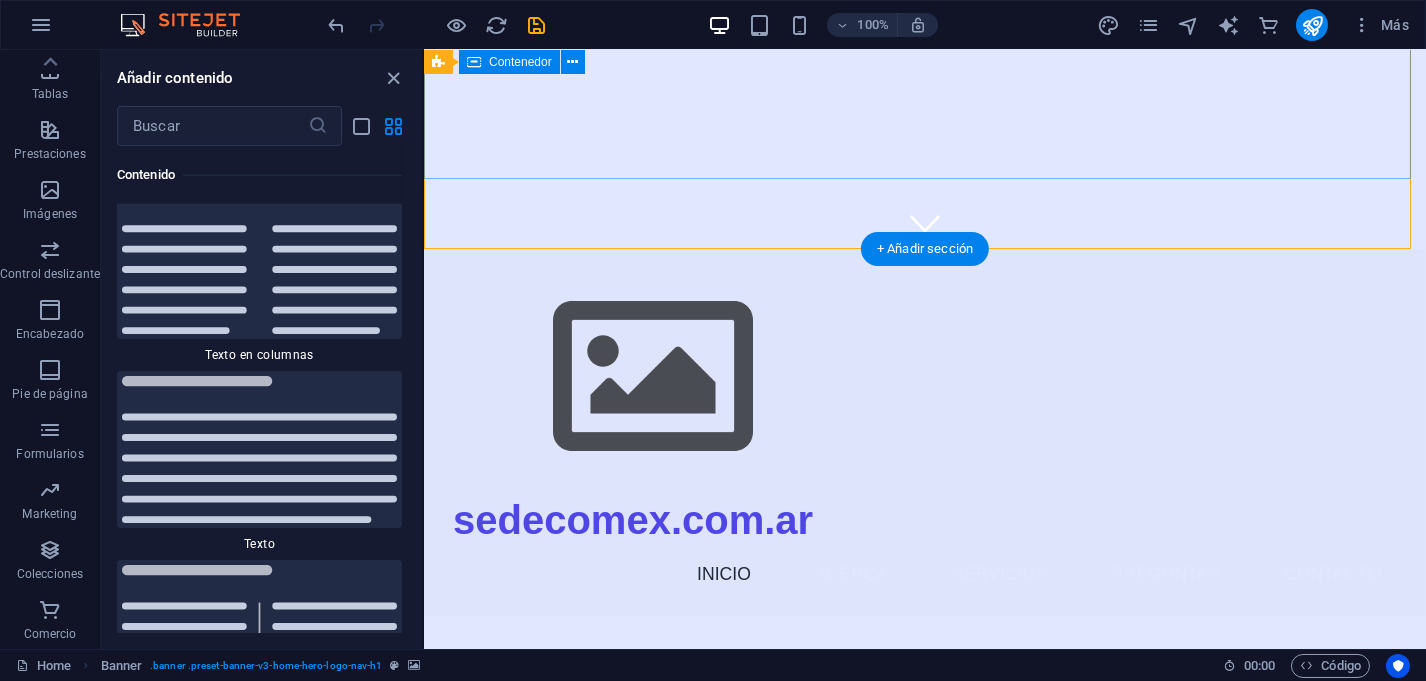 scroll, scrollTop: 0, scrollLeft: 0, axis: both 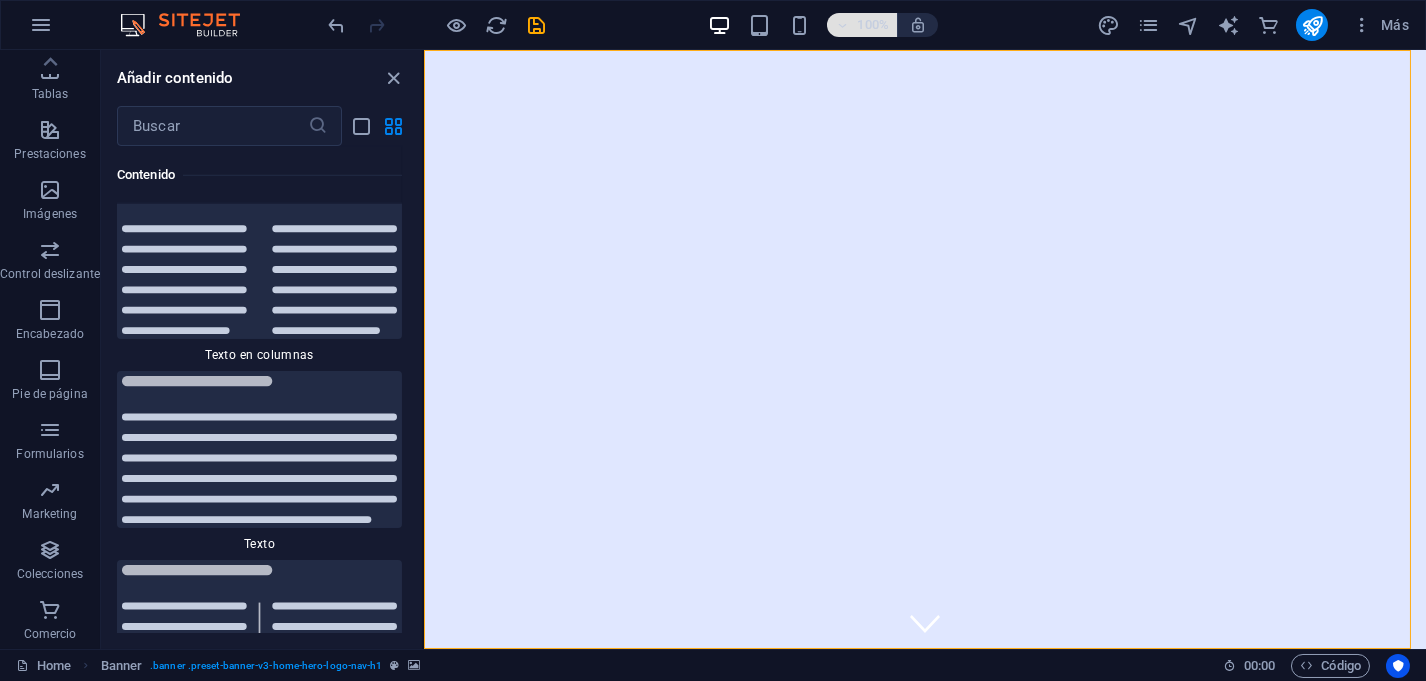 click at bounding box center [842, 25] 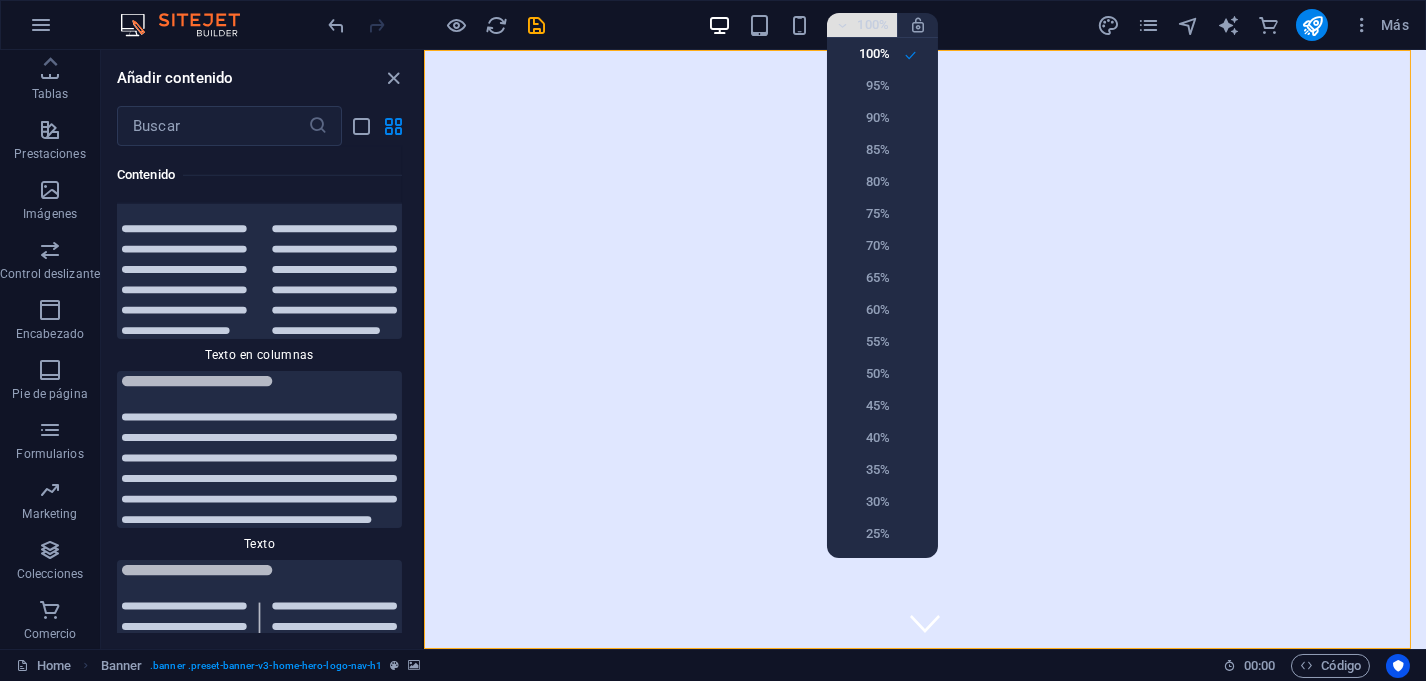 click at bounding box center (713, 340) 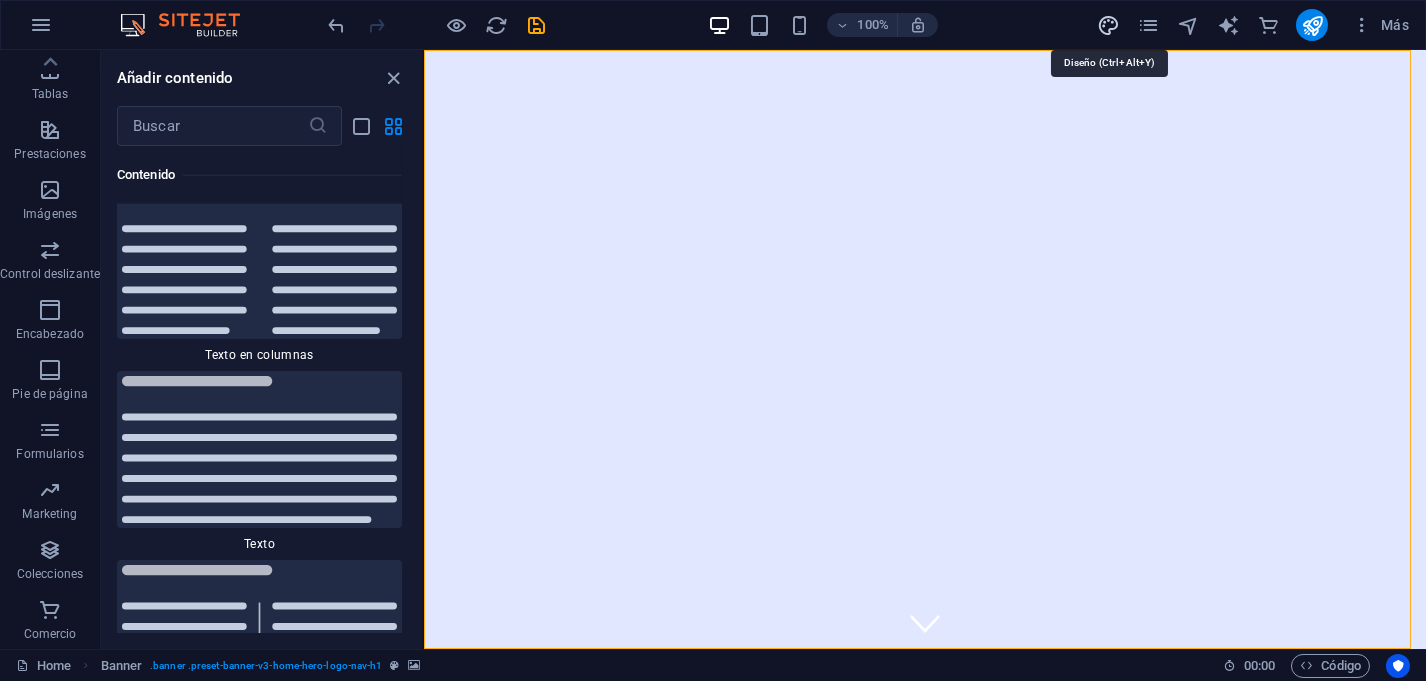 click at bounding box center [1108, 25] 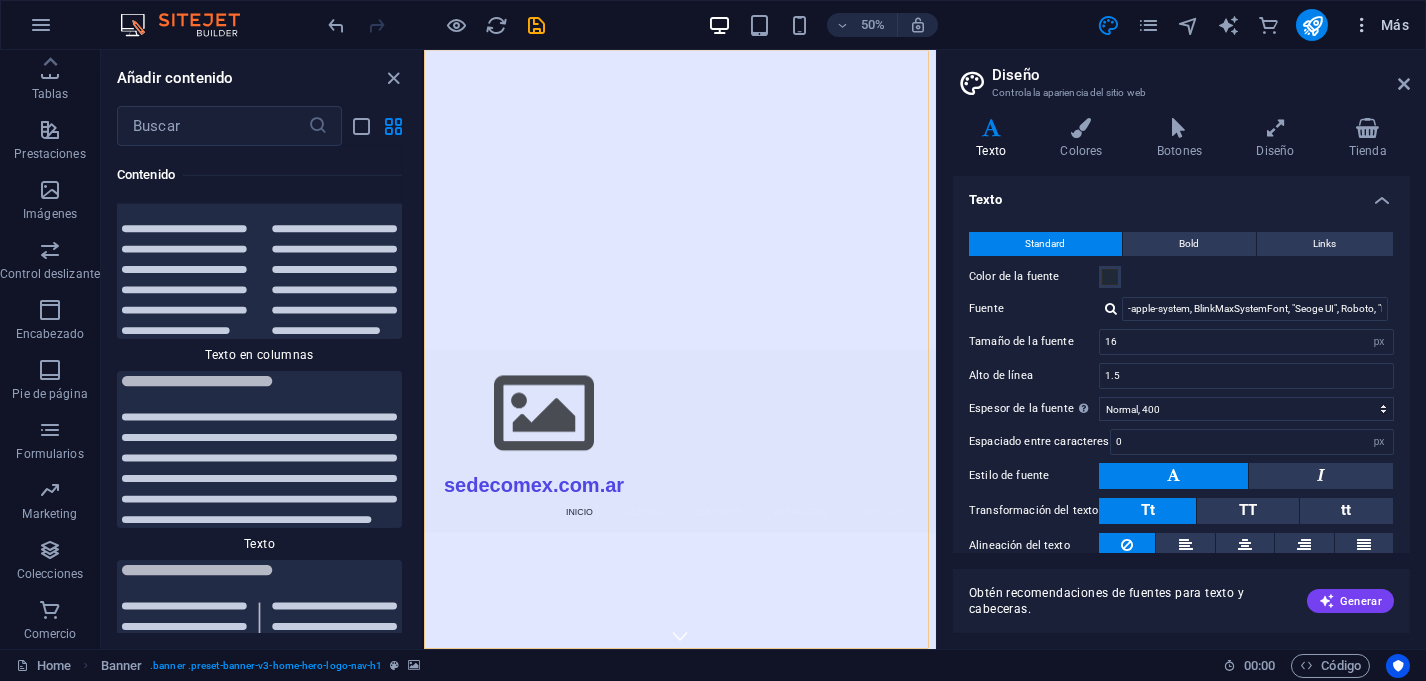 click at bounding box center (1362, 25) 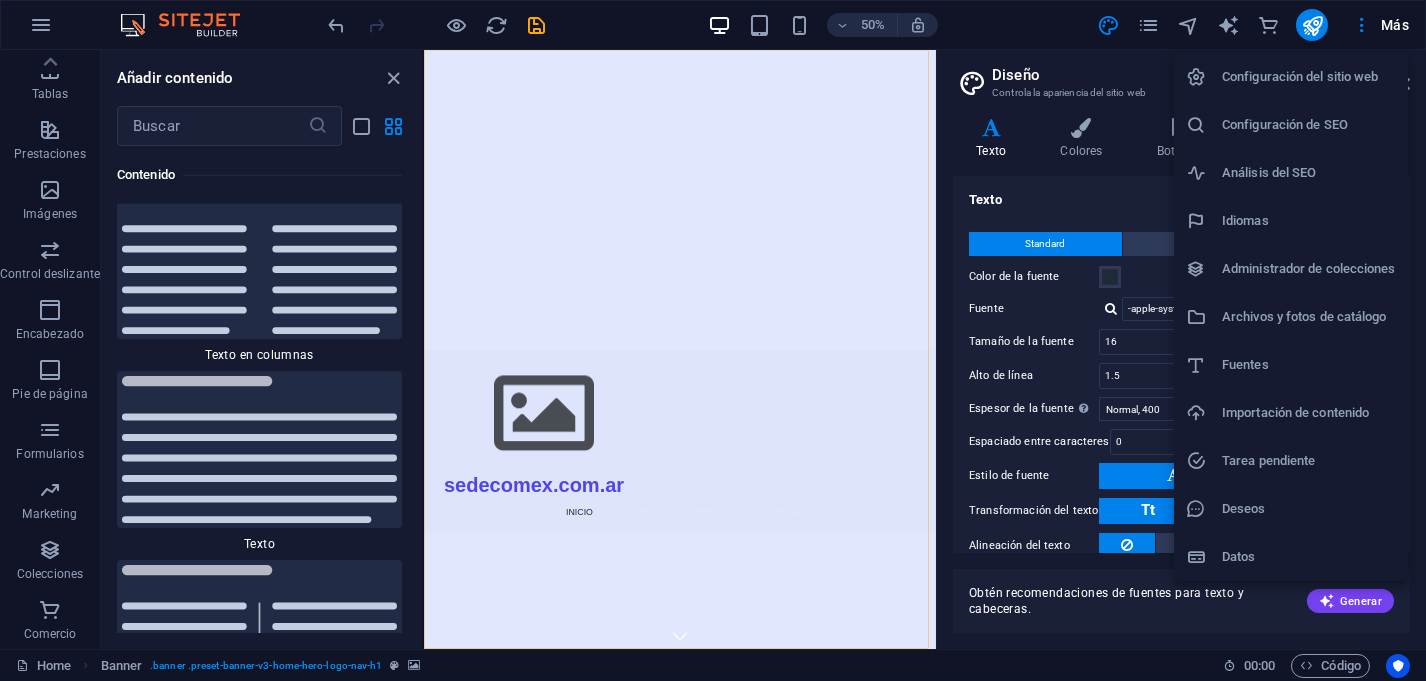 click on "Archivos y fotos de catálogo" at bounding box center (1309, 317) 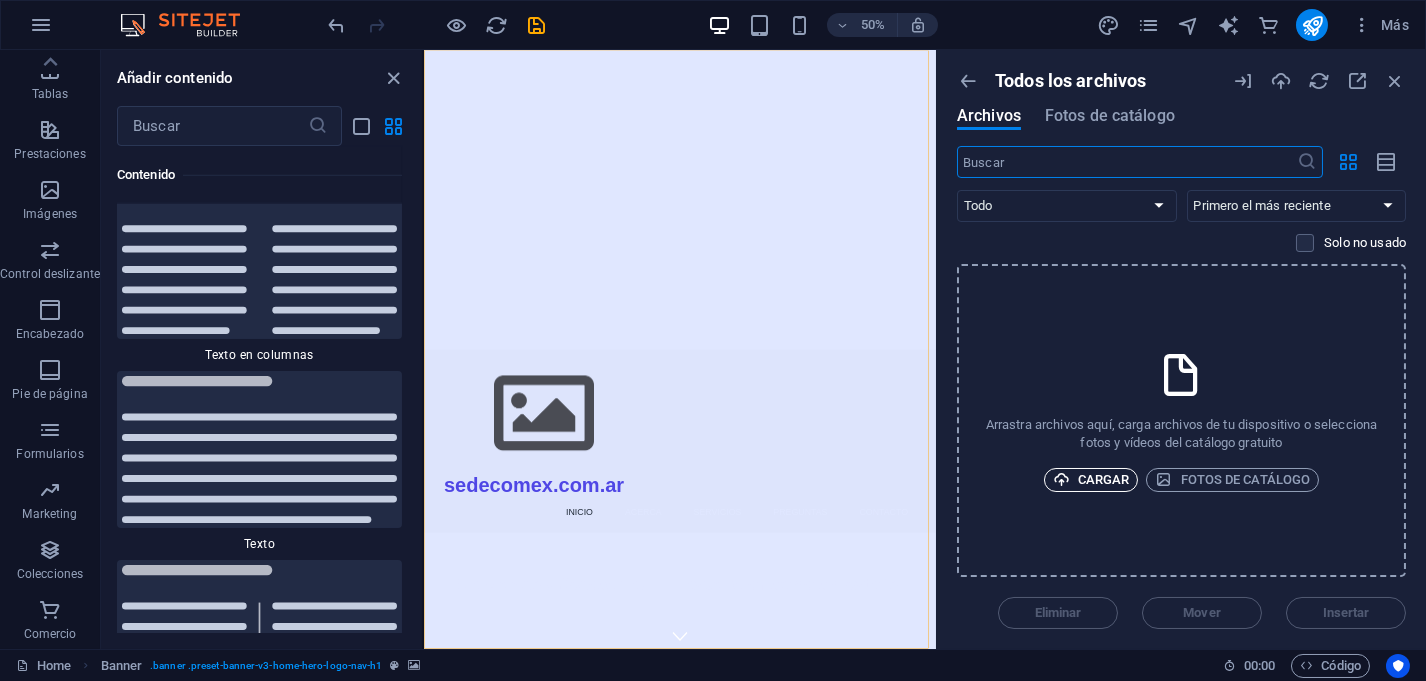 click on "Cargar" at bounding box center [1091, 480] 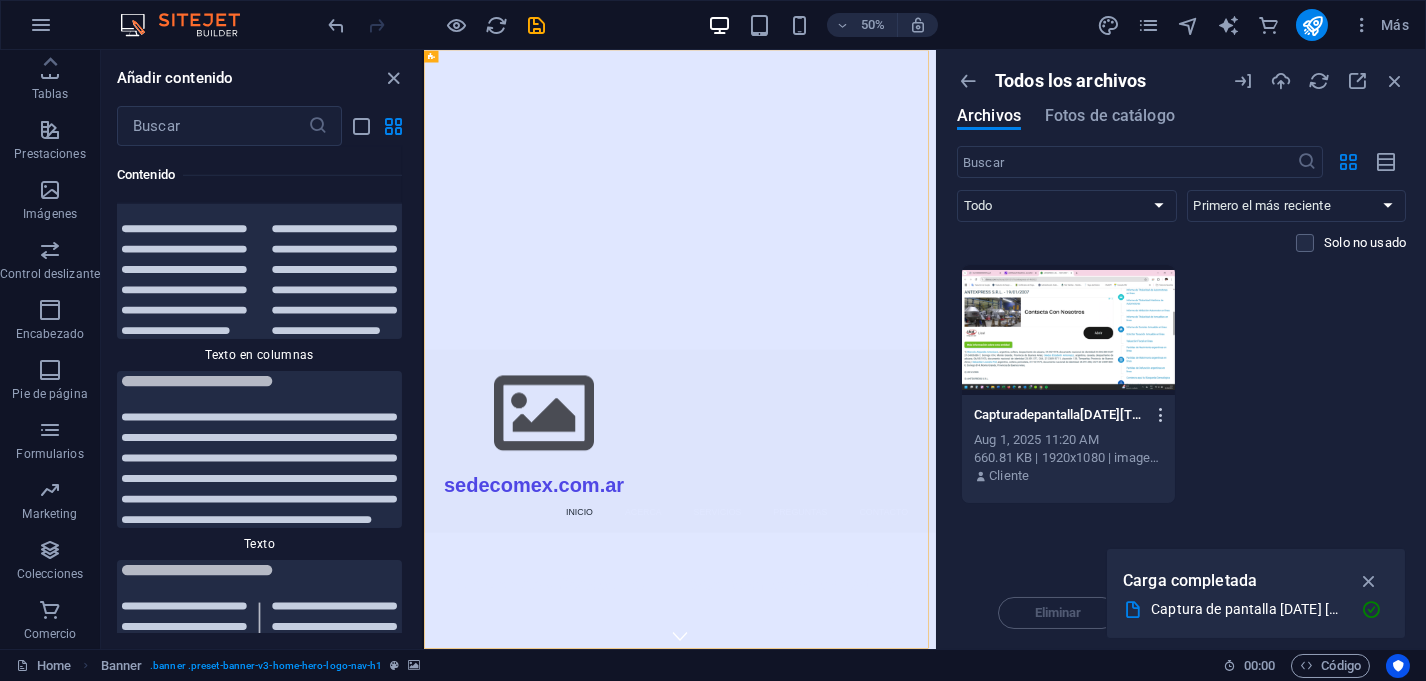 click at bounding box center (1161, 415) 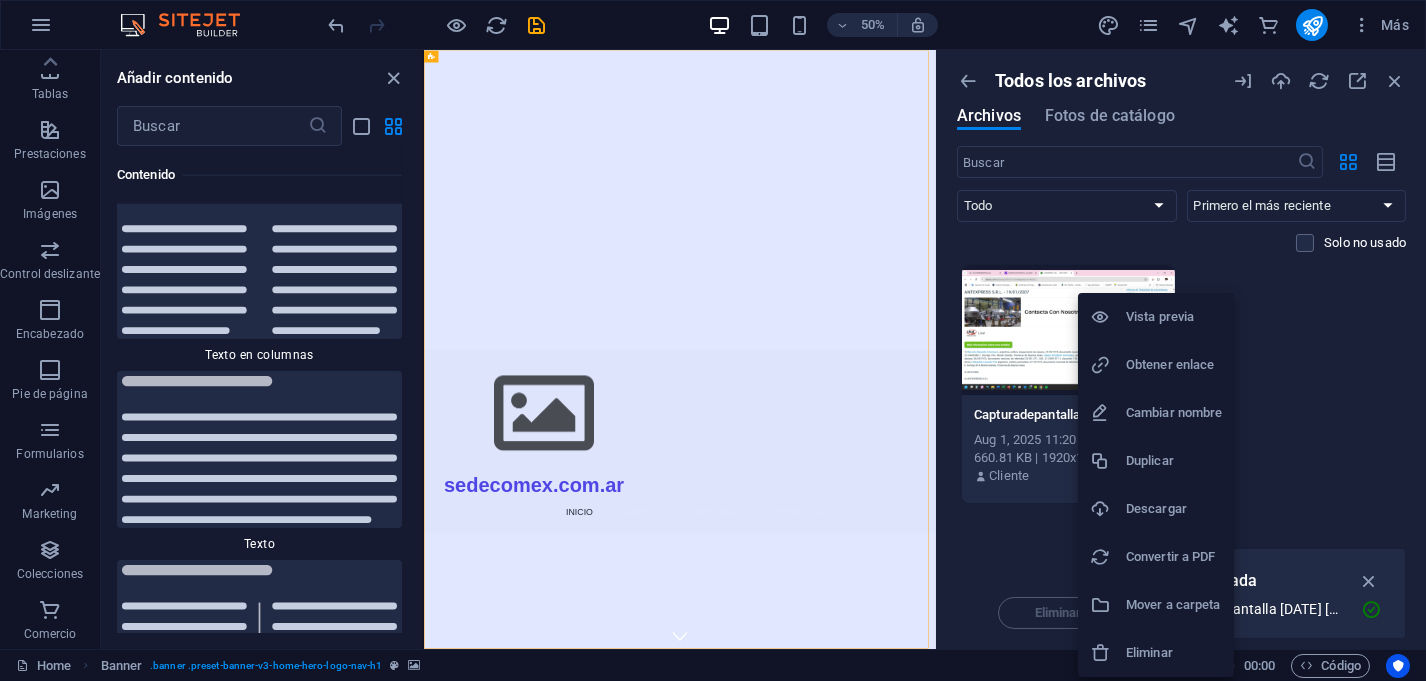 click on "Eliminar" at bounding box center [1174, 653] 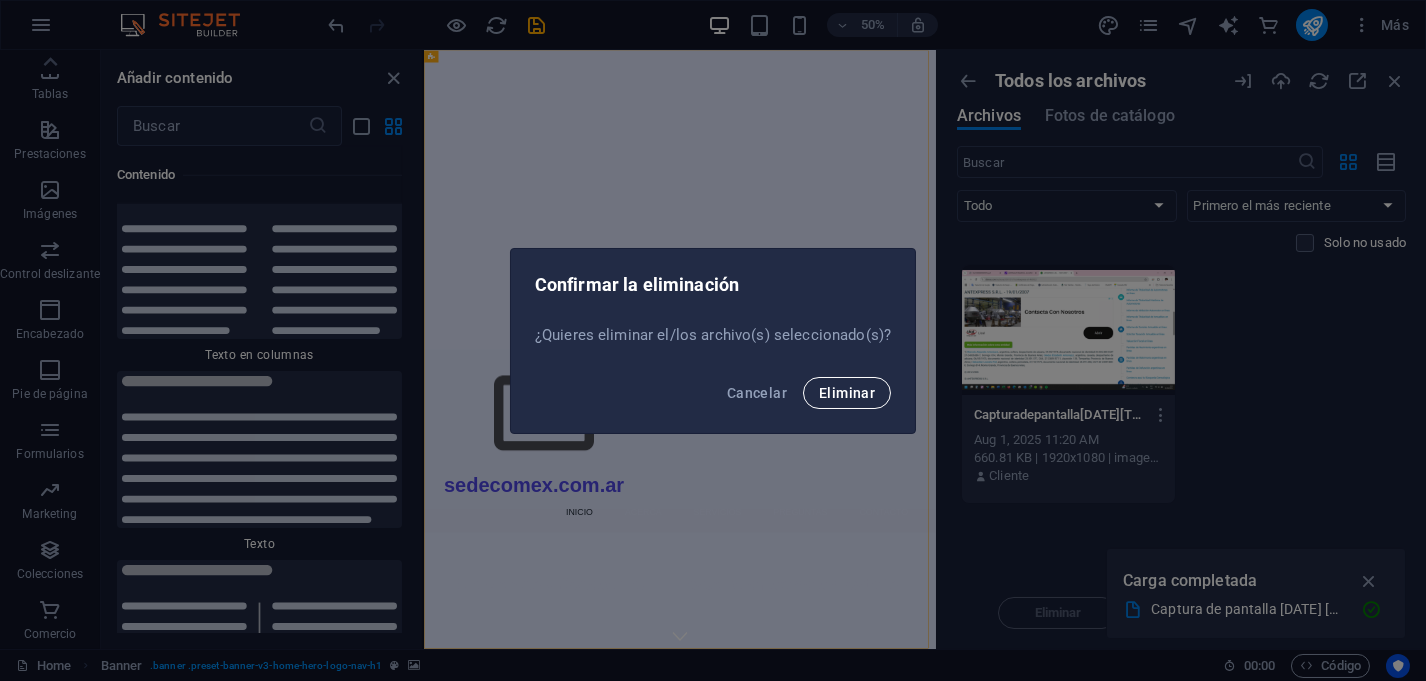 click on "Eliminar" at bounding box center [847, 393] 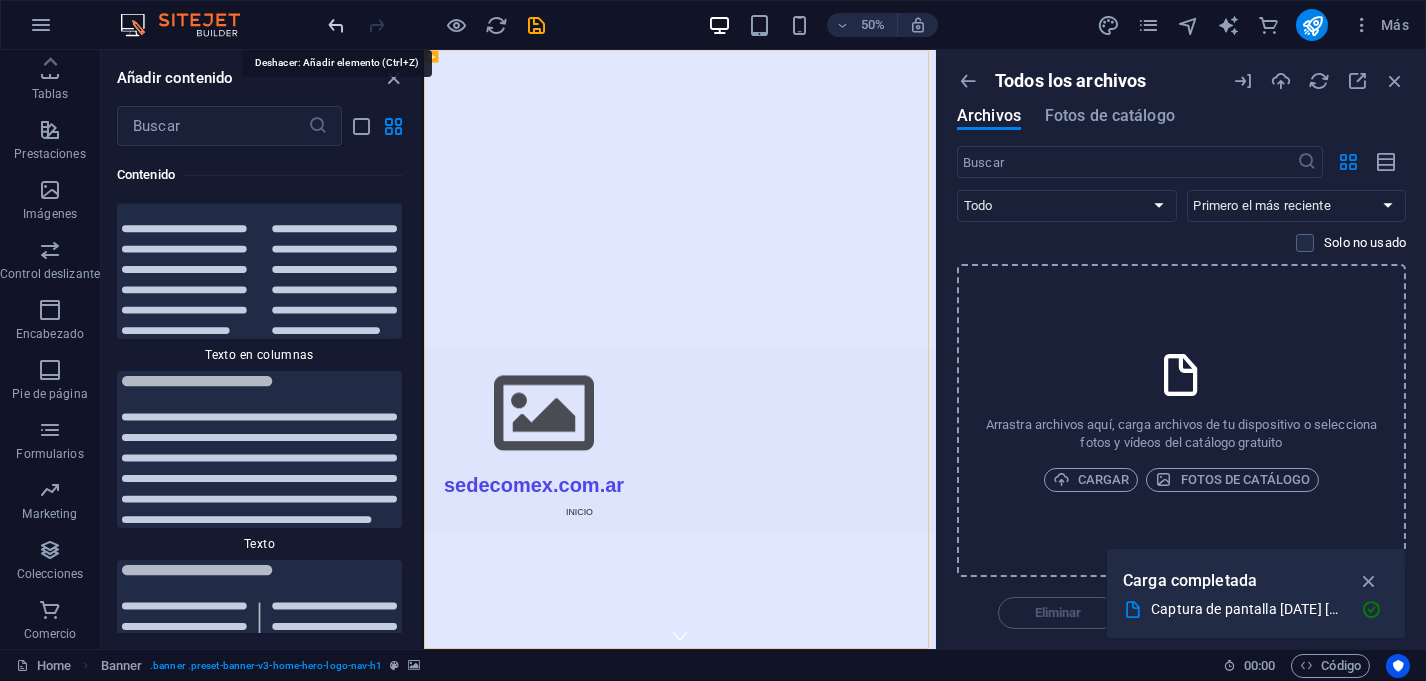 click at bounding box center [337, 25] 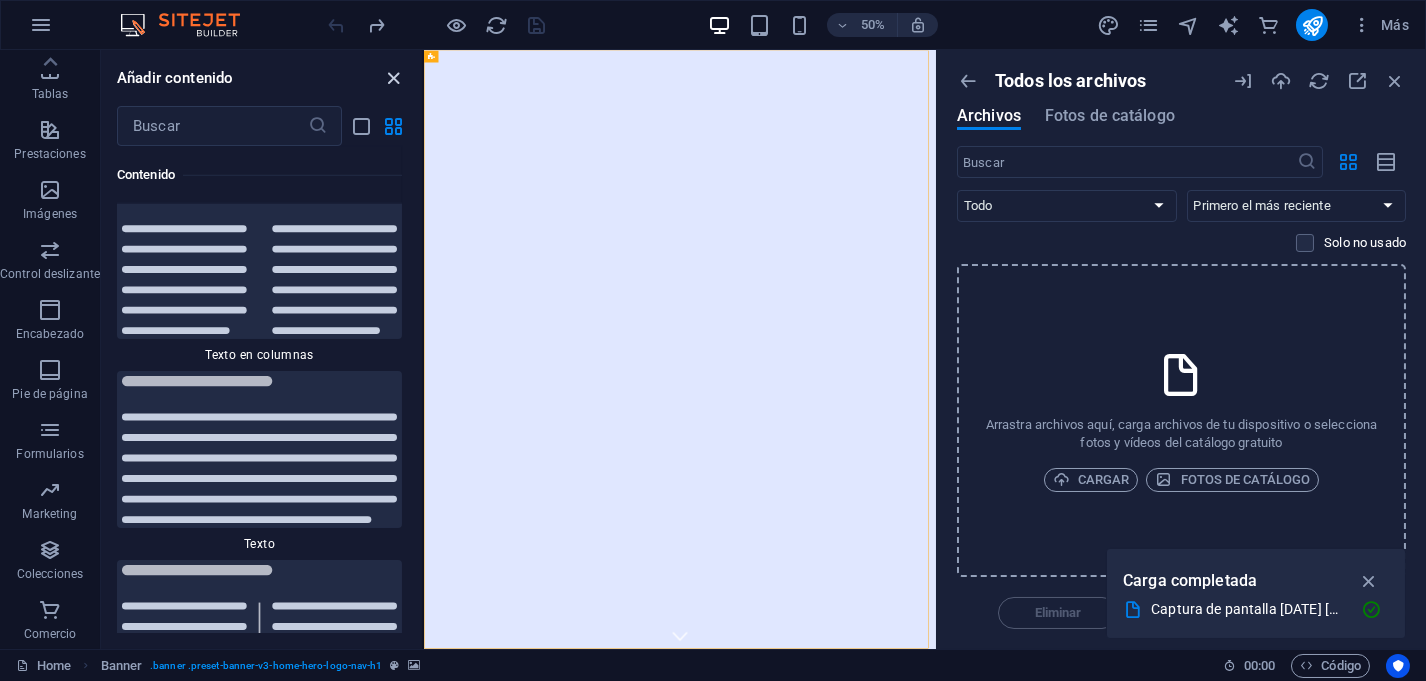 click at bounding box center (394, 78) 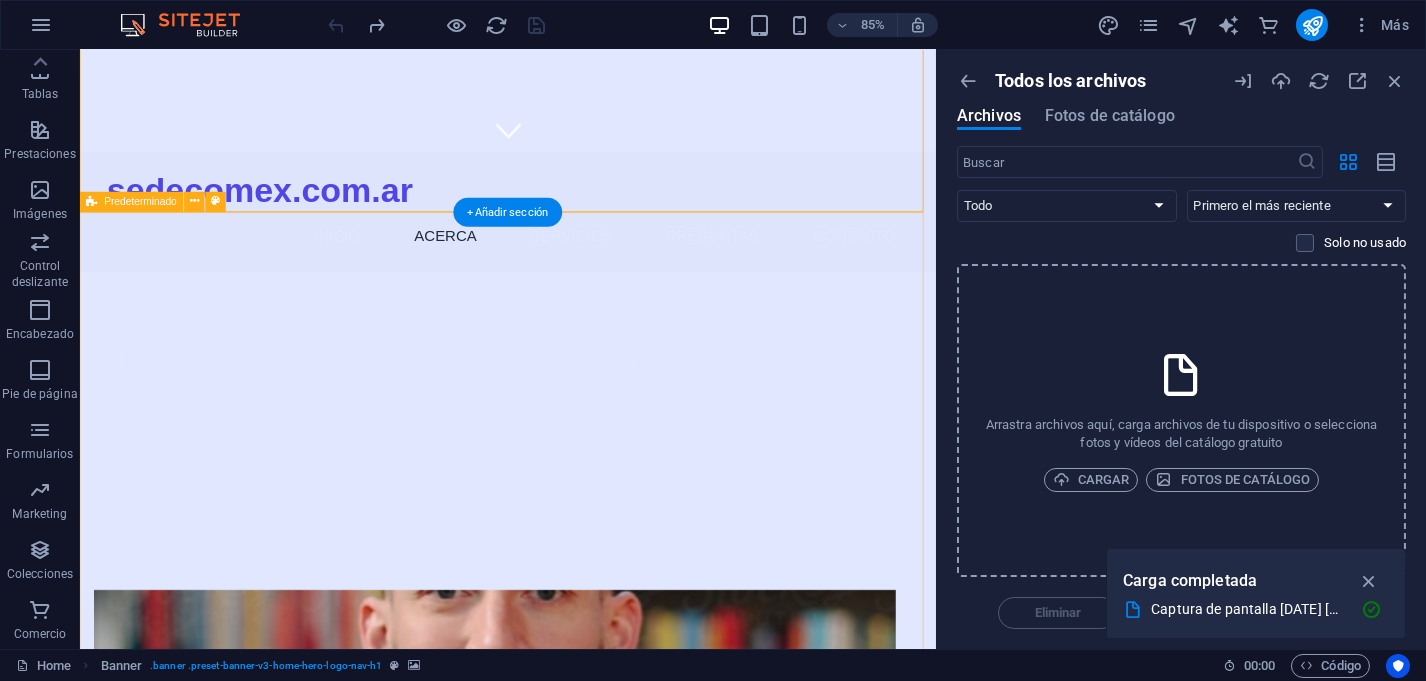 scroll, scrollTop: 700, scrollLeft: 0, axis: vertical 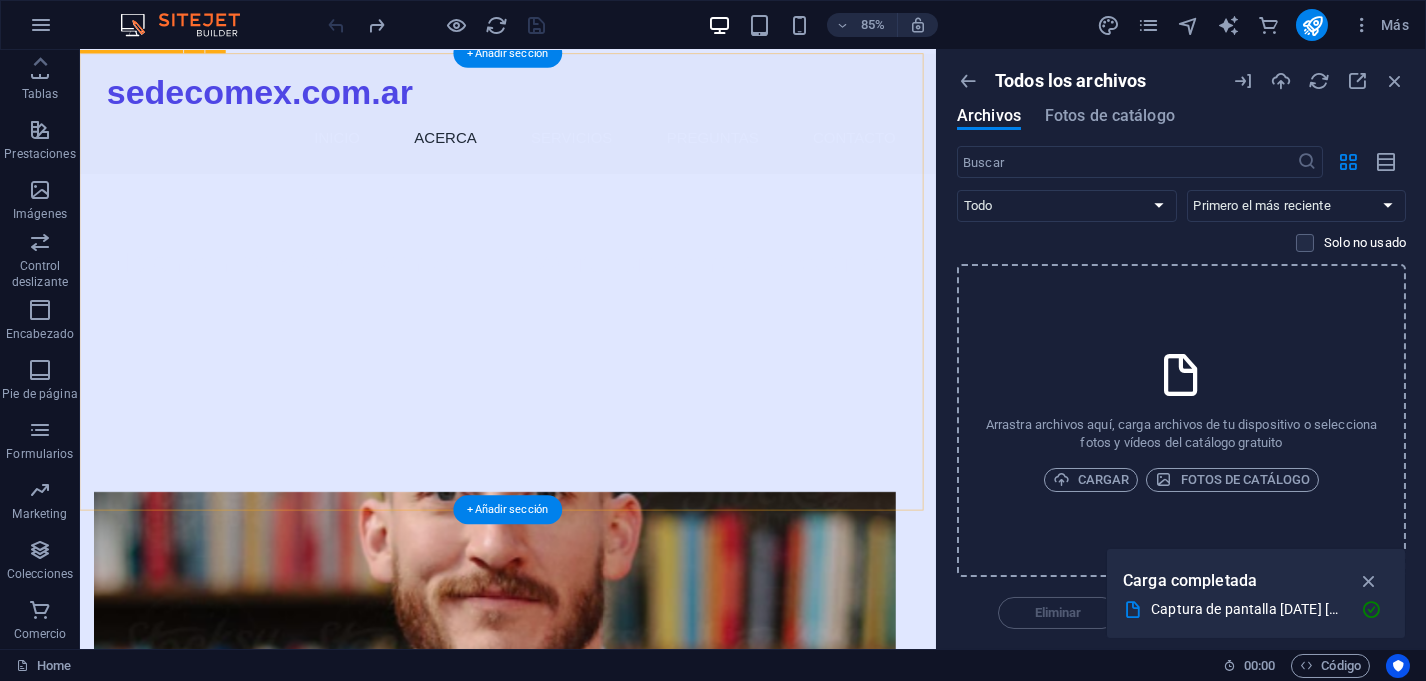 click at bounding box center [568, 758] 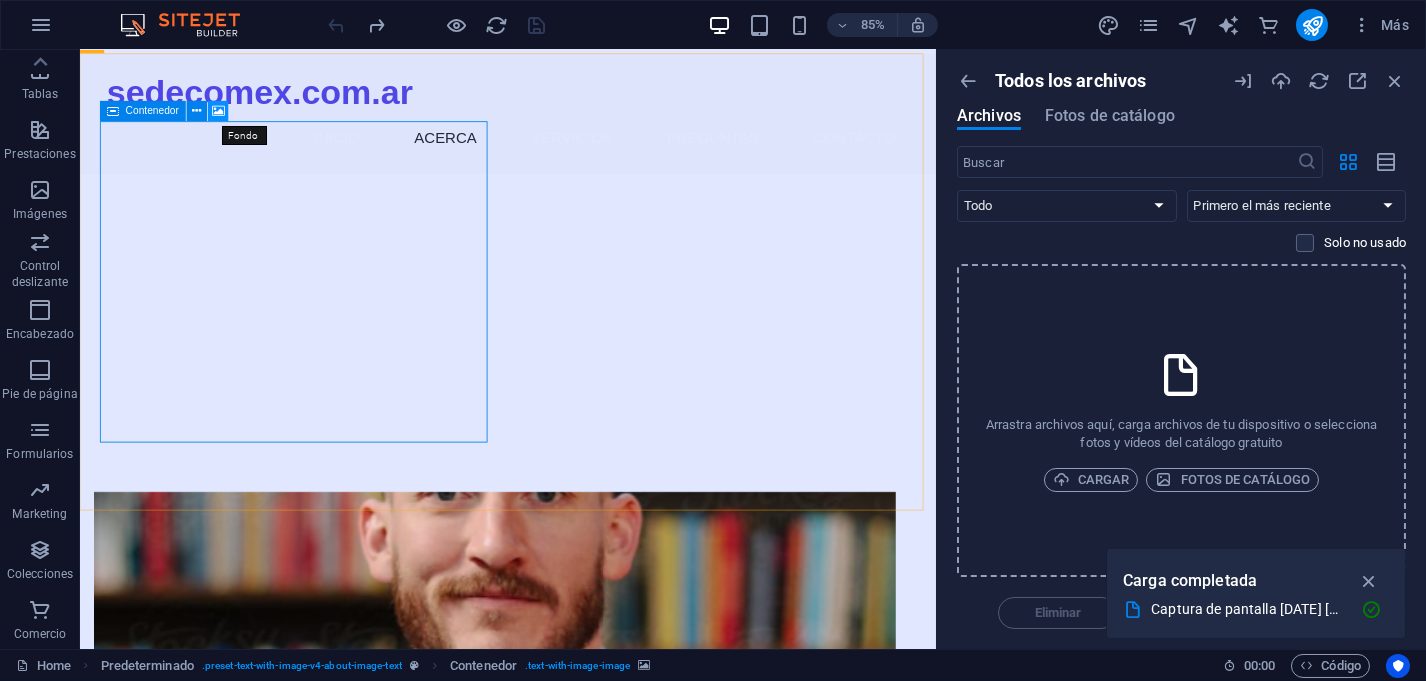 click at bounding box center [219, 112] 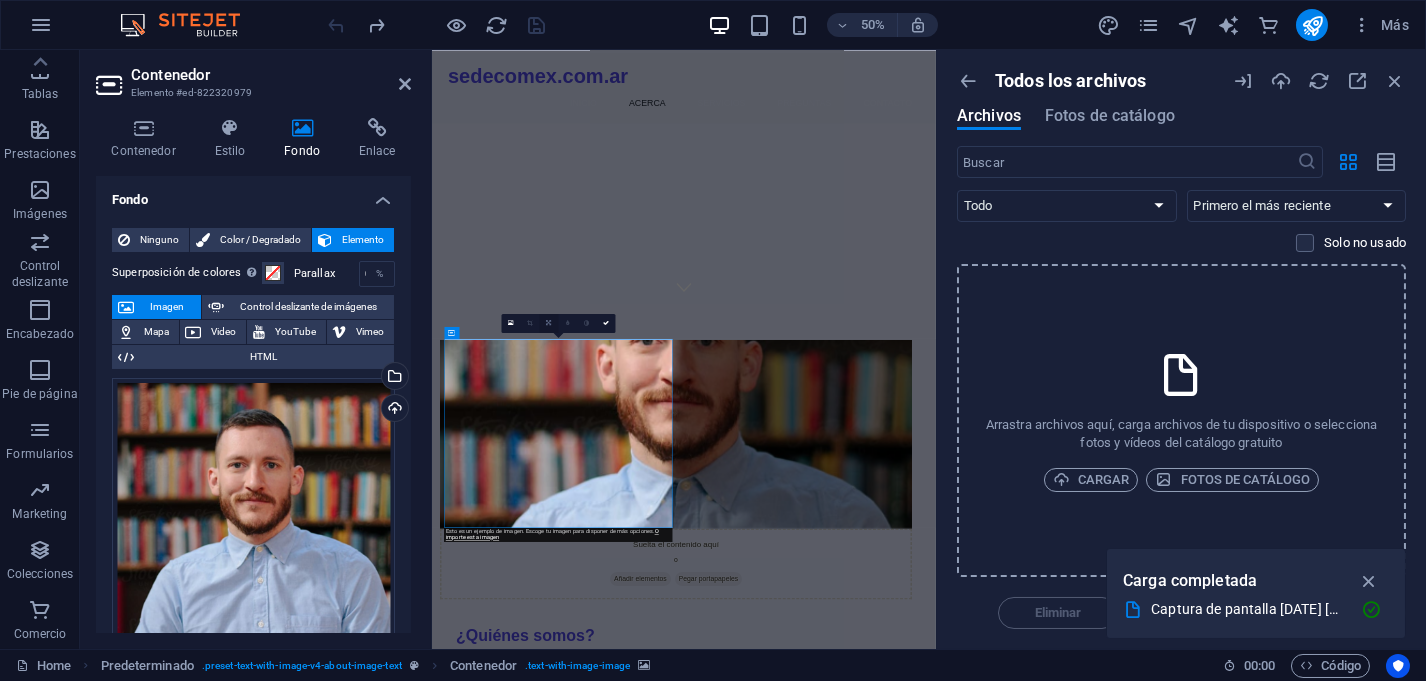 click at bounding box center [548, 323] 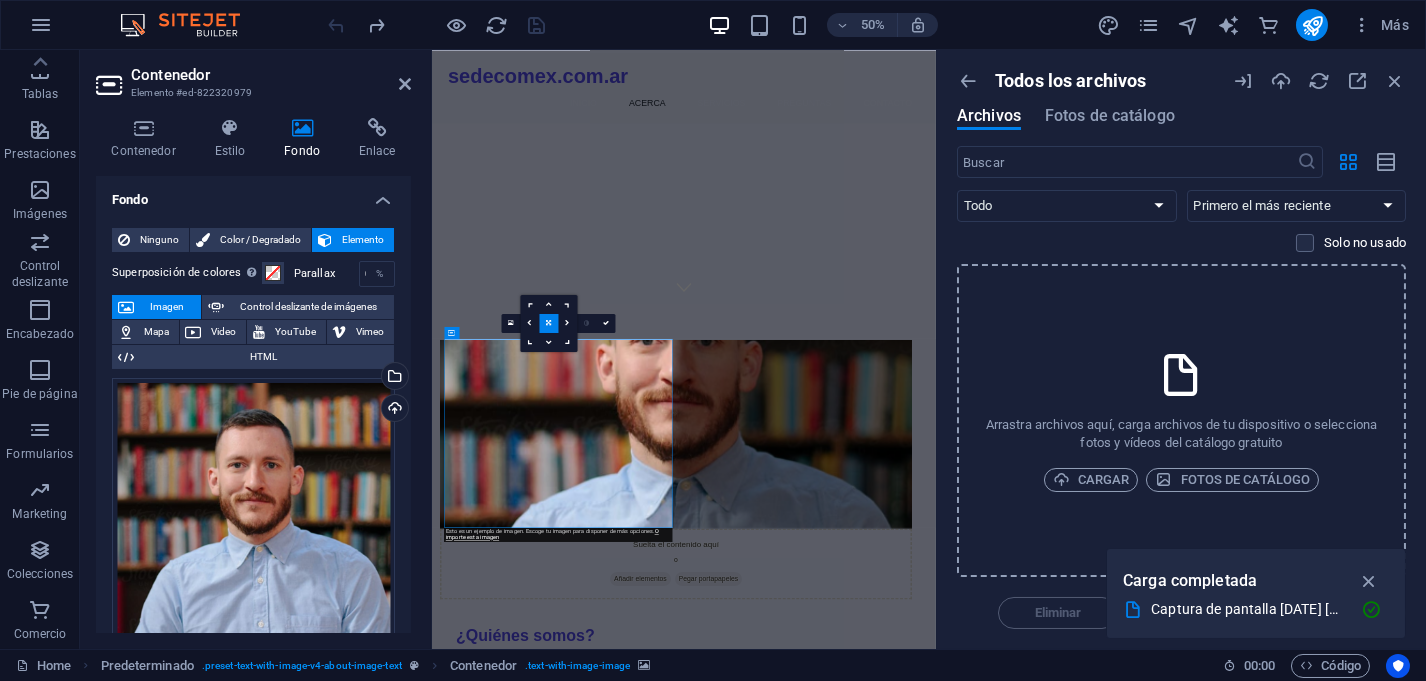 click at bounding box center [548, 323] 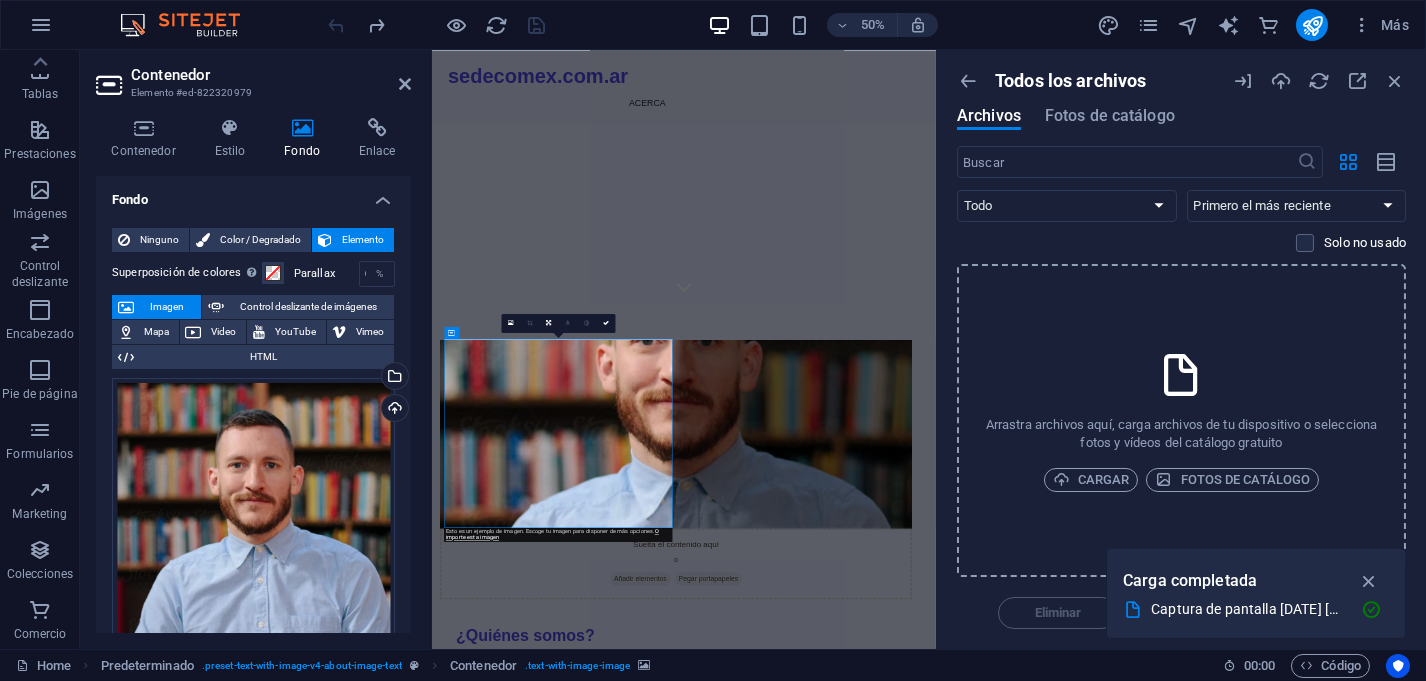 click at bounding box center (919, 816) 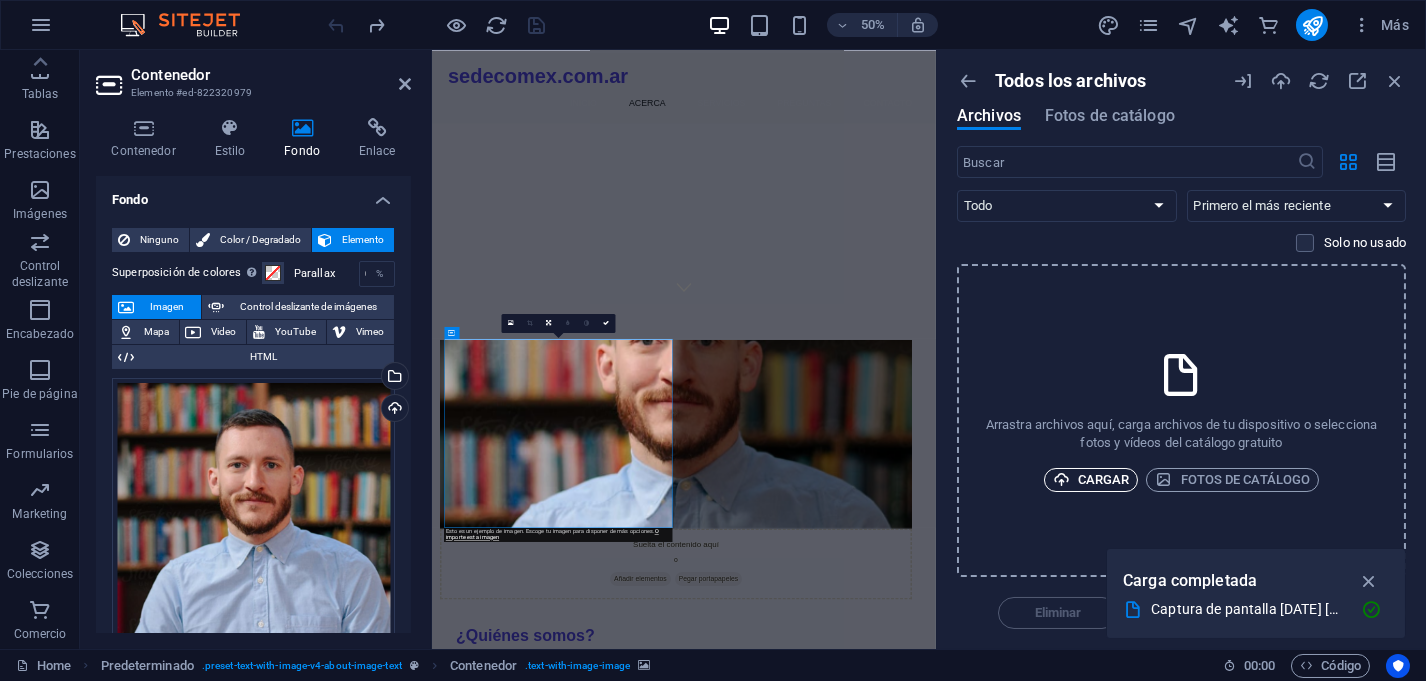 click on "Cargar" at bounding box center [1091, 480] 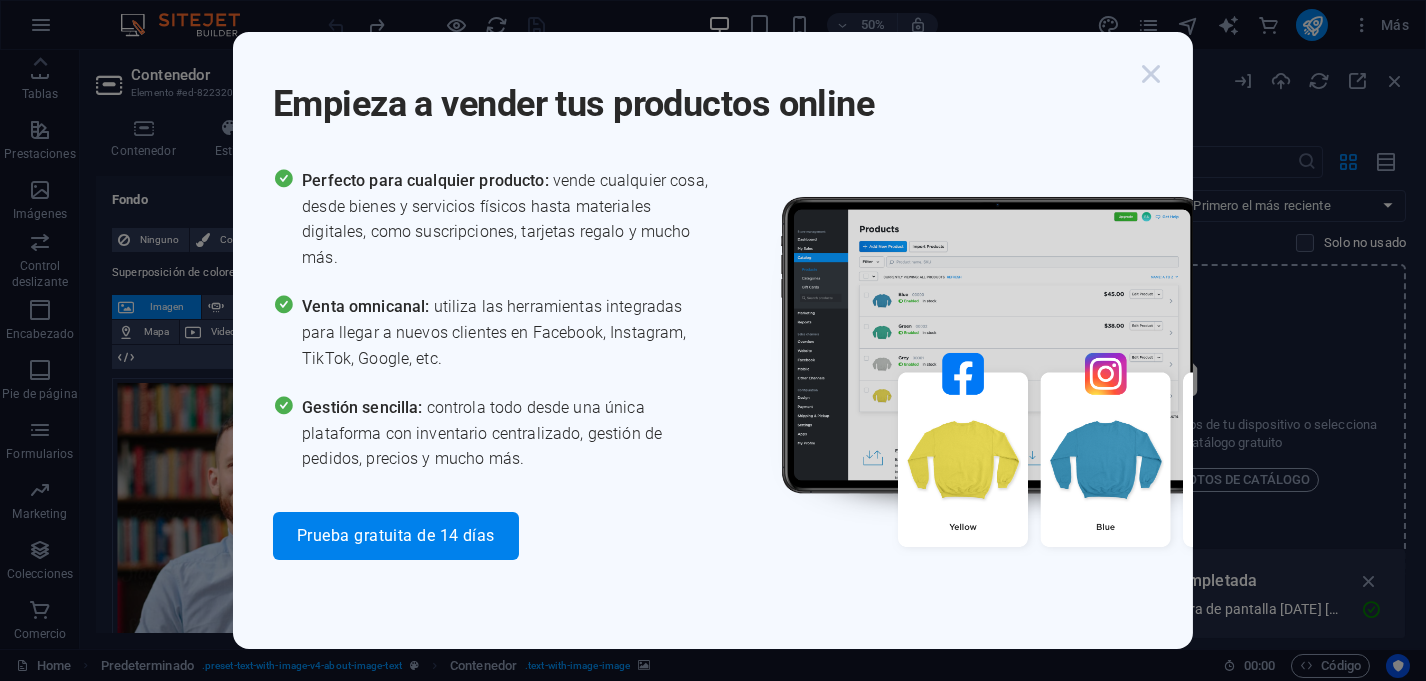 click at bounding box center [1151, 74] 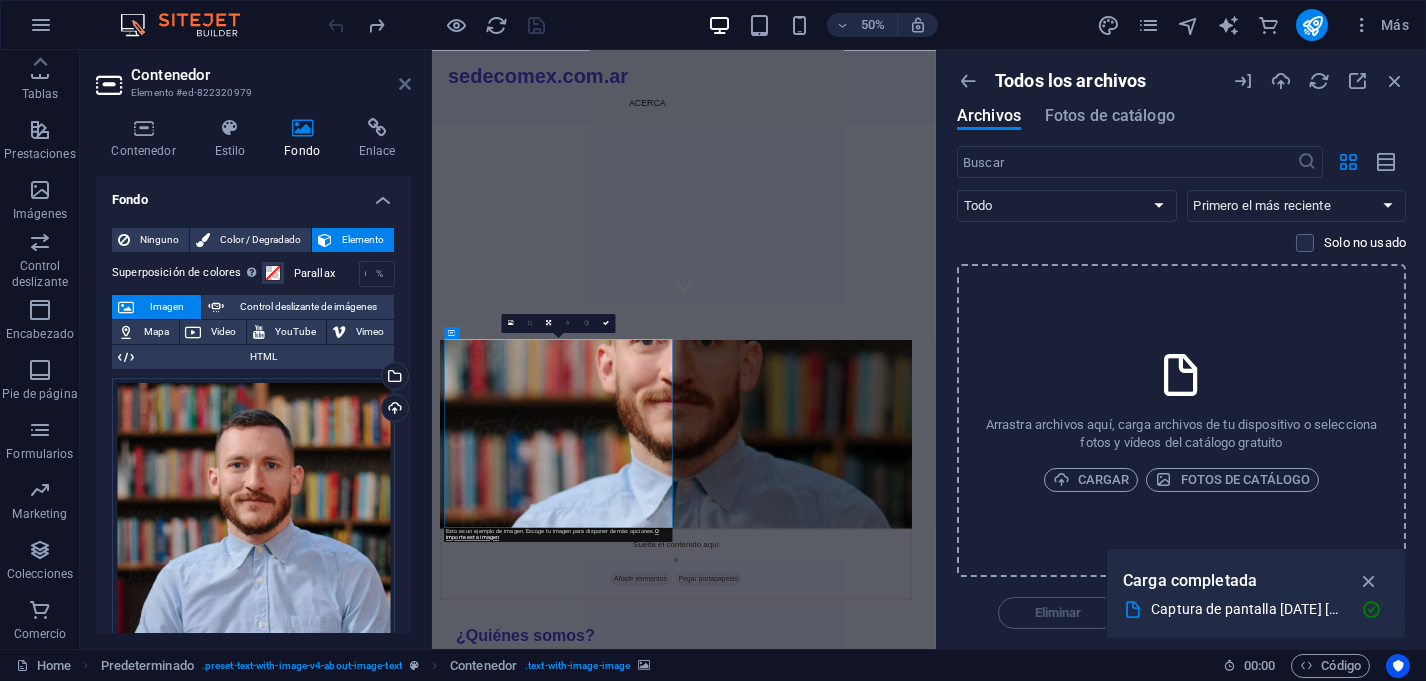 click at bounding box center [405, 84] 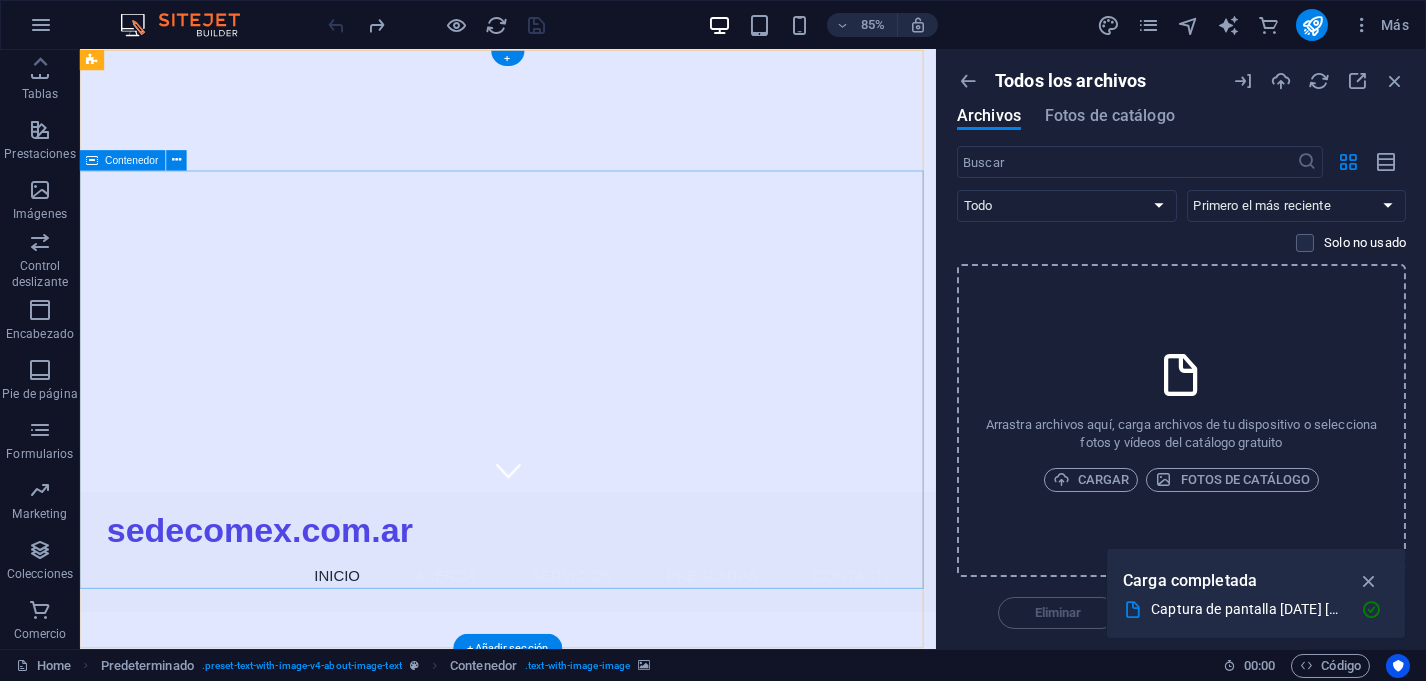 scroll, scrollTop: 0, scrollLeft: 0, axis: both 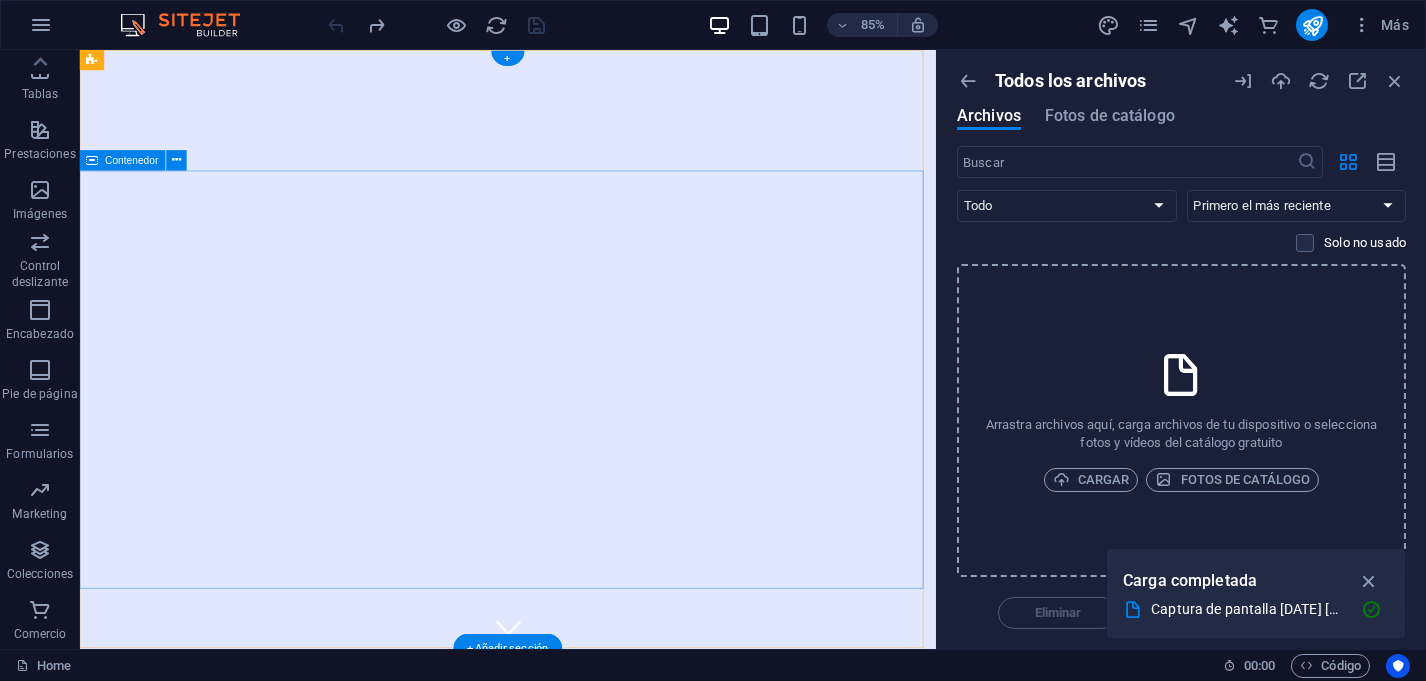 click on "Bienvenido a Sedecomex - Tu experto en comercio exterior" at bounding box center (583, 1008) 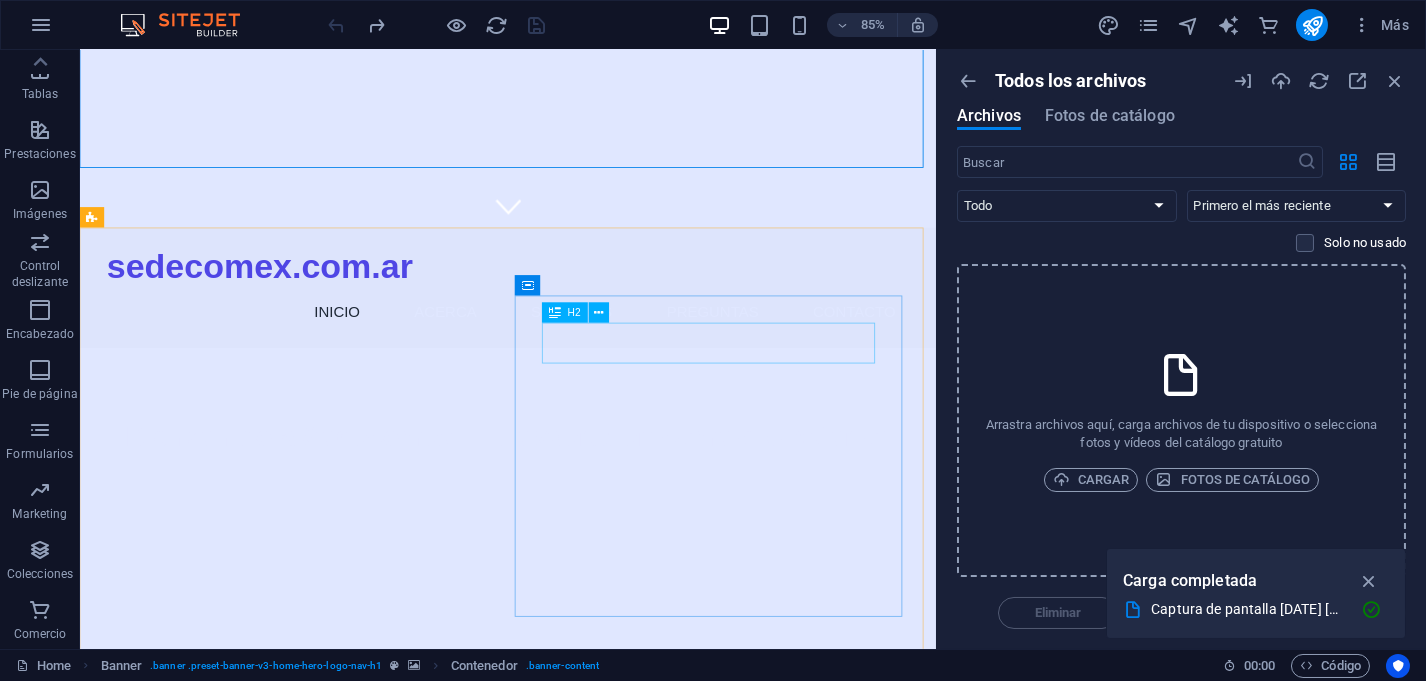 scroll, scrollTop: 500, scrollLeft: 0, axis: vertical 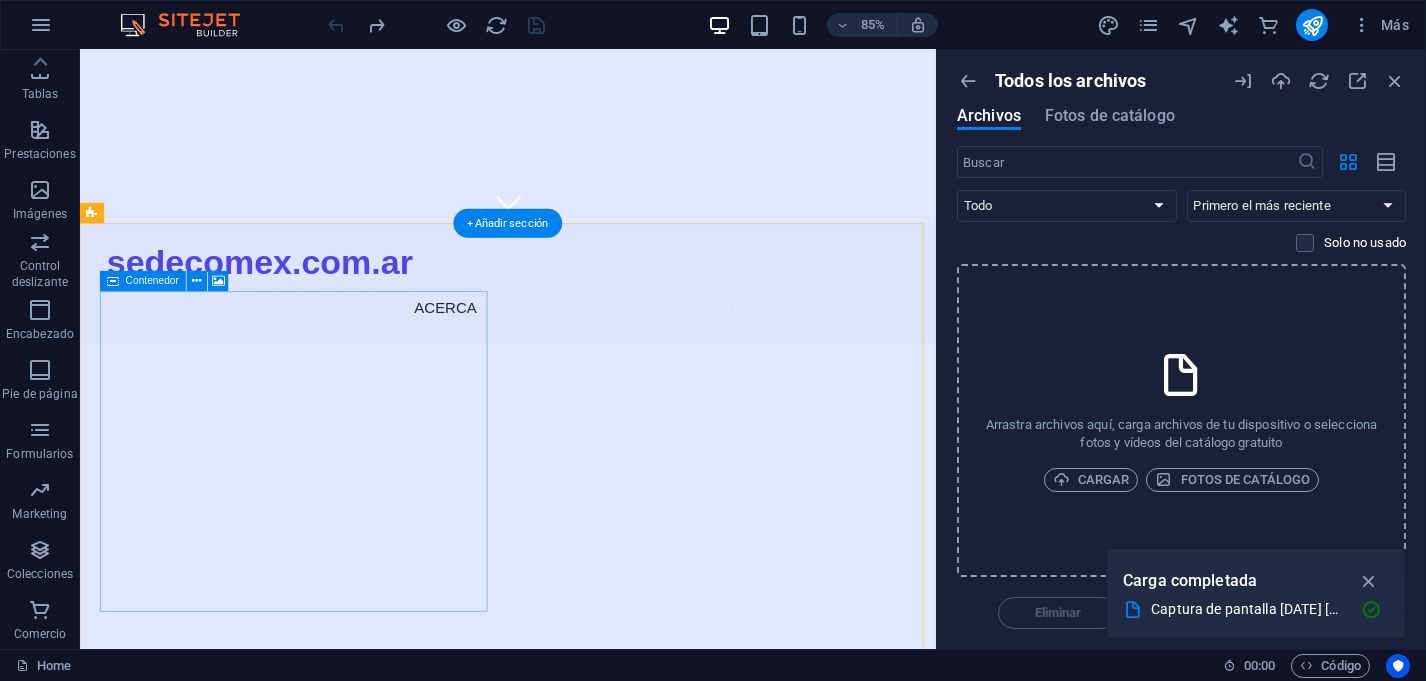 click on "Suelta el contenido aquí o  Añadir elementos  Pegar portapapeles" at bounding box center (568, 1218) 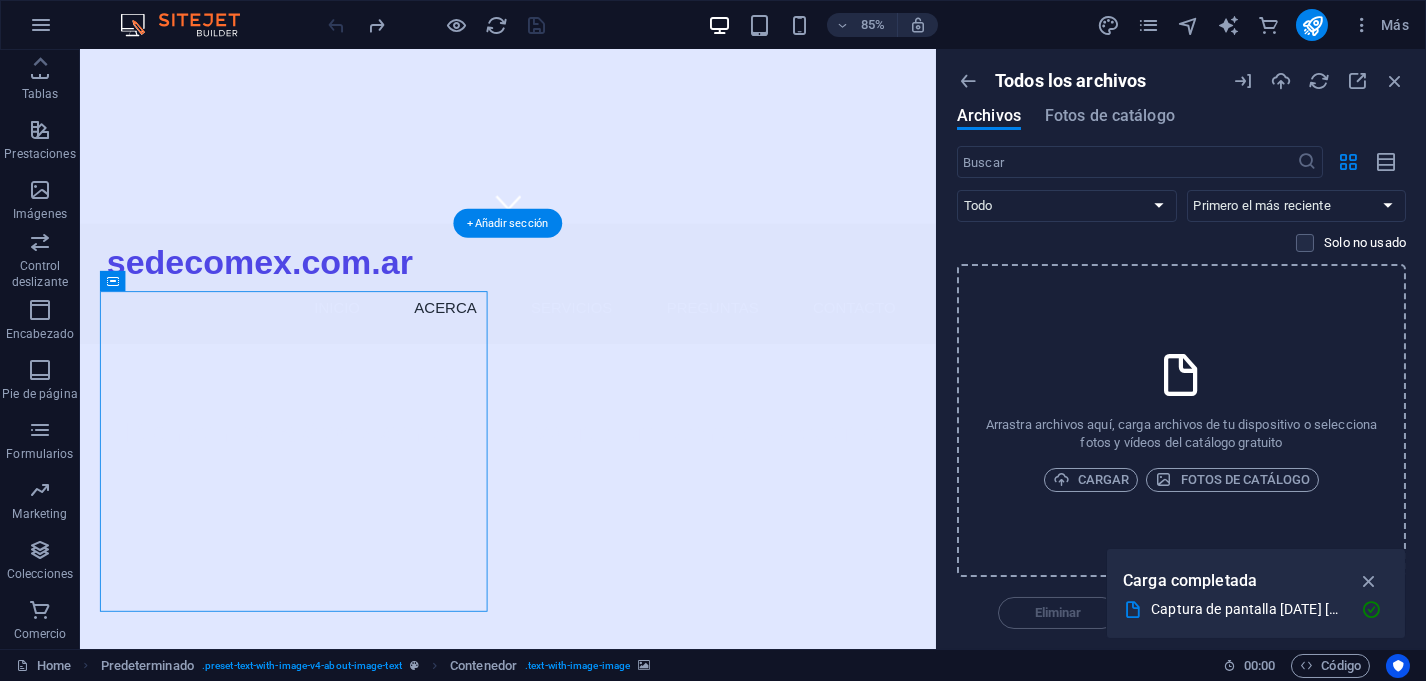 click at bounding box center (568, 958) 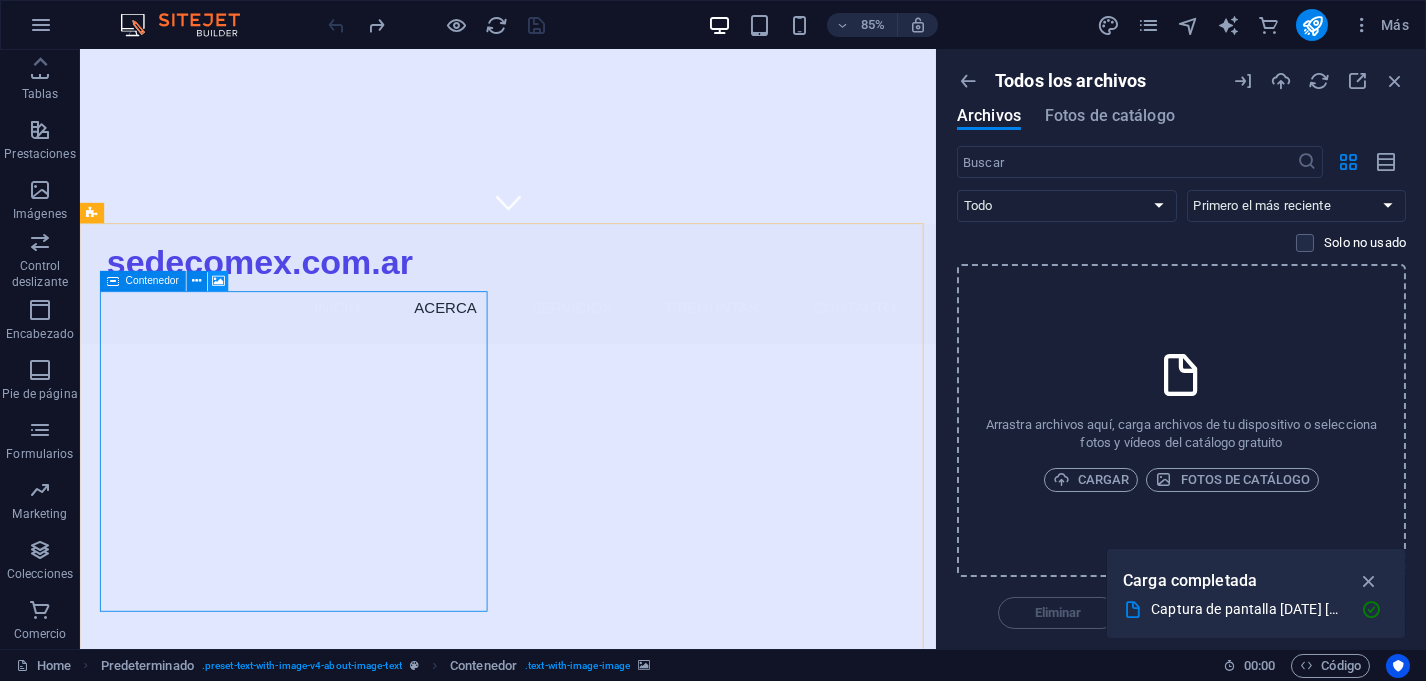 click at bounding box center [219, 281] 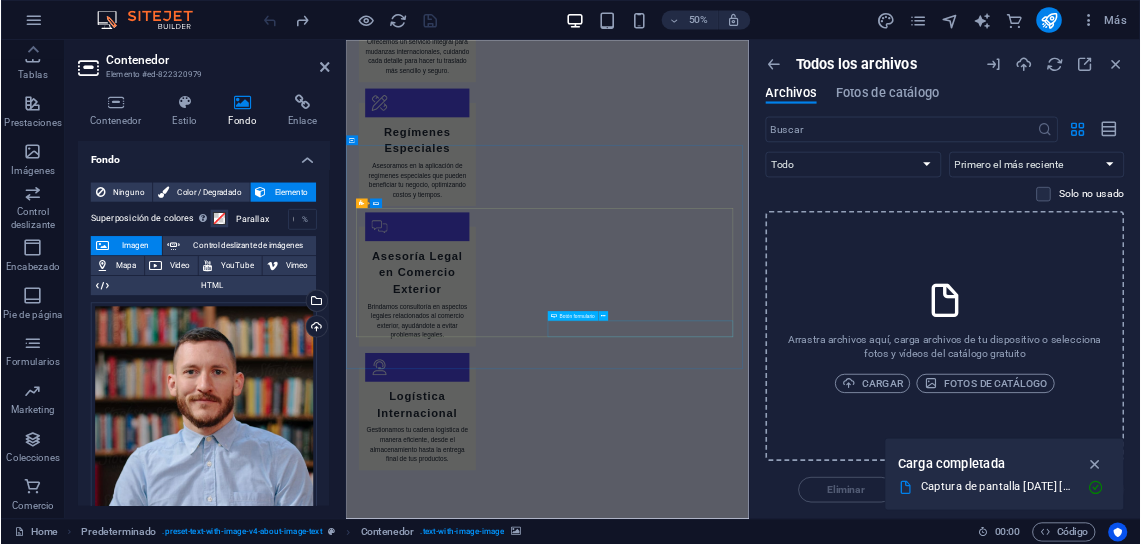 scroll, scrollTop: 3615, scrollLeft: 0, axis: vertical 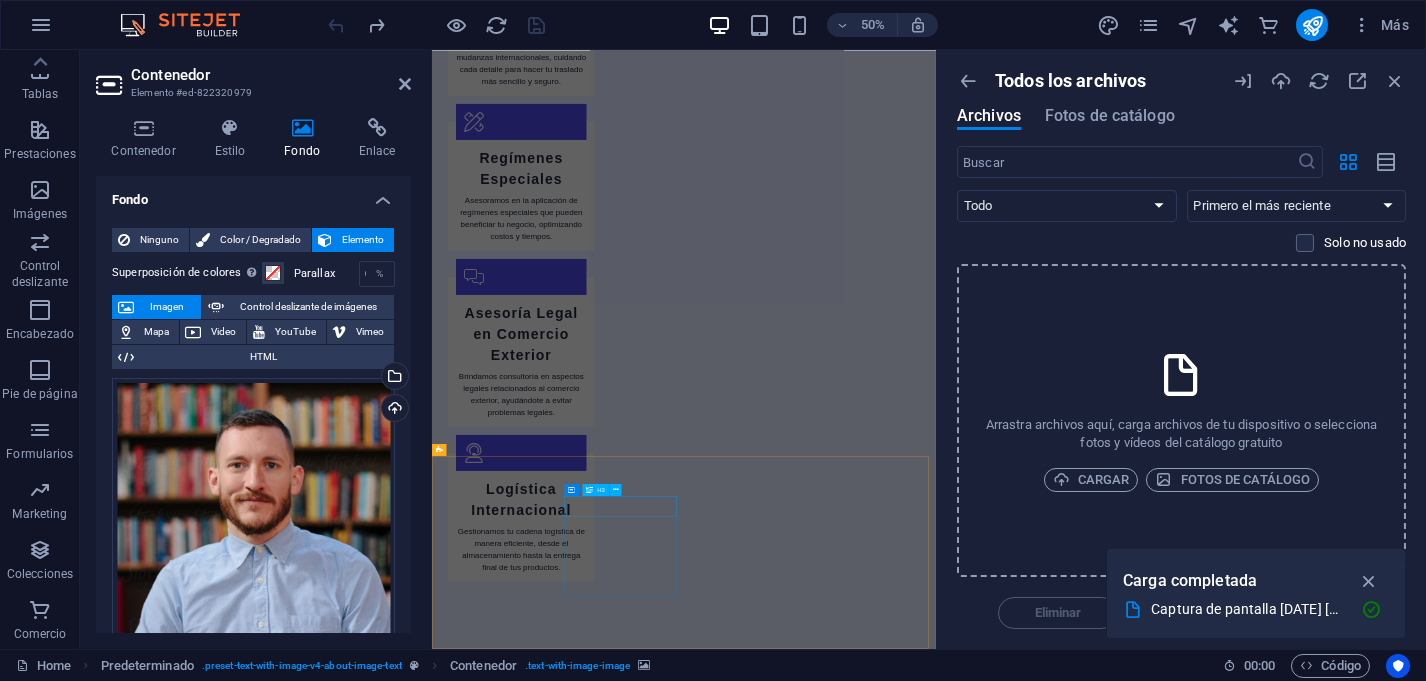 click on "Contact" at bounding box center [559, 3263] 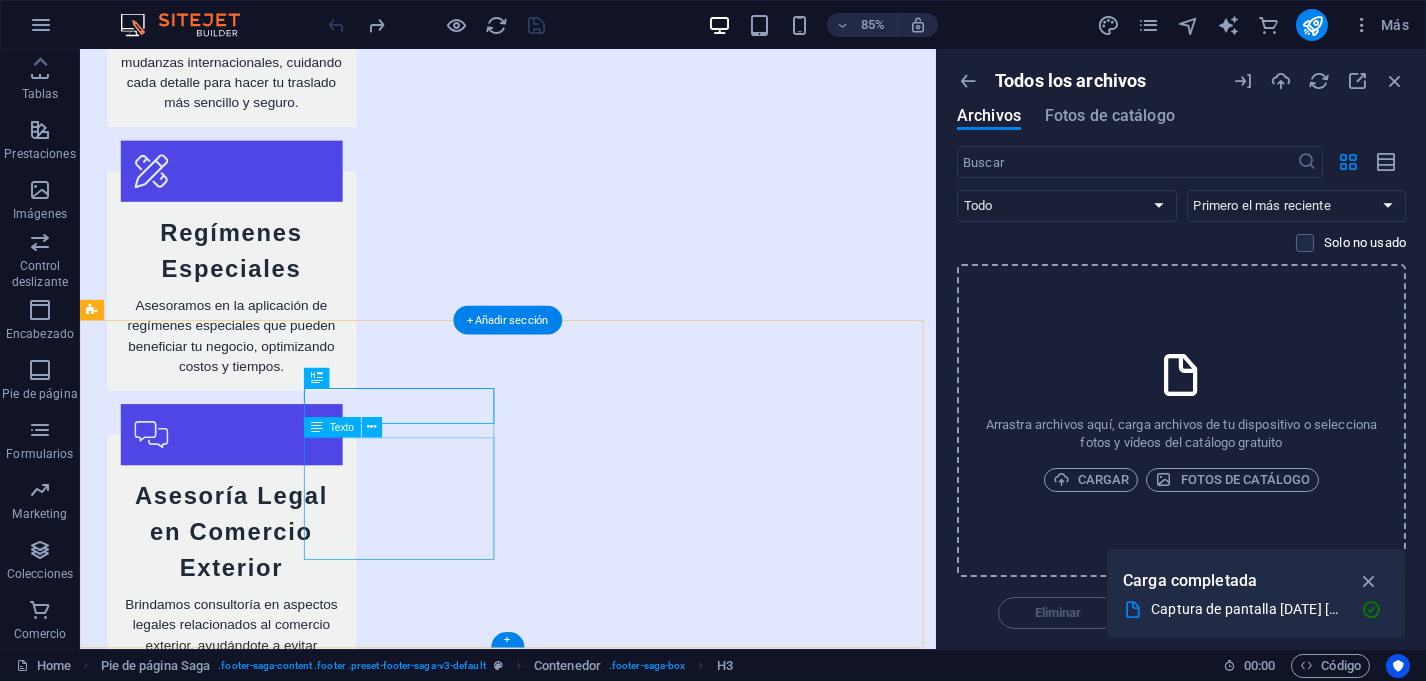 click on "Av. Corrientes [NUMBER] [POSTAL_CODE]   [CITY], [STATE] Phone:  [PHONE] Mobile:  Email:  [EMAIL]" at bounding box center [208, 3360] 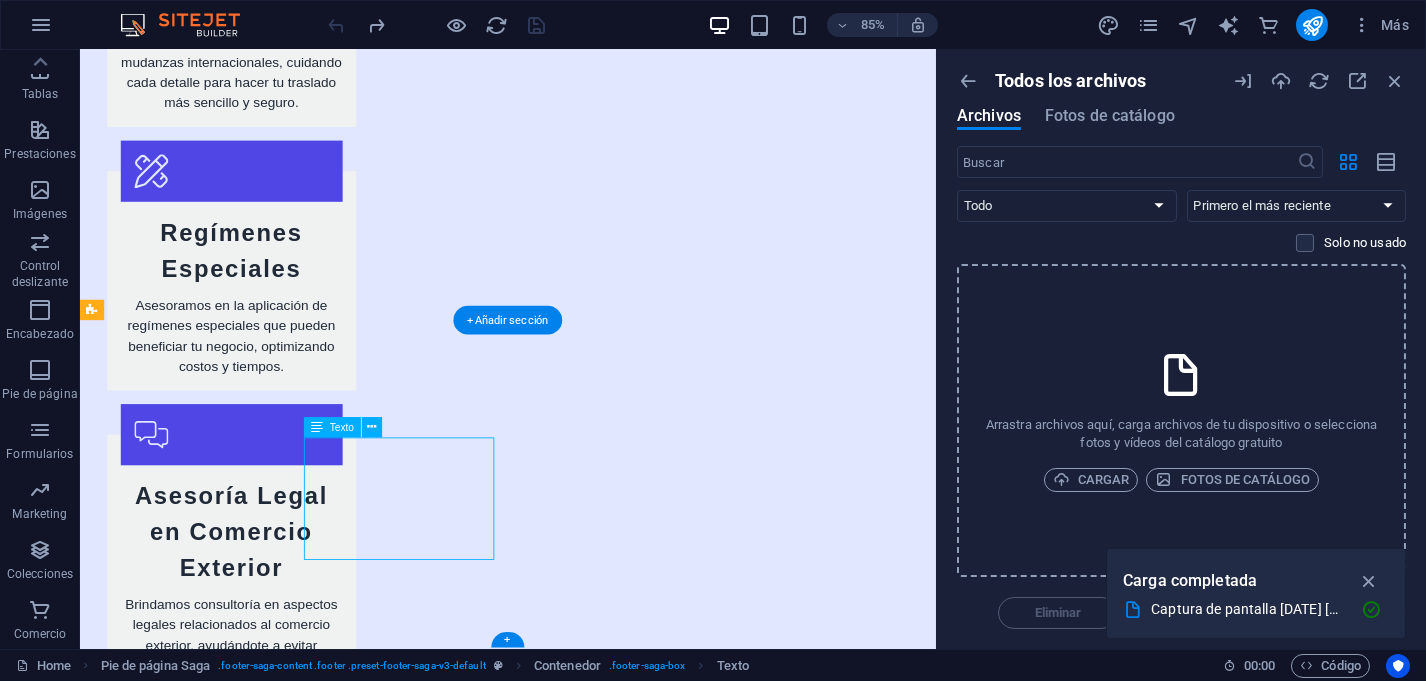 click on "Av. Corrientes 1234" at bounding box center [166, 3311] 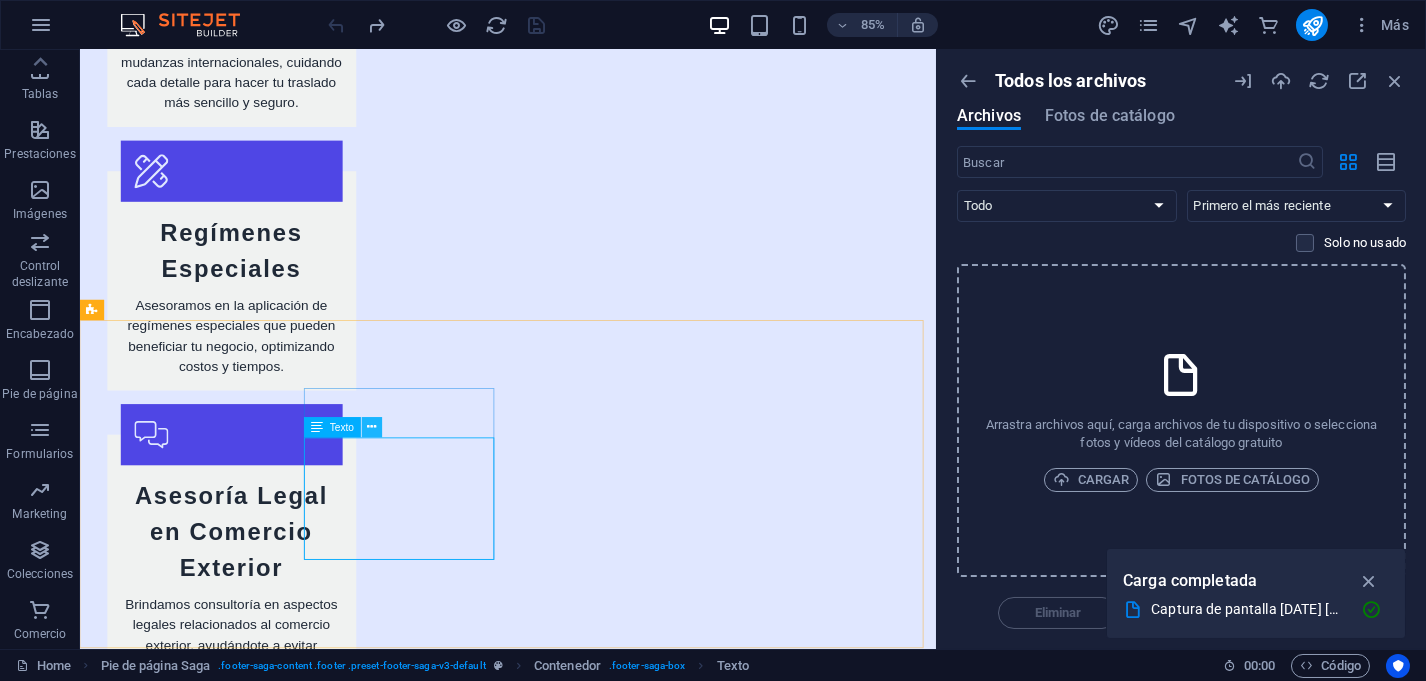 click at bounding box center (372, 428) 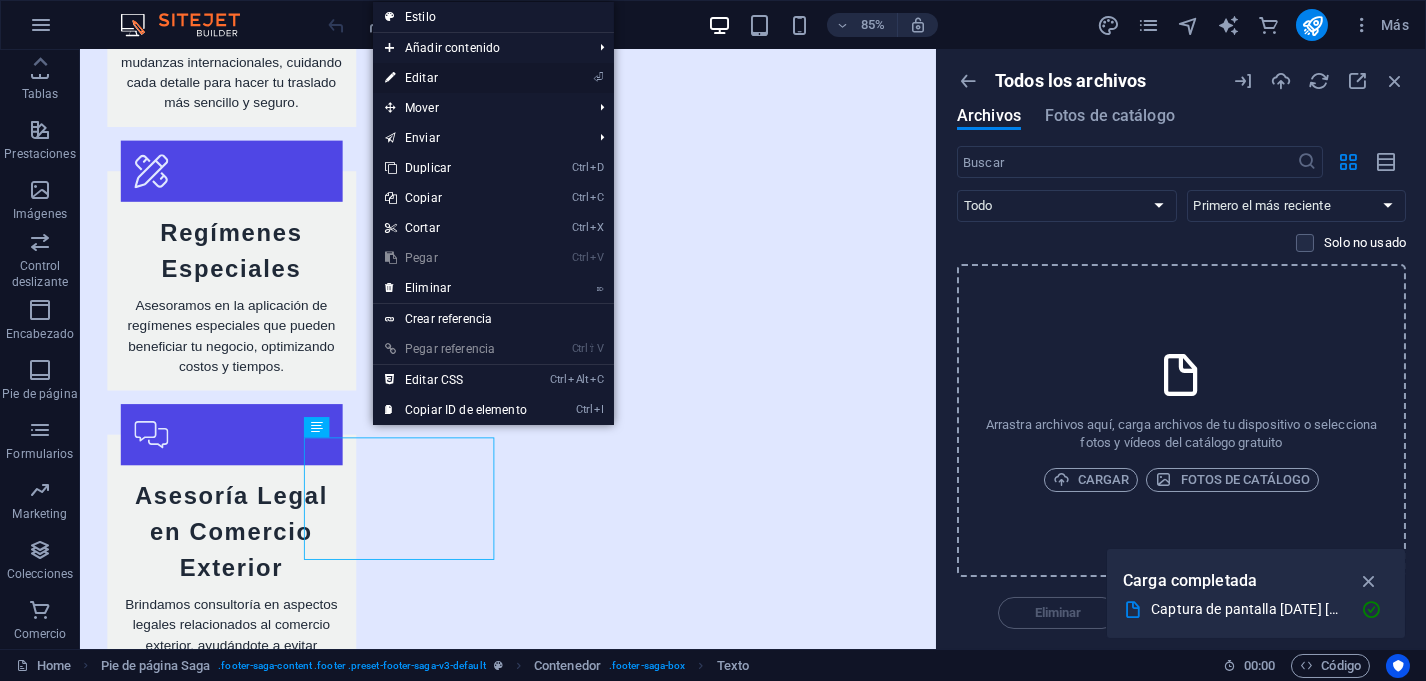 drag, startPoint x: 437, startPoint y: 74, endPoint x: 102, endPoint y: 107, distance: 336.62146 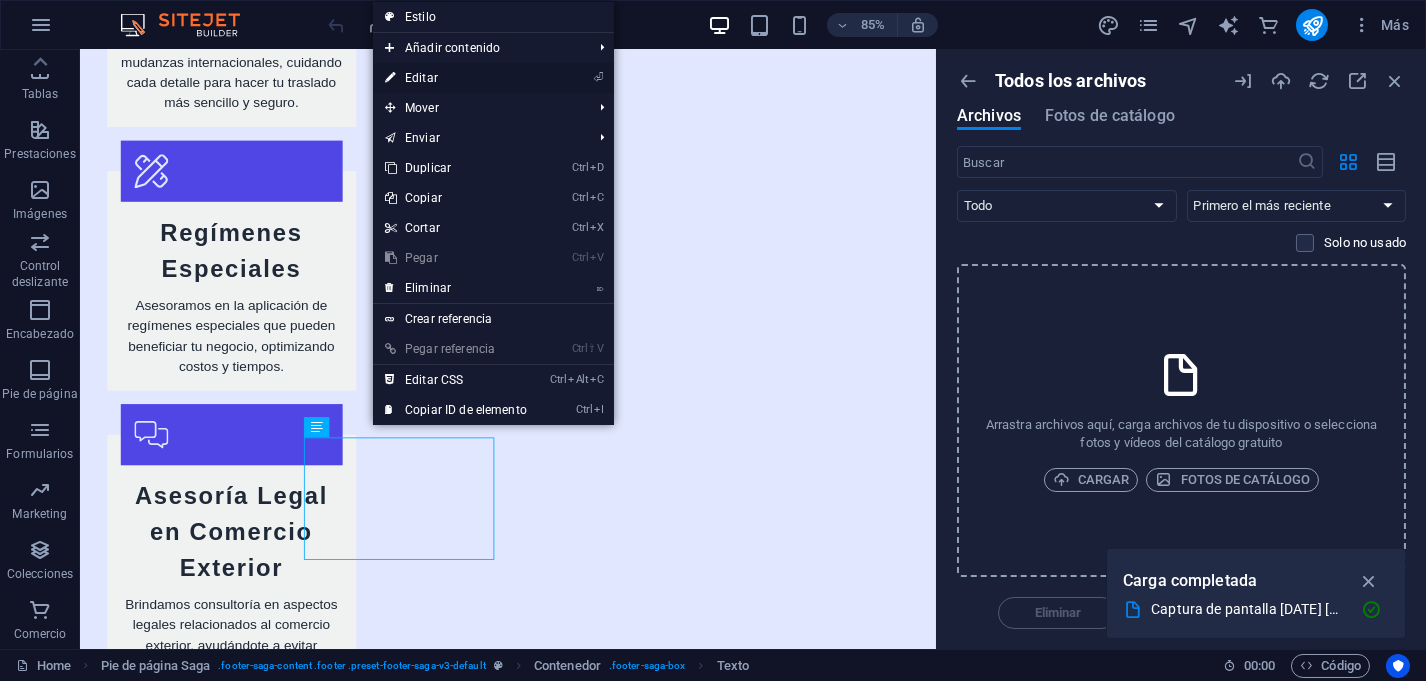 click on "⏎  Editar" at bounding box center (456, 78) 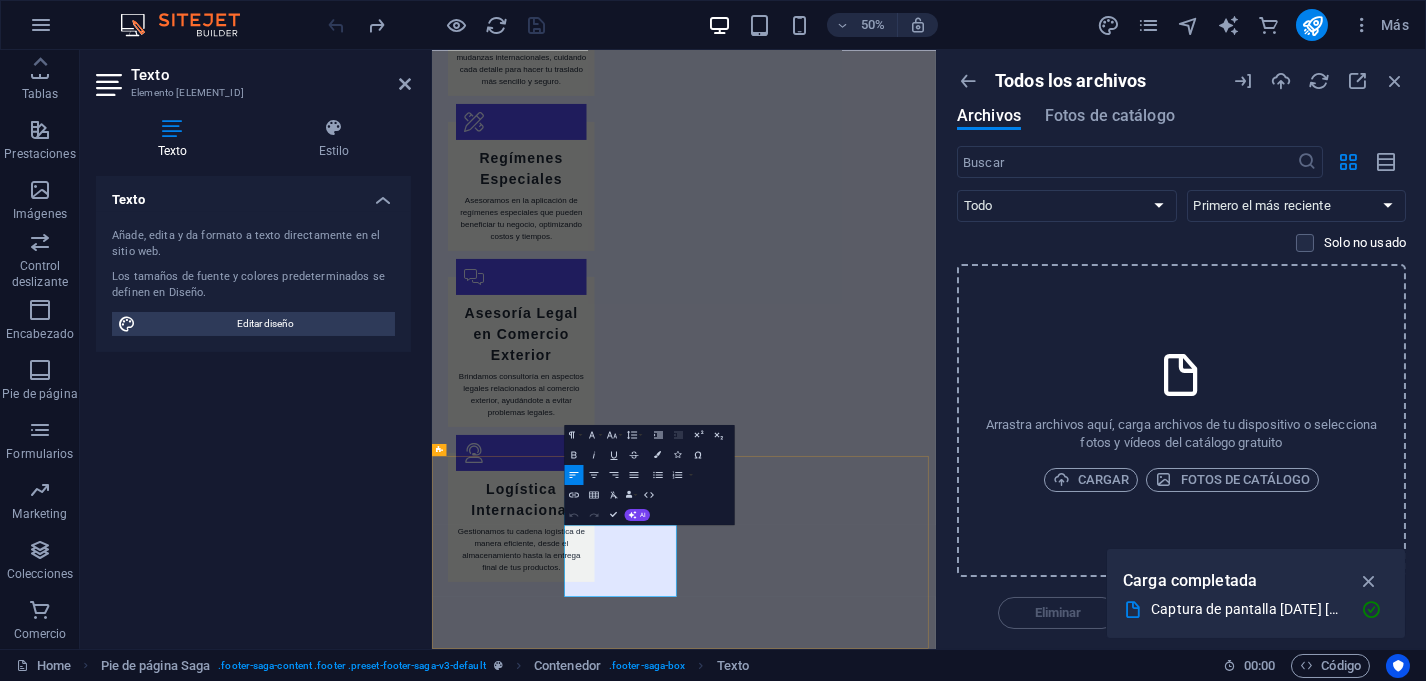 click on "Av. Corrientes 1234" at bounding box center (559, 3312) 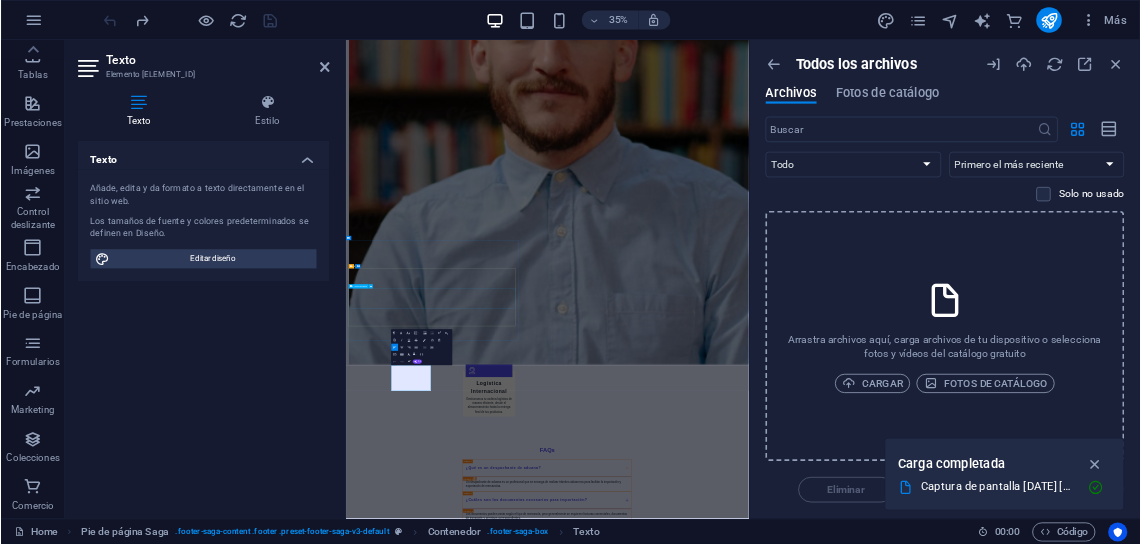 scroll, scrollTop: 361, scrollLeft: 0, axis: vertical 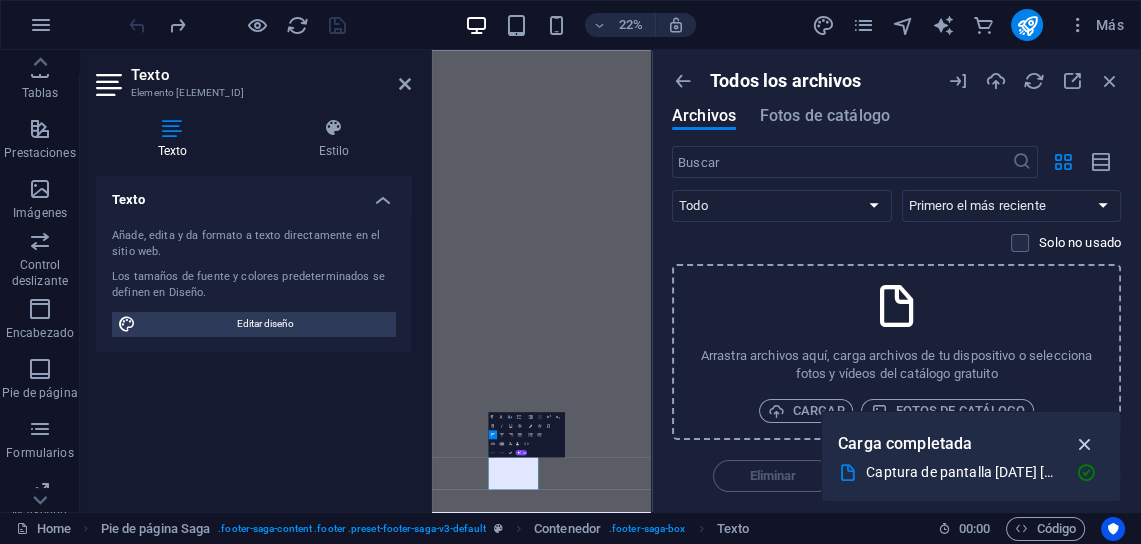 click at bounding box center (1084, 444) 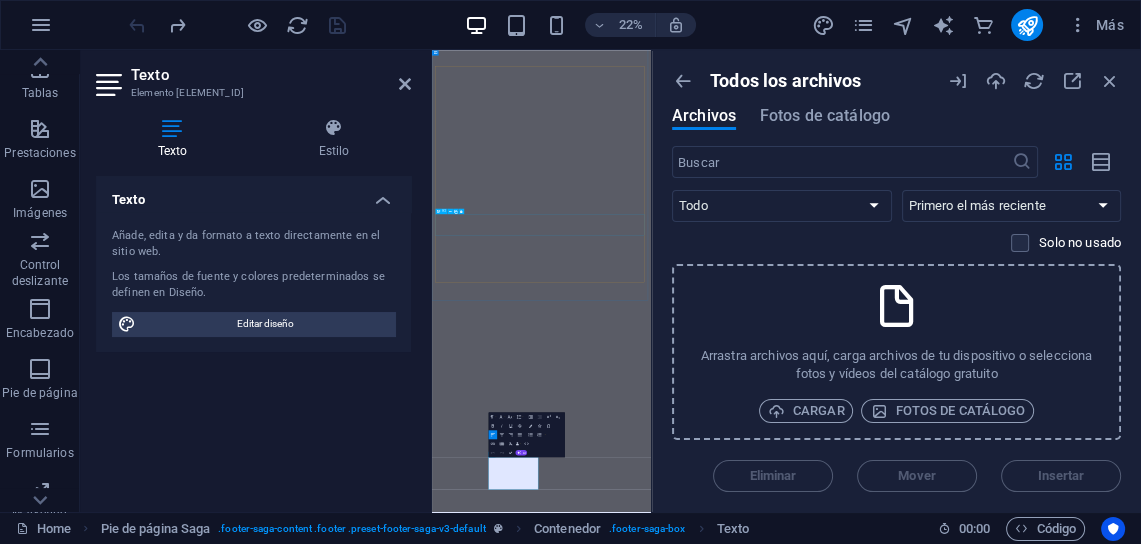 click on "¿Qué son los regímenes especiales?" at bounding box center (921, 13515) 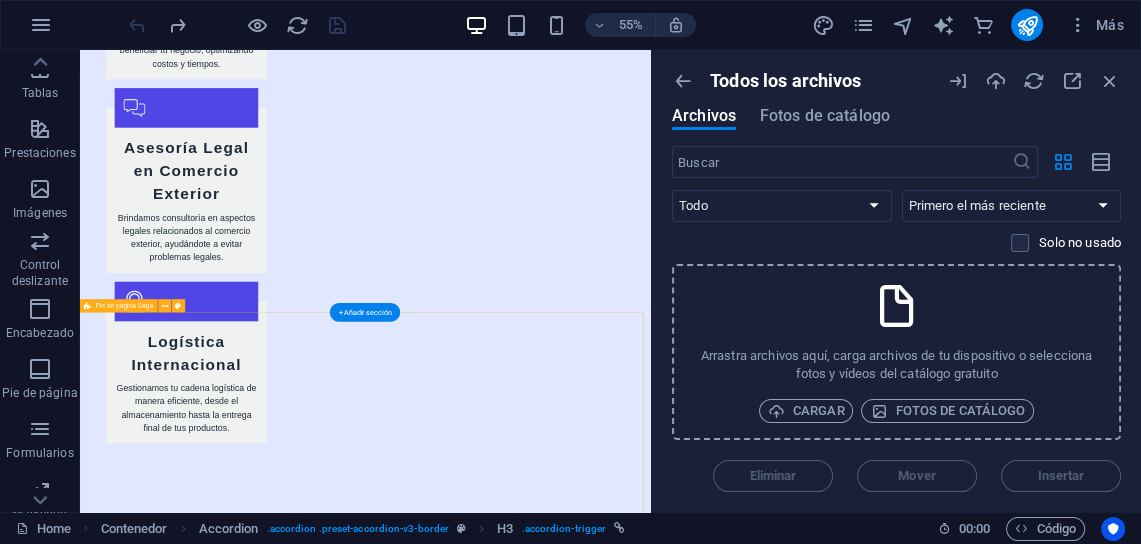 scroll, scrollTop: 3610, scrollLeft: 0, axis: vertical 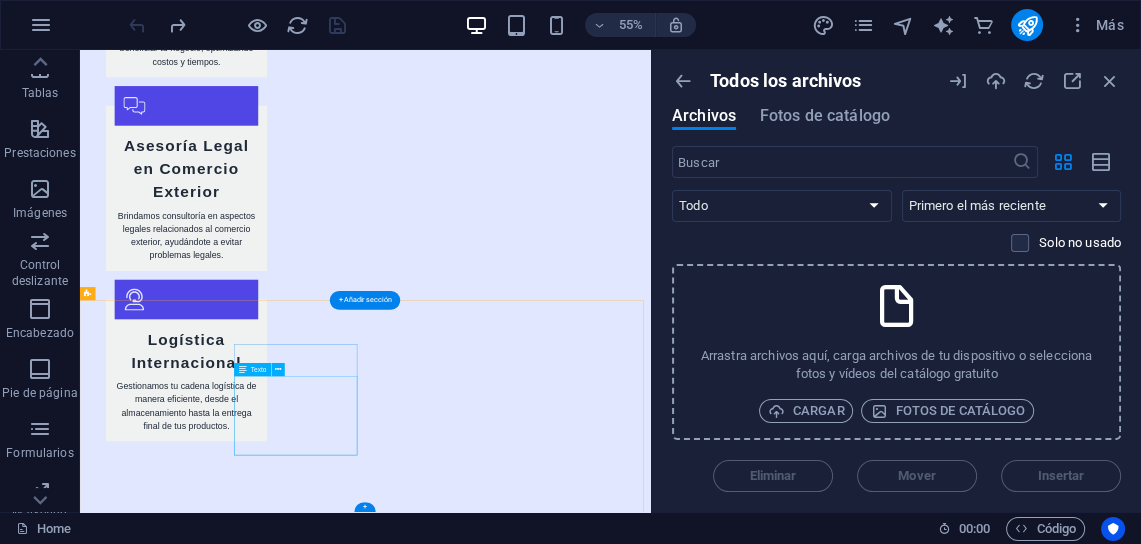 click on "Av. Corrientes 1234" at bounding box center (166, 2960) 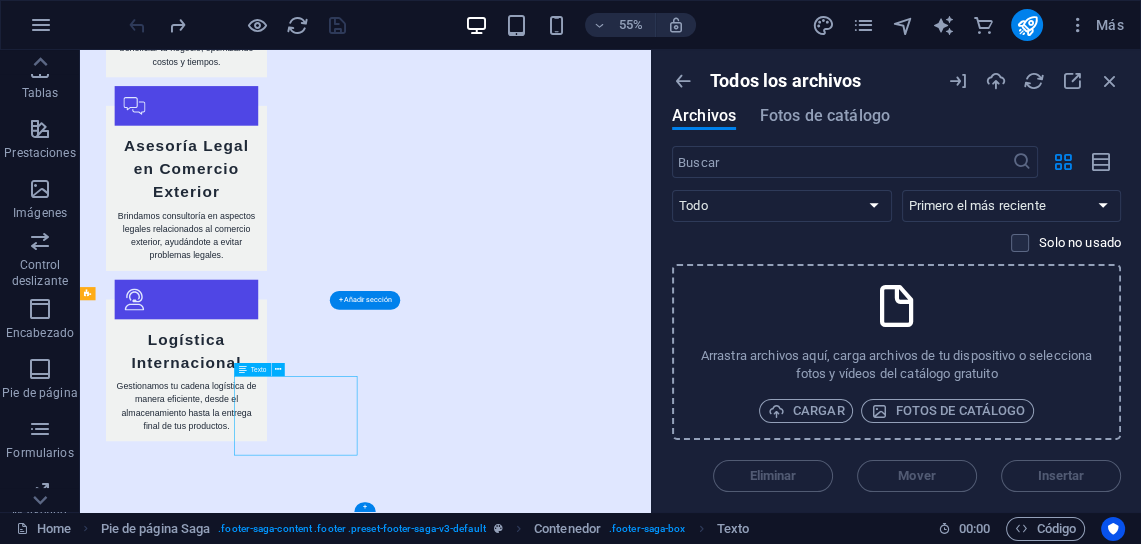 click on "Av. Corrientes 1234" at bounding box center [166, 2960] 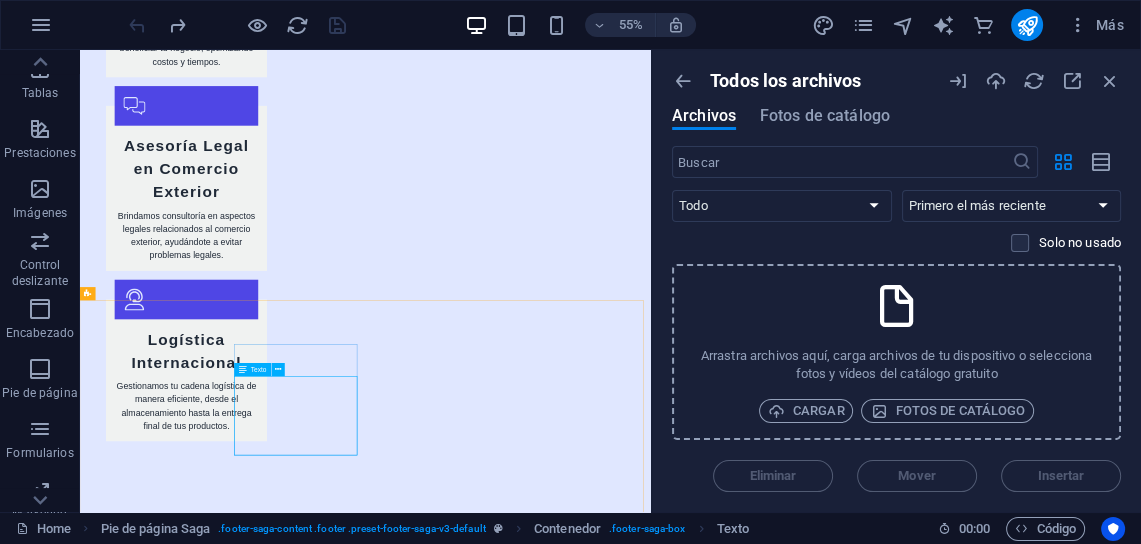 click on "Texto" at bounding box center [259, 369] 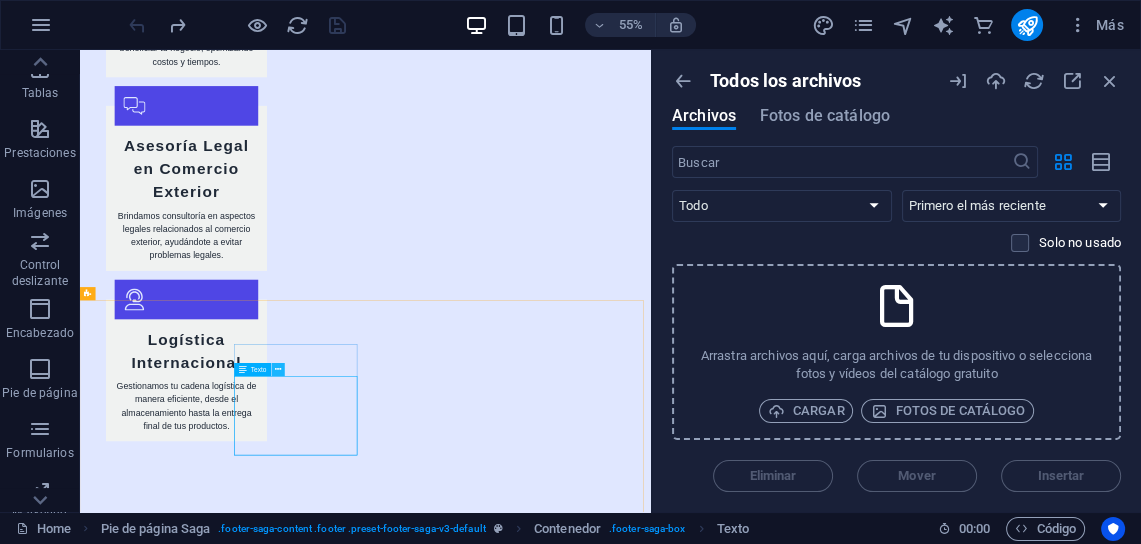 click at bounding box center [278, 370] 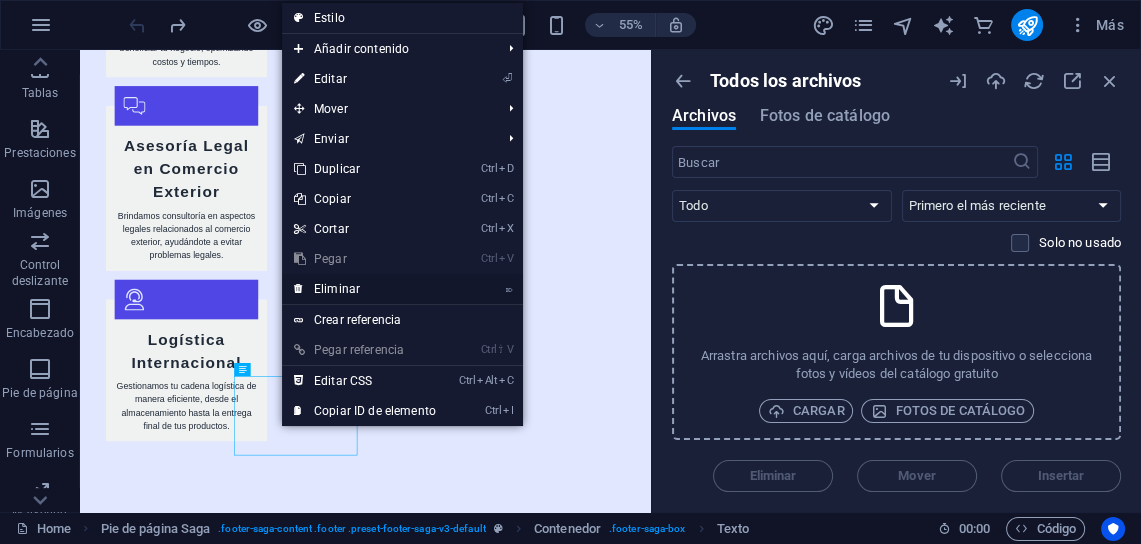 click on "⌦  Eliminar" at bounding box center [365, 289] 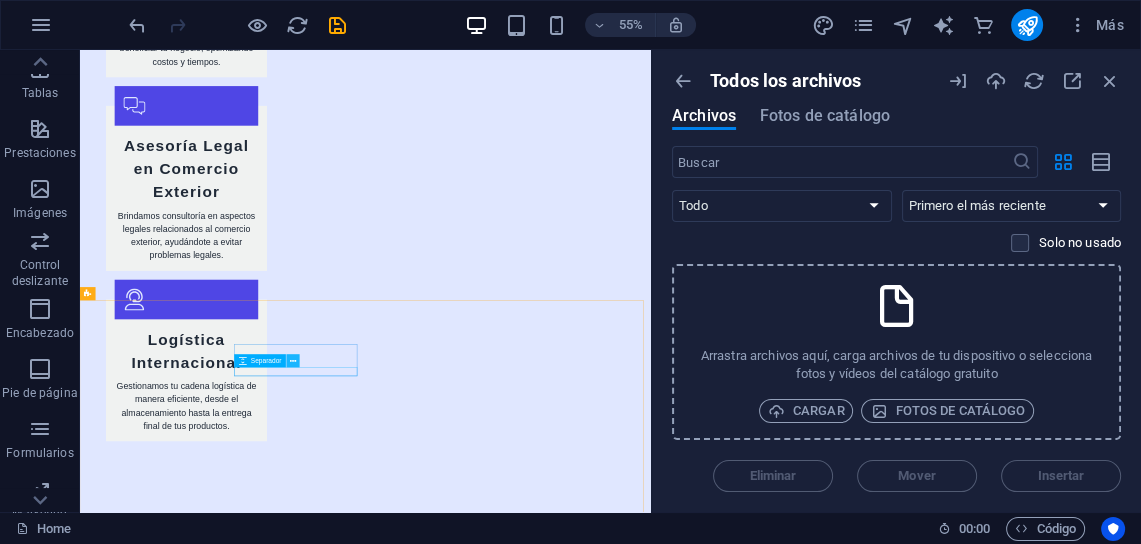 click at bounding box center [293, 360] 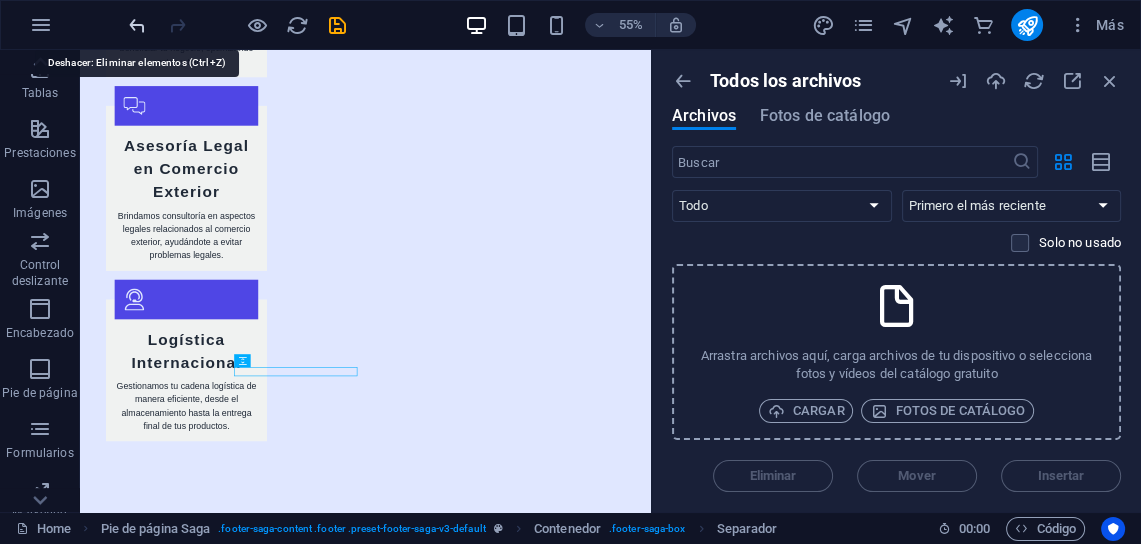 click at bounding box center (137, 25) 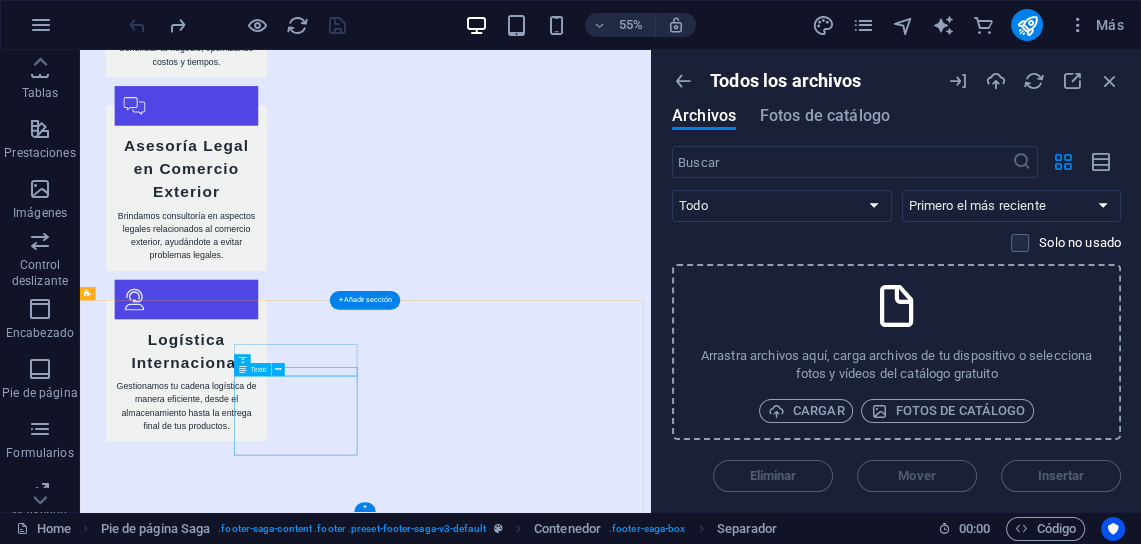 click on "011 1234-5678" at bounding box center [201, 3008] 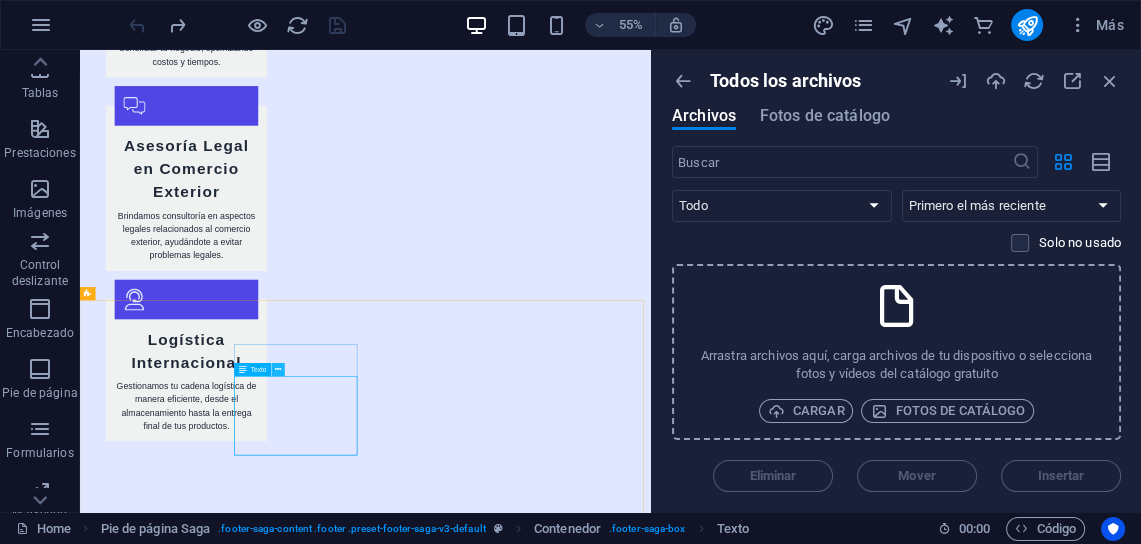 click at bounding box center (278, 370) 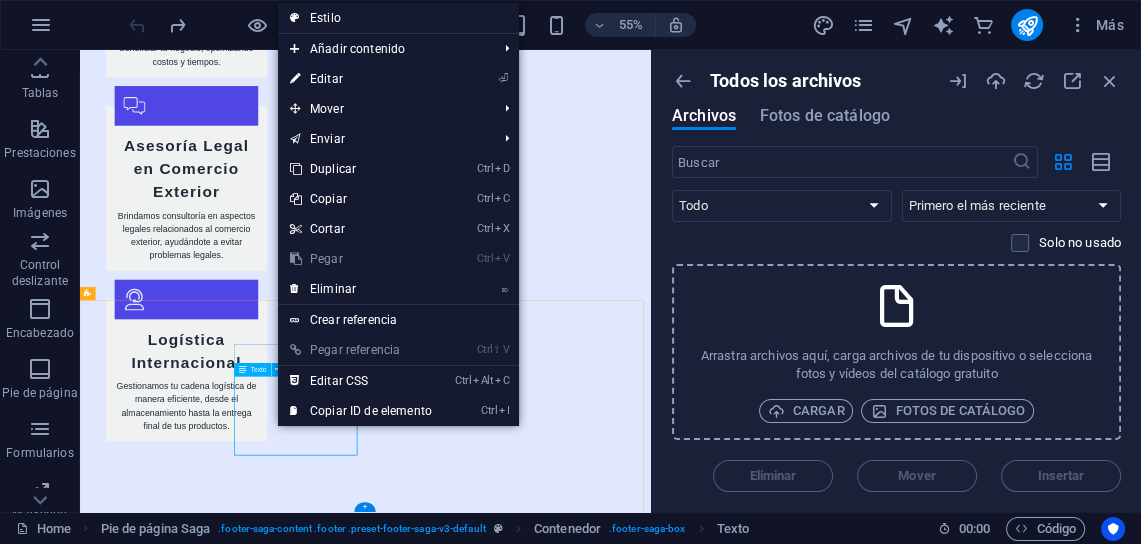 click on "Av. Corrientes [NUMBER] [POSTAL_CODE]   [CITY], [STATE] Phone:  [PHONE] Mobile:  Email:  [EMAIL]" at bounding box center (208, 3009) 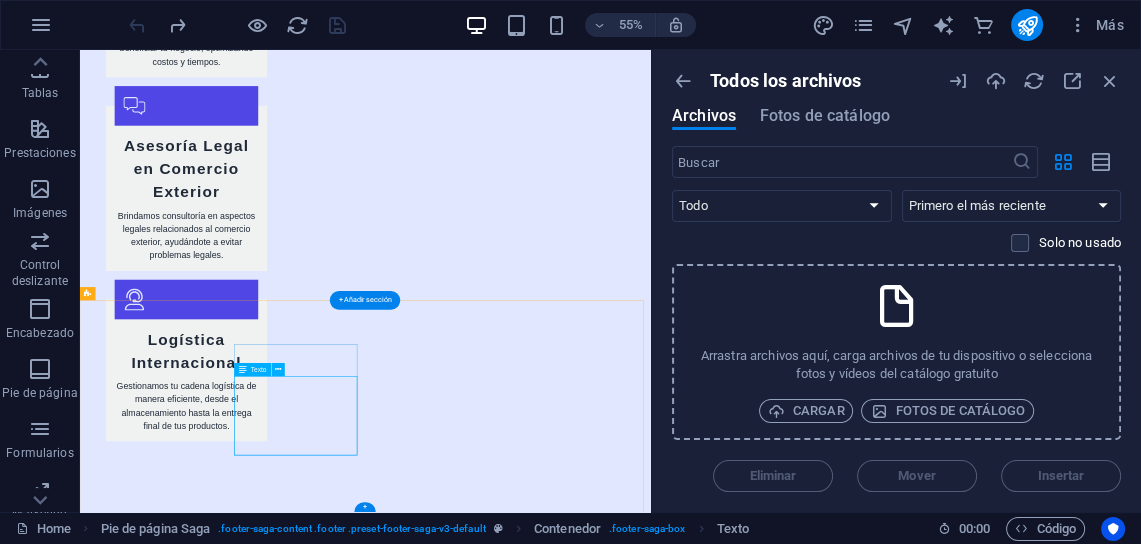 click on "011 1234-5678" at bounding box center [201, 3008] 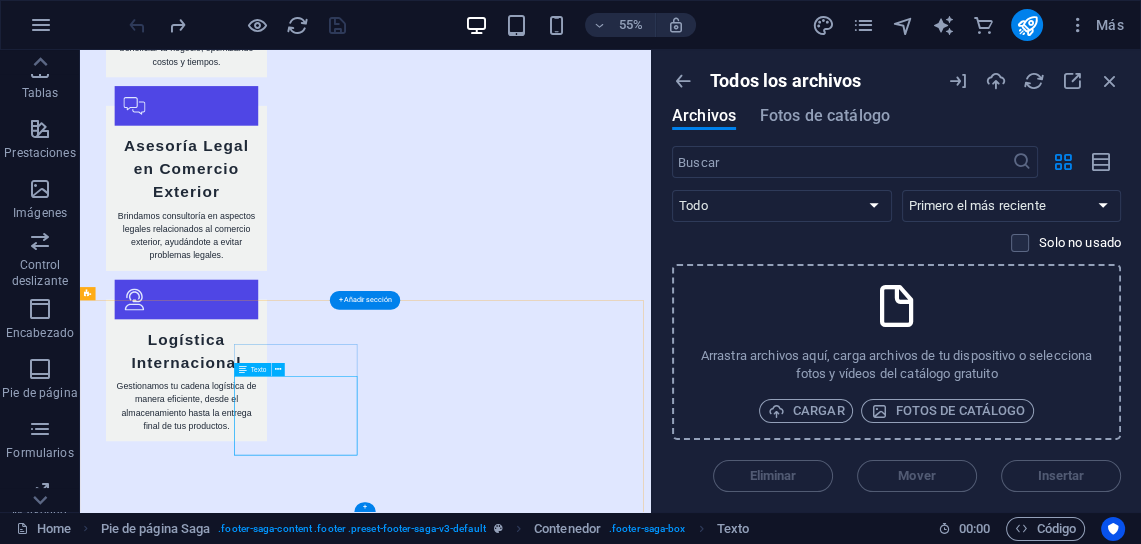 drag, startPoint x: 523, startPoint y: 705, endPoint x: 361, endPoint y: 678, distance: 164.23459 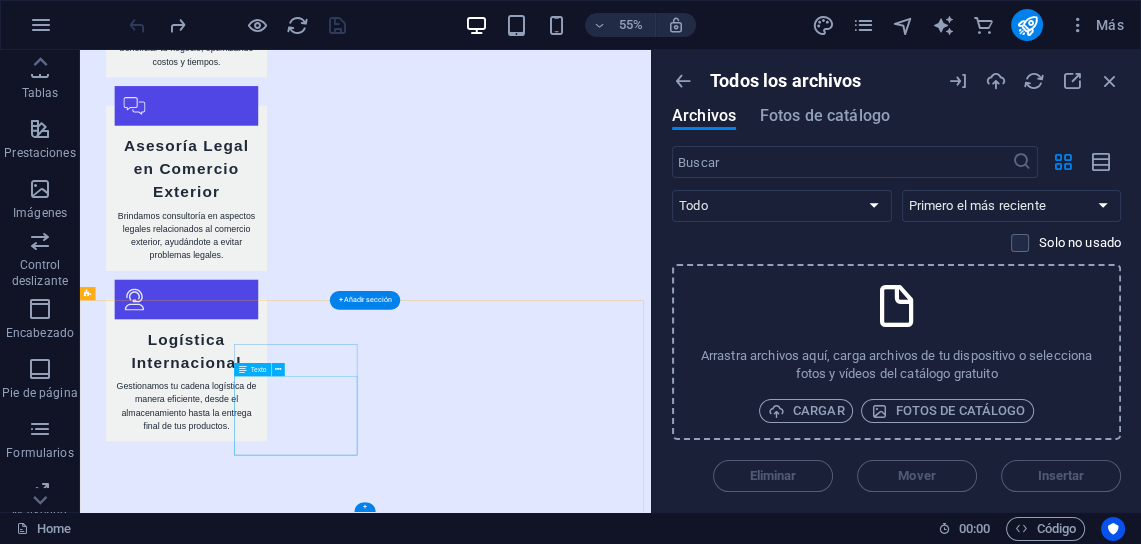 drag, startPoint x: 527, startPoint y: 707, endPoint x: 471, endPoint y: 698, distance: 56.718605 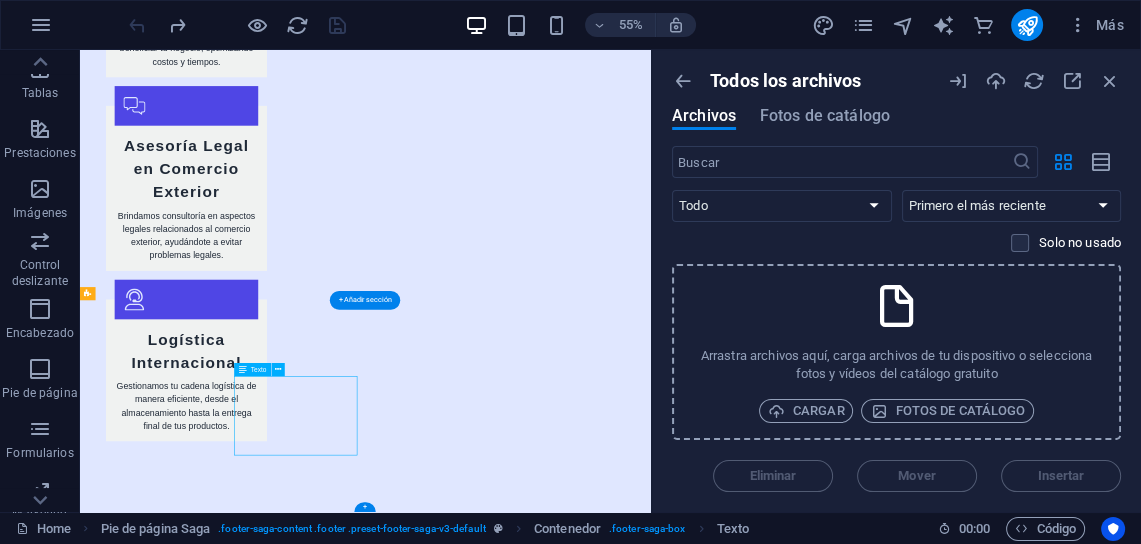 click on "Av. Corrientes [NUMBER] [POSTAL_CODE]   [CITY], [STATE] Phone:  [PHONE] Mobile:  Email:  [EMAIL]" at bounding box center (208, 3009) 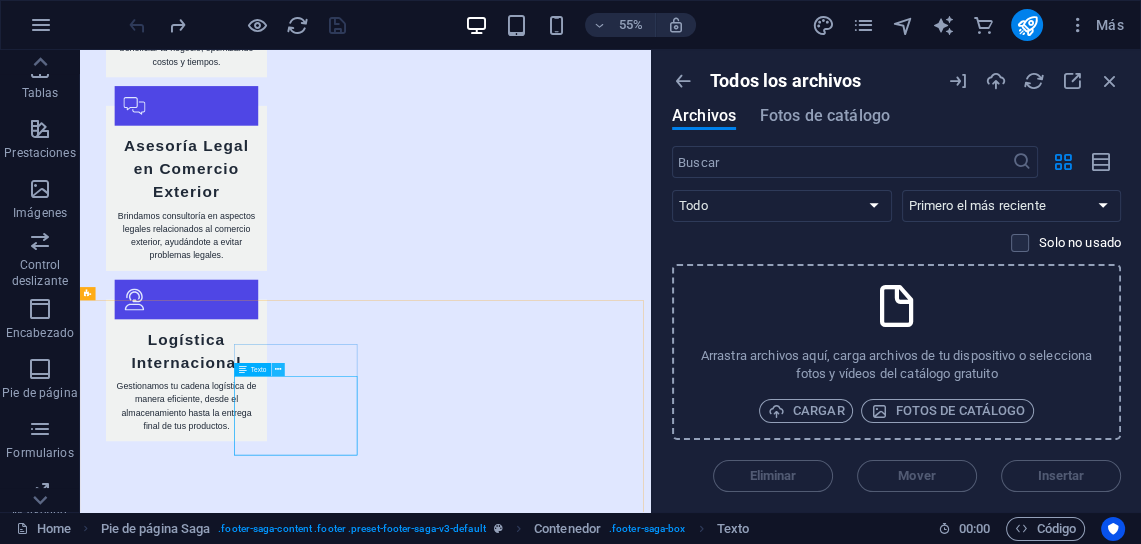 click at bounding box center [278, 370] 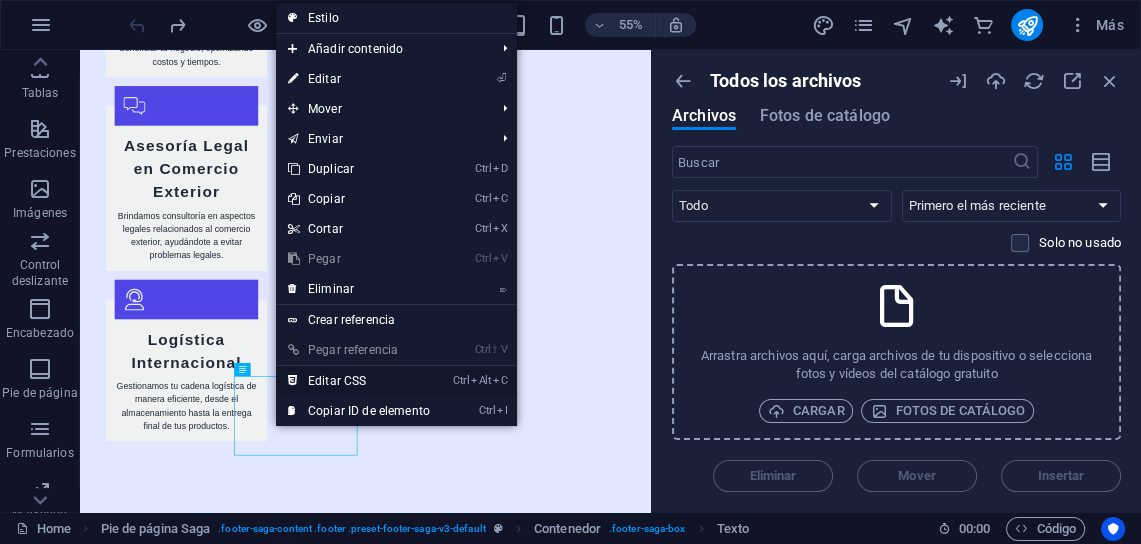 click on "Ctrl Alt C  Editar CSS" at bounding box center [359, 381] 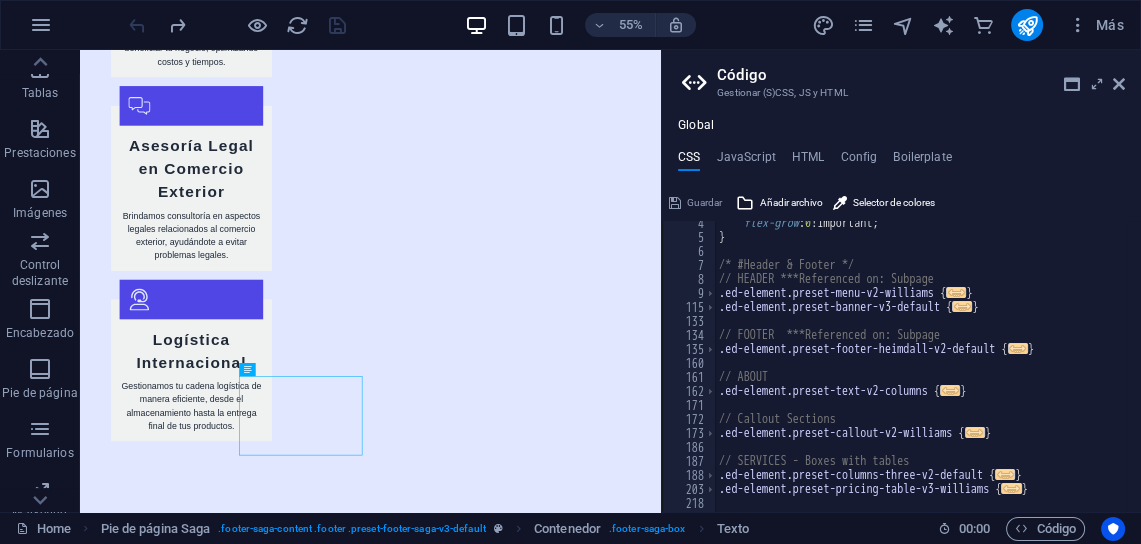 scroll, scrollTop: 0, scrollLeft: 0, axis: both 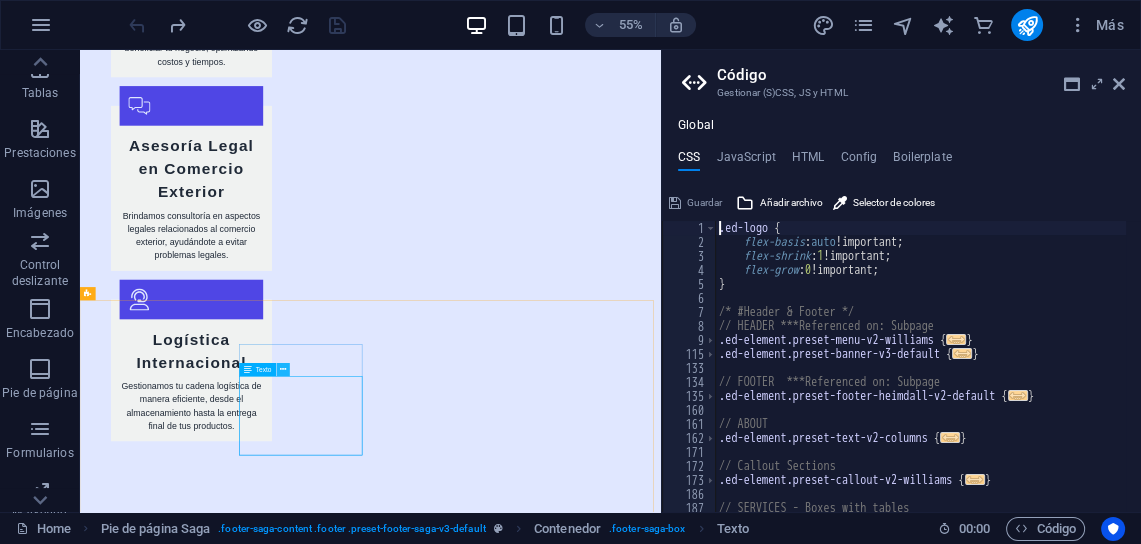 click at bounding box center [283, 370] 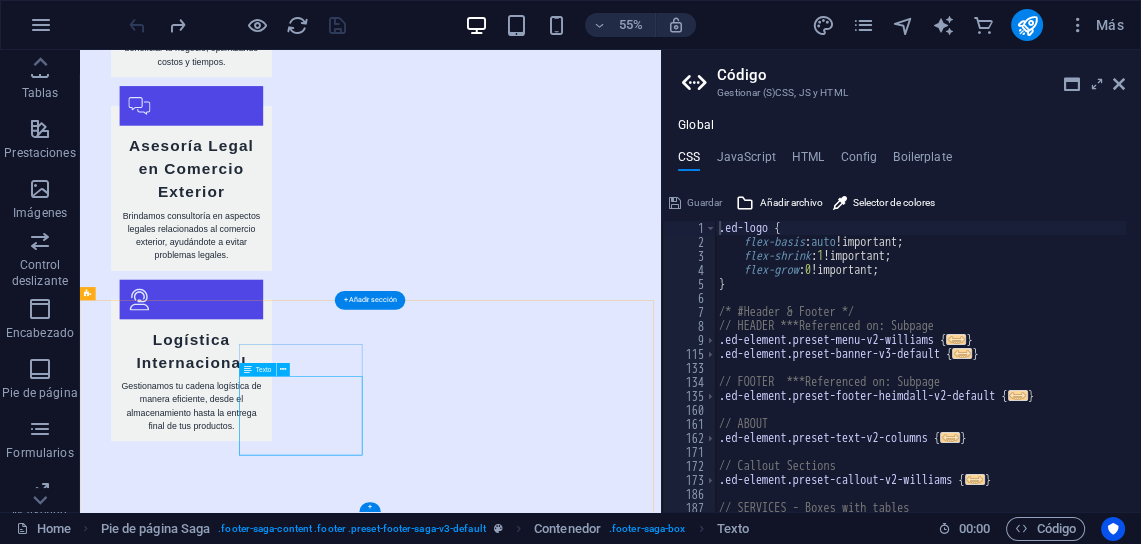 click on "Av. Corrientes [NUMBER] [POSTAL_CODE]   [CITY], [STATE] Phone:  [PHONE] Mobile:  Email:  [EMAIL]" at bounding box center [208, 3009] 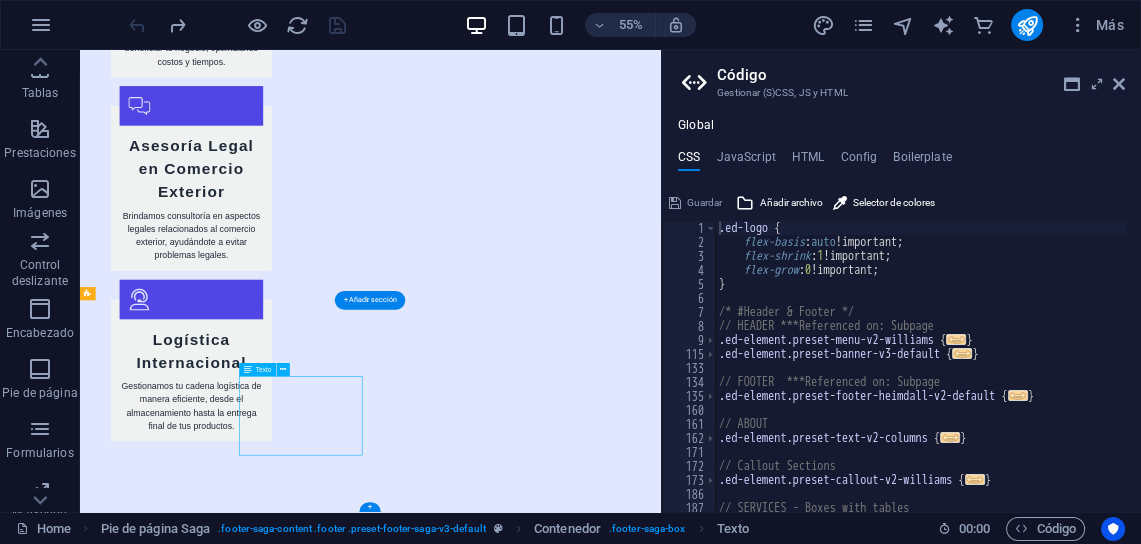 click on "011 1234-5678" at bounding box center (201, 3008) 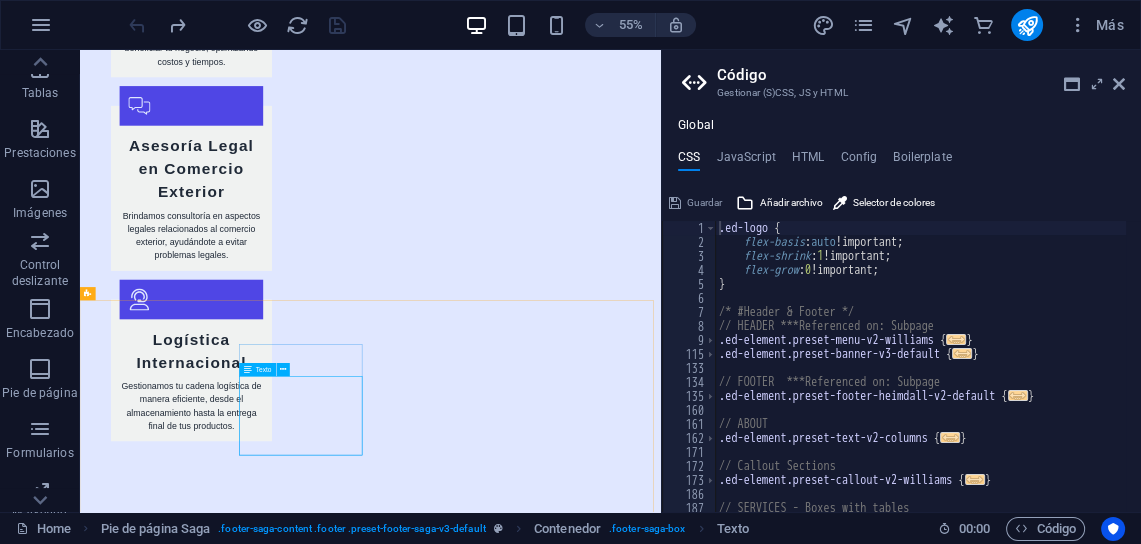 click on "Texto" at bounding box center [258, 369] 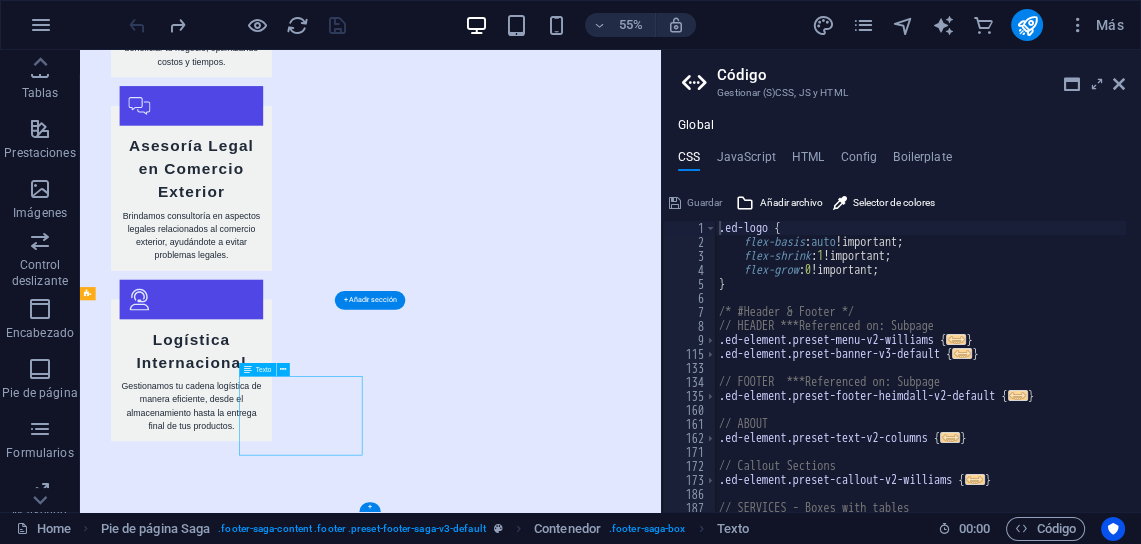 click on "Av. Corrientes [NUMBER] [POSTAL_CODE]   [CITY], [STATE] Phone:  [PHONE] Mobile:  Email:  [EMAIL]" at bounding box center [208, 3009] 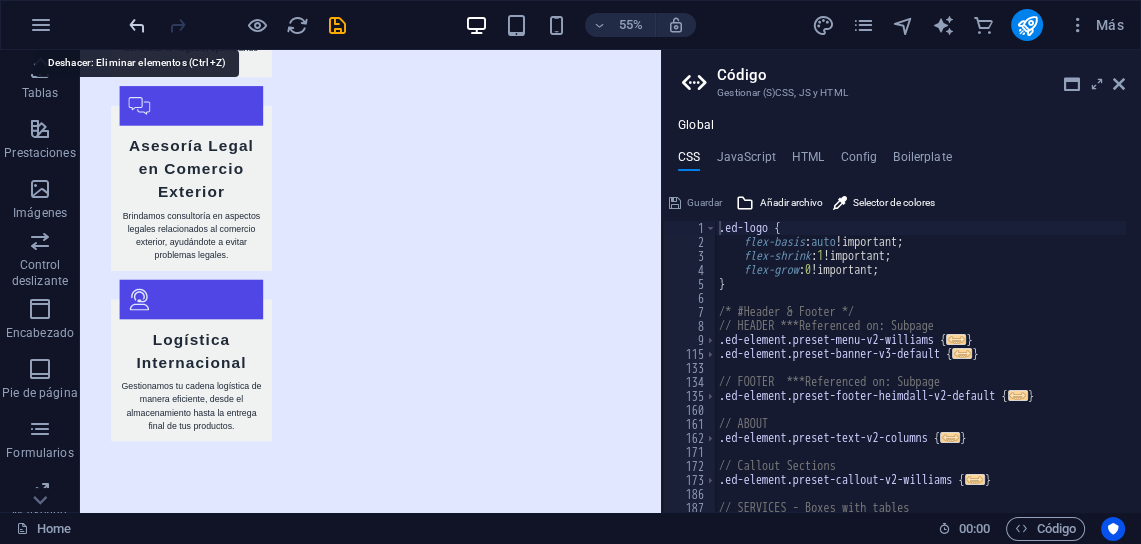click at bounding box center (137, 25) 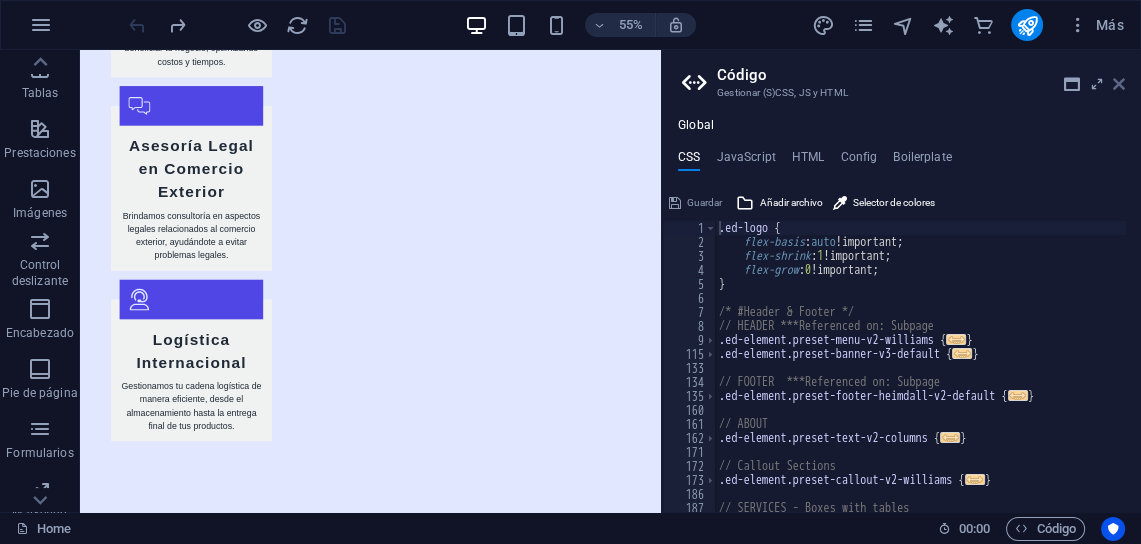 click at bounding box center [1119, 84] 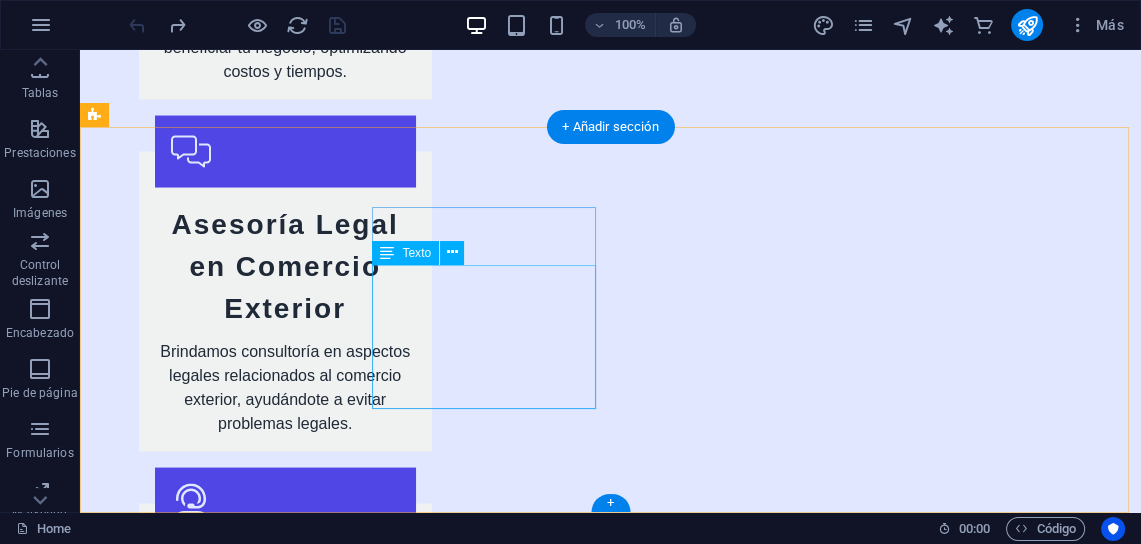 click on "Buenos Aires" at bounding box center [227, 2984] 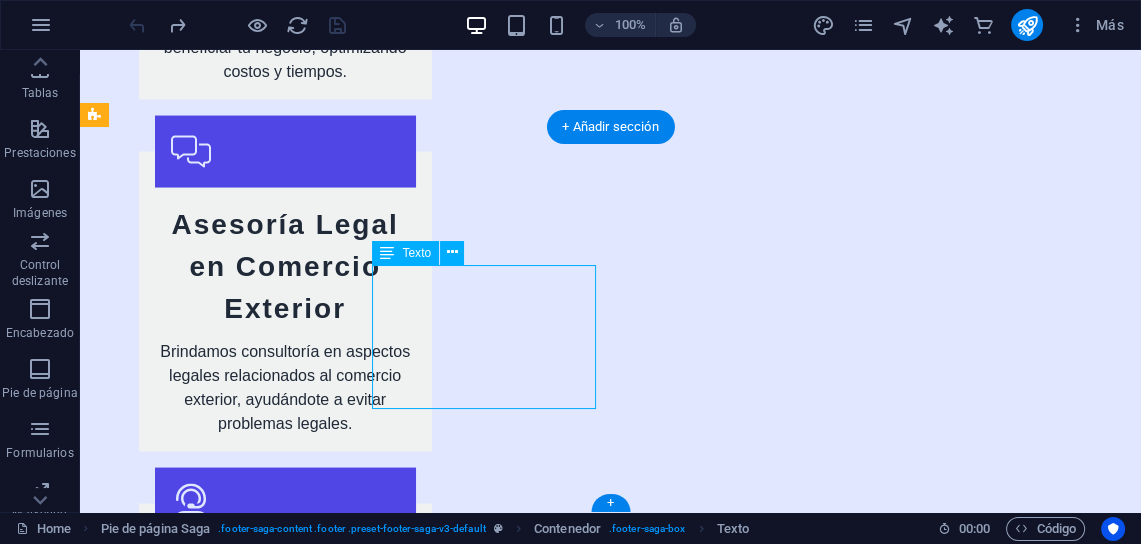 click on "Av. Corrientes [NUMBER] [POSTAL_CODE]   [CITY], [STATE] Phone:  [PHONE] Mobile:  Email:  [EMAIL]" at bounding box center [208, 3009] 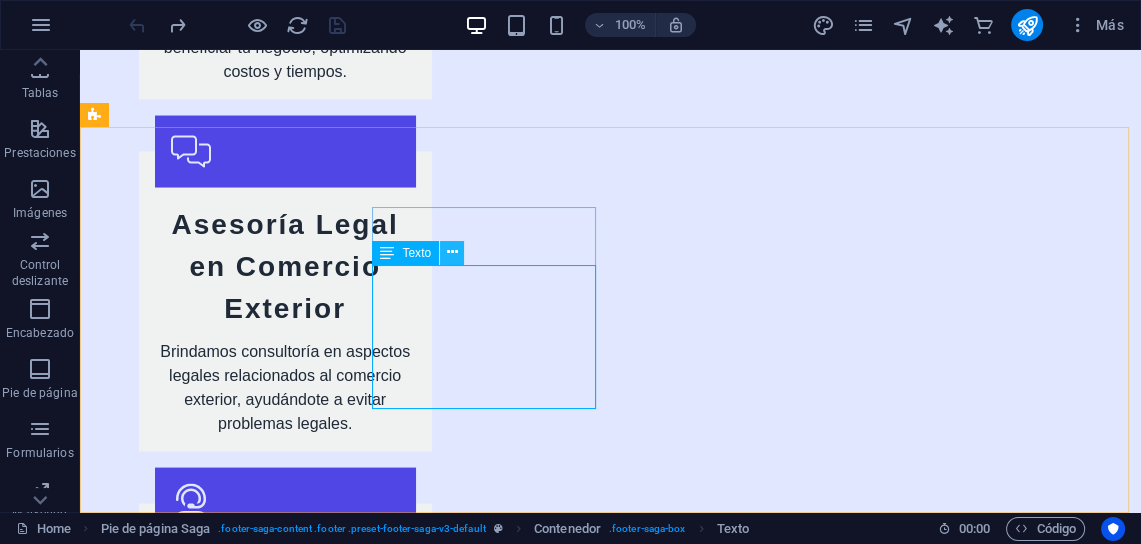 click at bounding box center [452, 252] 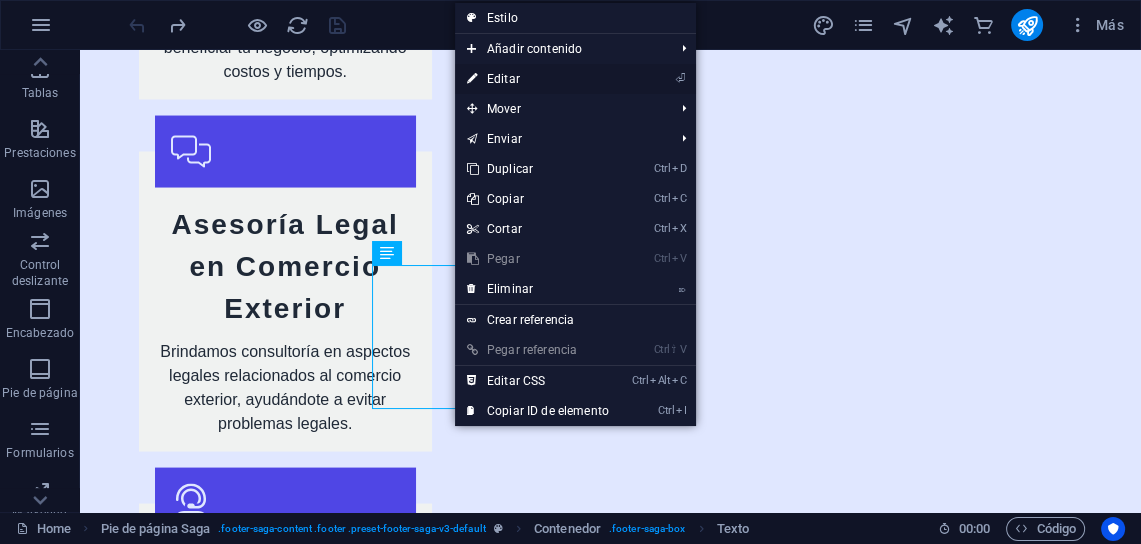 click on "⏎  Editar" at bounding box center (538, 79) 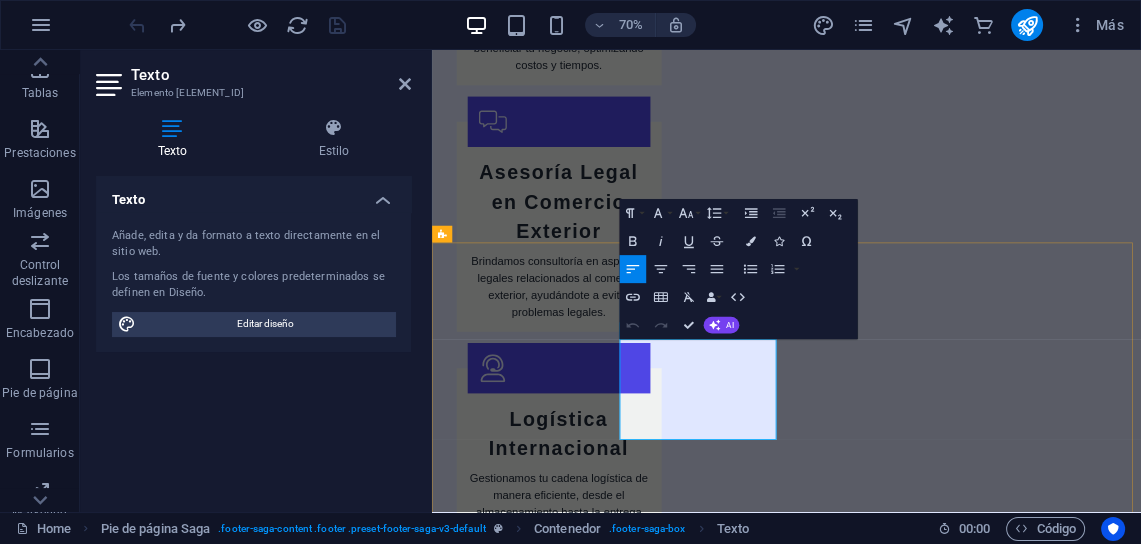 click on "Av. Corrientes 1234" at bounding box center (518, 2960) 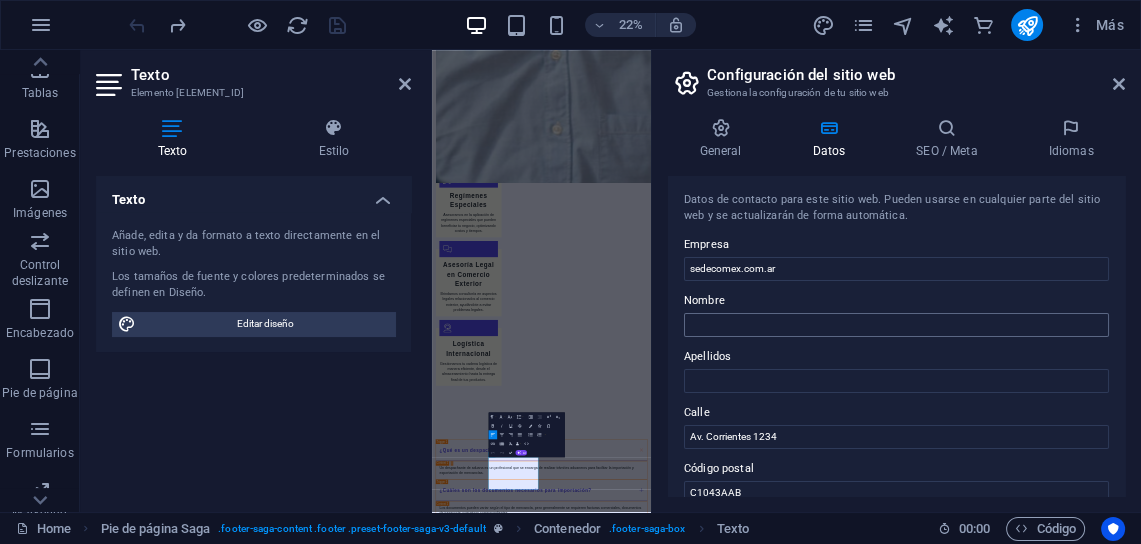 scroll, scrollTop: 159, scrollLeft: 0, axis: vertical 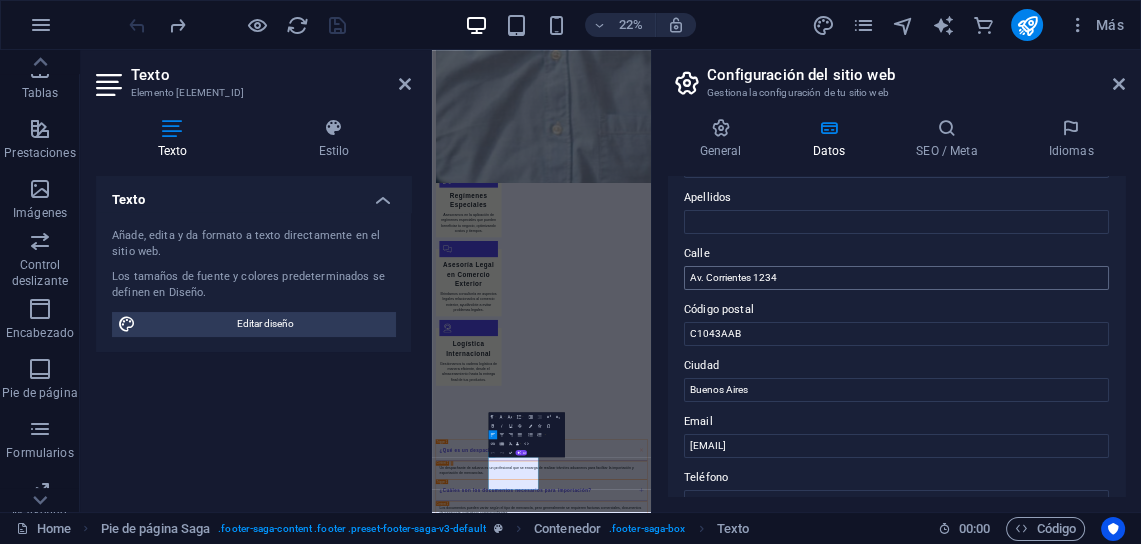 click on "Av. Corrientes 1234" at bounding box center [896, 278] 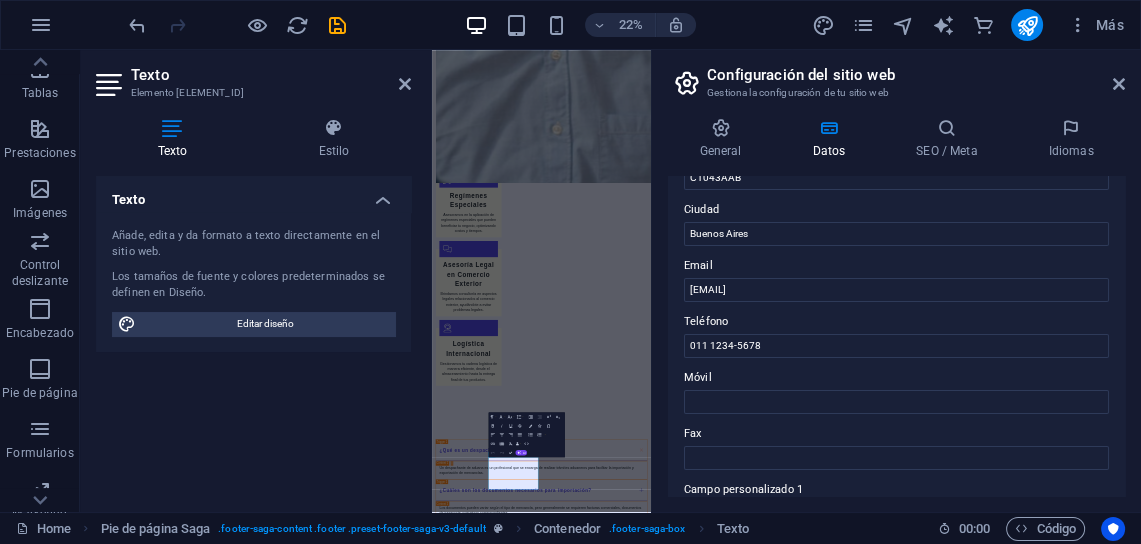 scroll, scrollTop: 320, scrollLeft: 0, axis: vertical 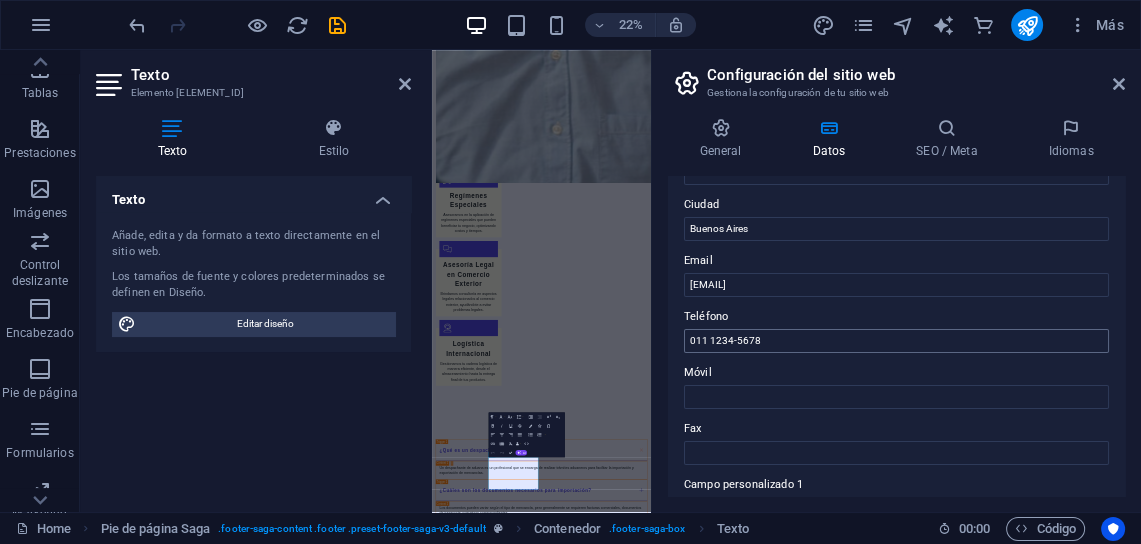 type on "Av. Corrientes [NUMBER]" 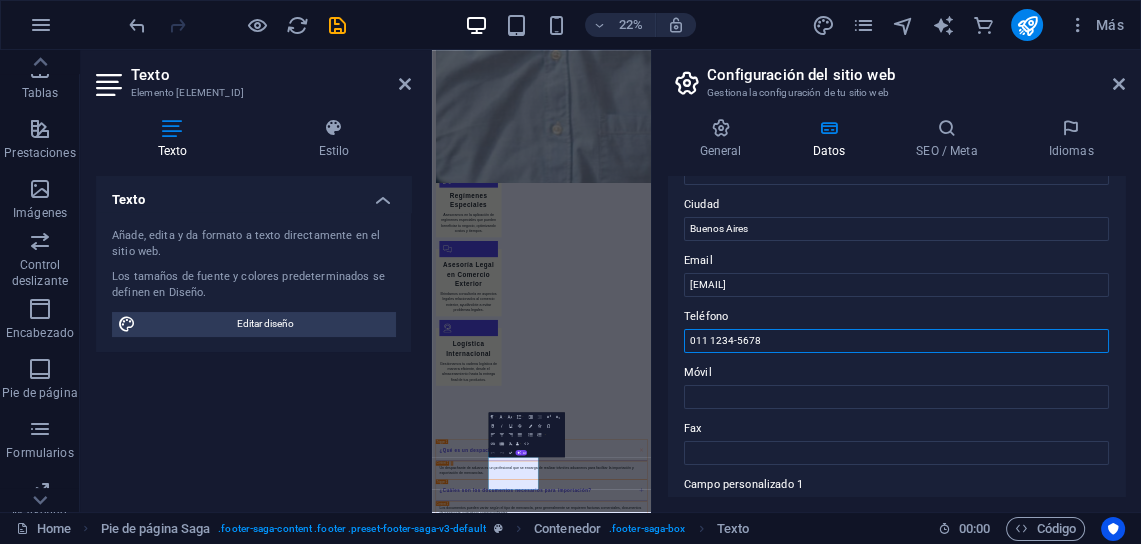 click on "011 1234-5678" at bounding box center [896, 341] 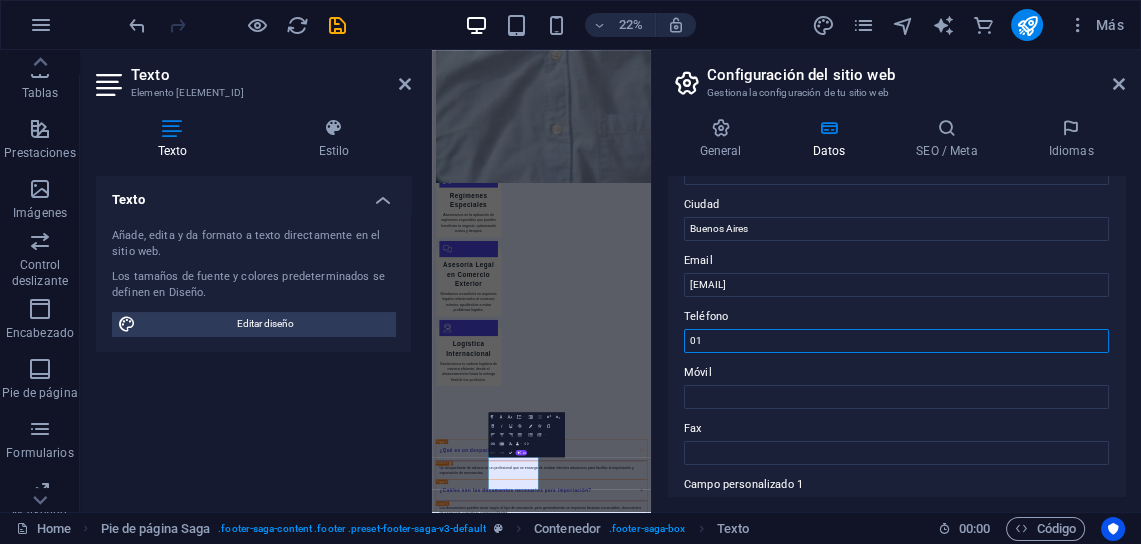 type on "0" 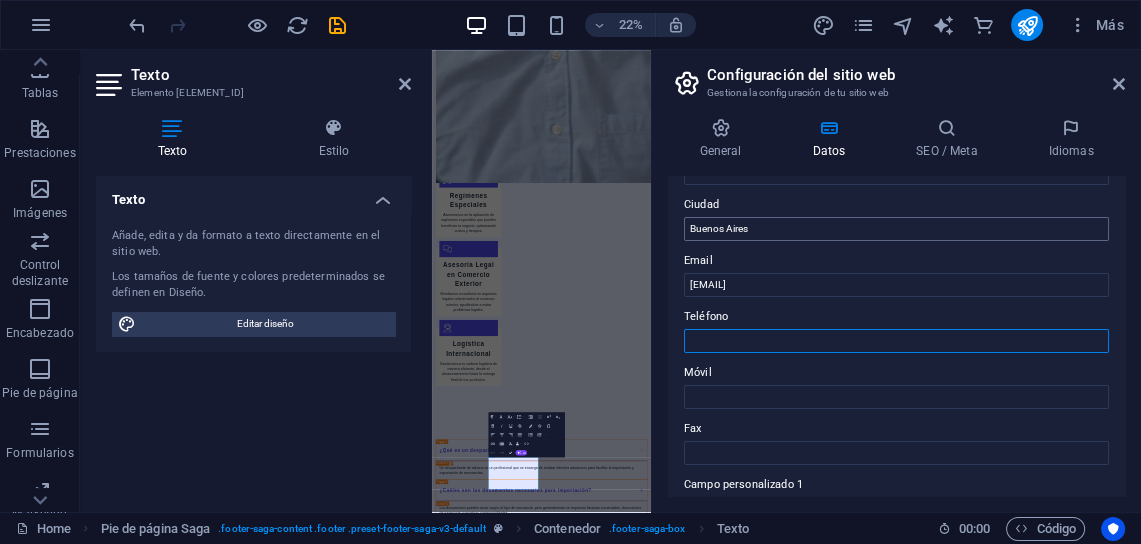 scroll, scrollTop: 0, scrollLeft: 0, axis: both 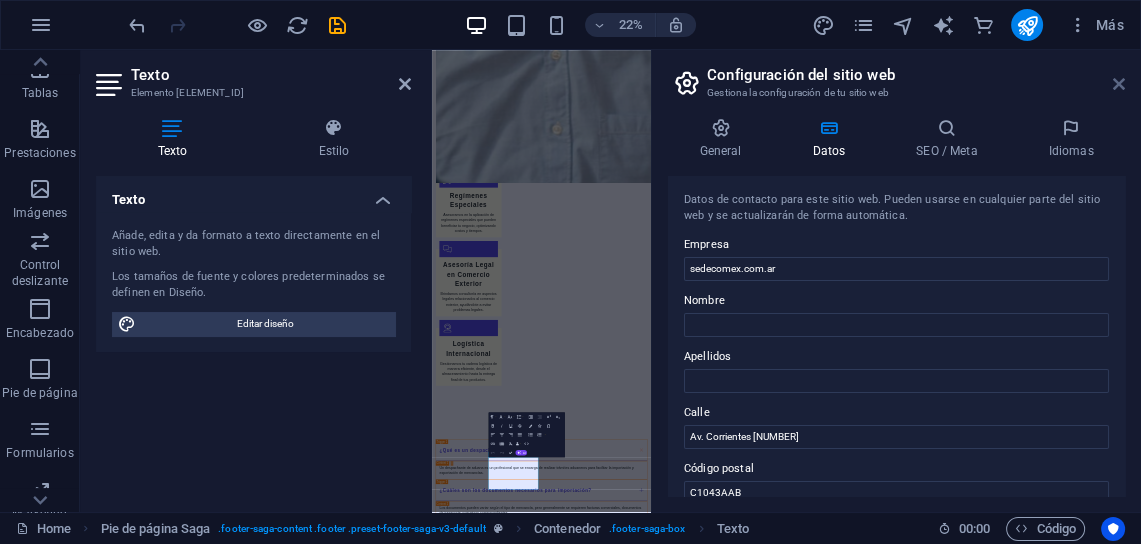 type 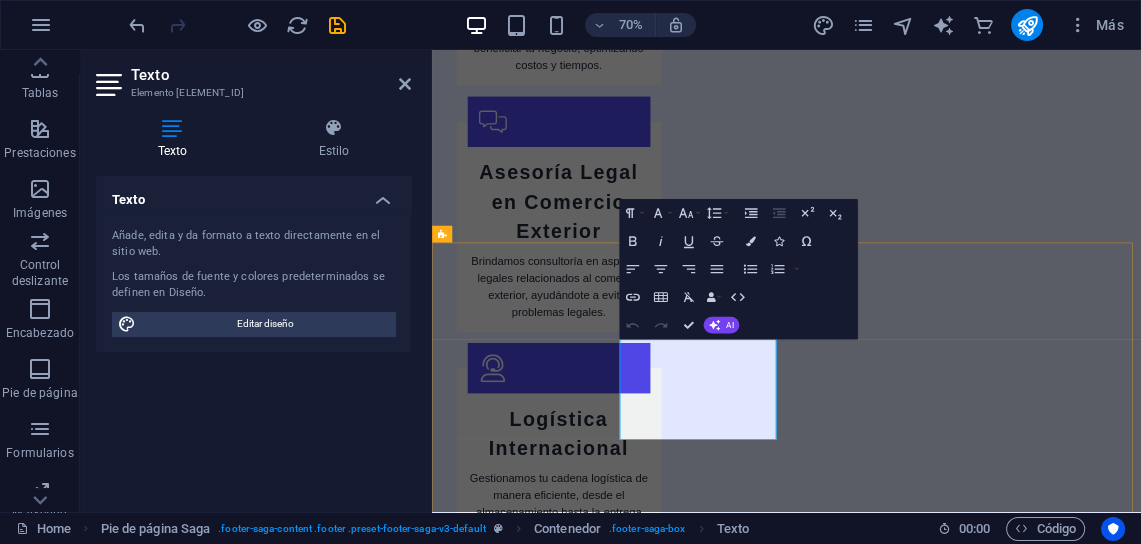 click on "Mobile:" at bounding box center [560, 3033] 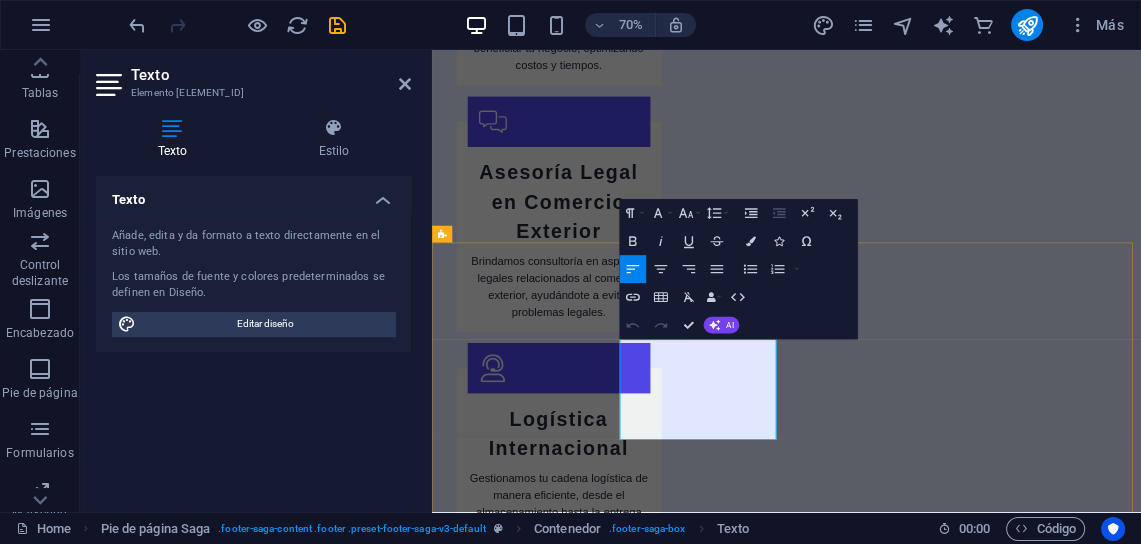 click on "Phone:" at bounding box center [560, 3009] 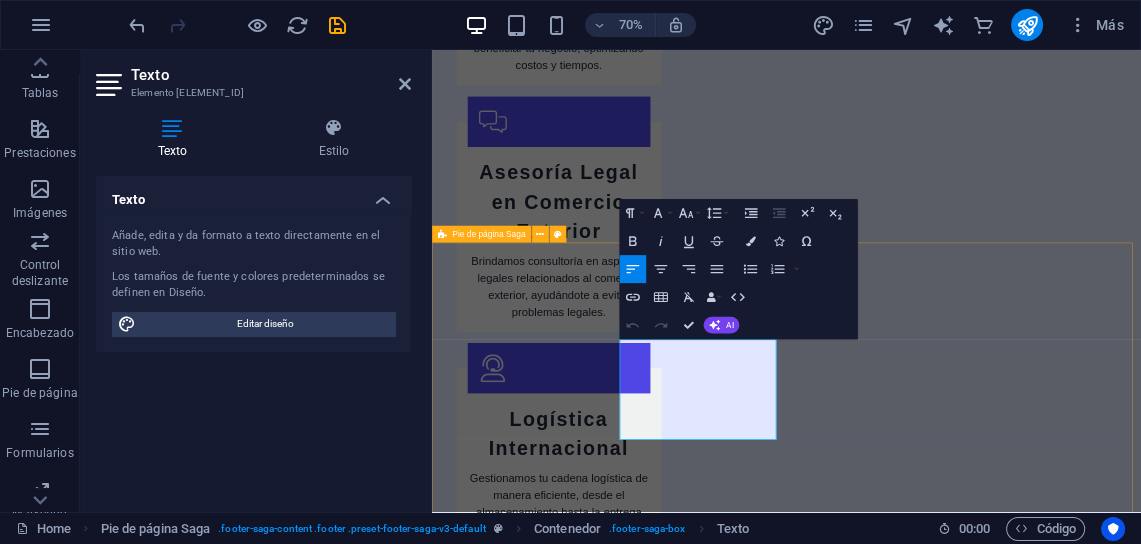 drag, startPoint x: 760, startPoint y: 519, endPoint x: 672, endPoint y: 527, distance: 88.362885 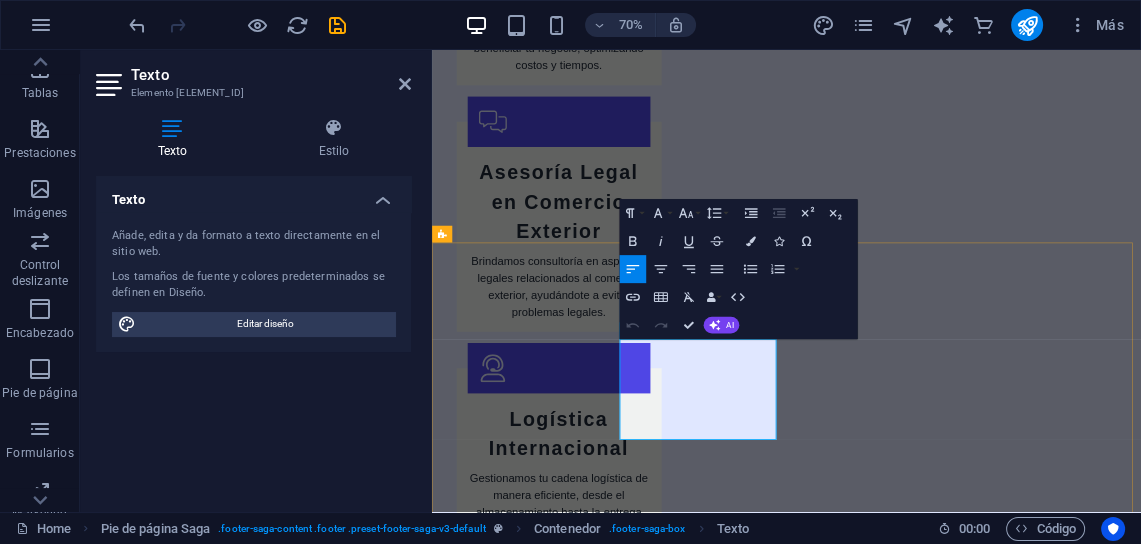 click on "Phone:" at bounding box center (560, 3009) 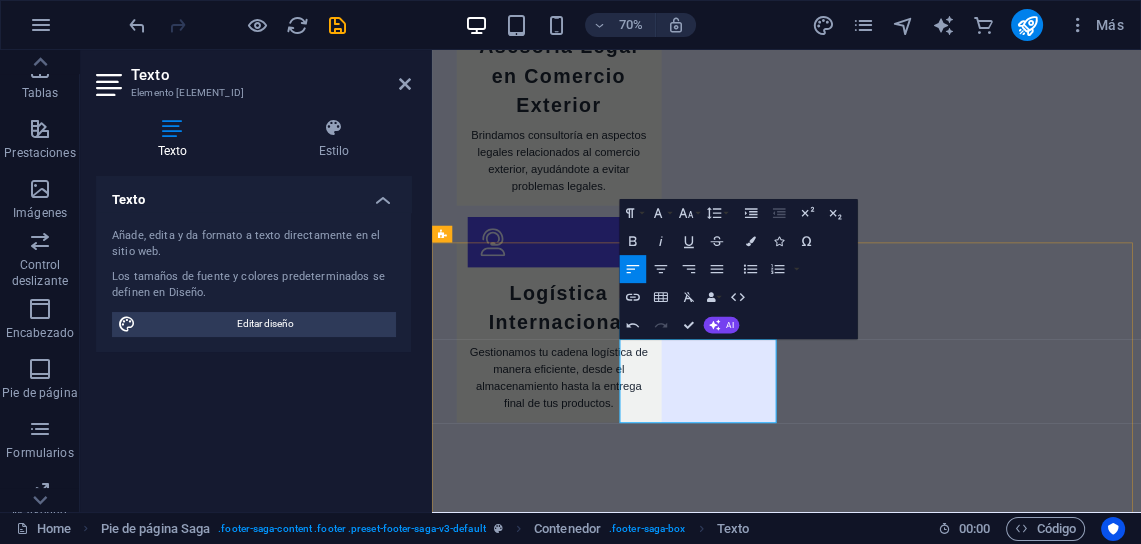 click on "Phone:" at bounding box center [560, 2829] 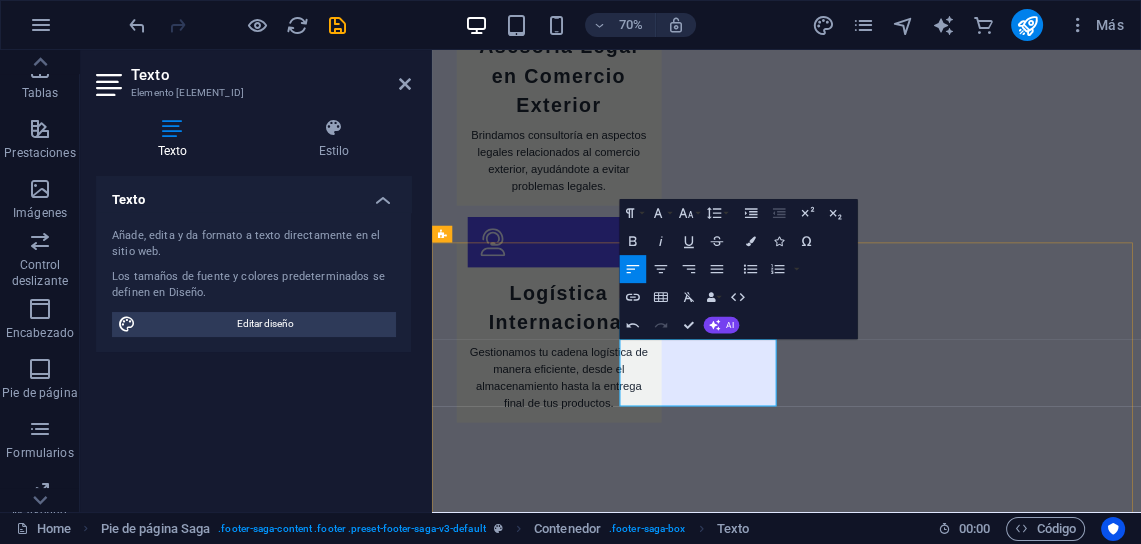 type 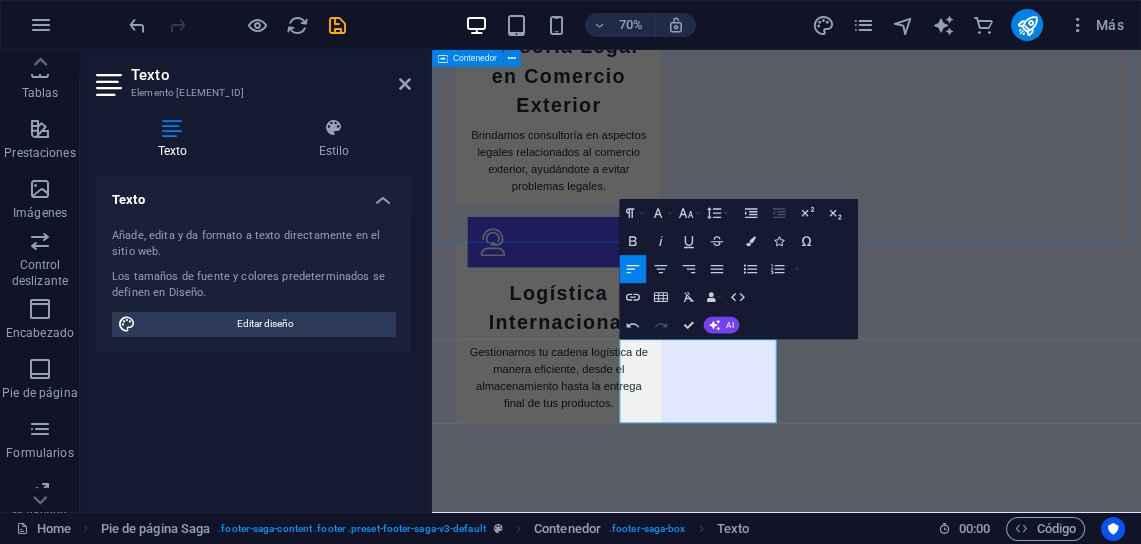 click on "Contáctanos   I have read and understand the privacy policy. ¿Ilegible? Cargar nuevo Enviar Consulta" at bounding box center [938, 2164] 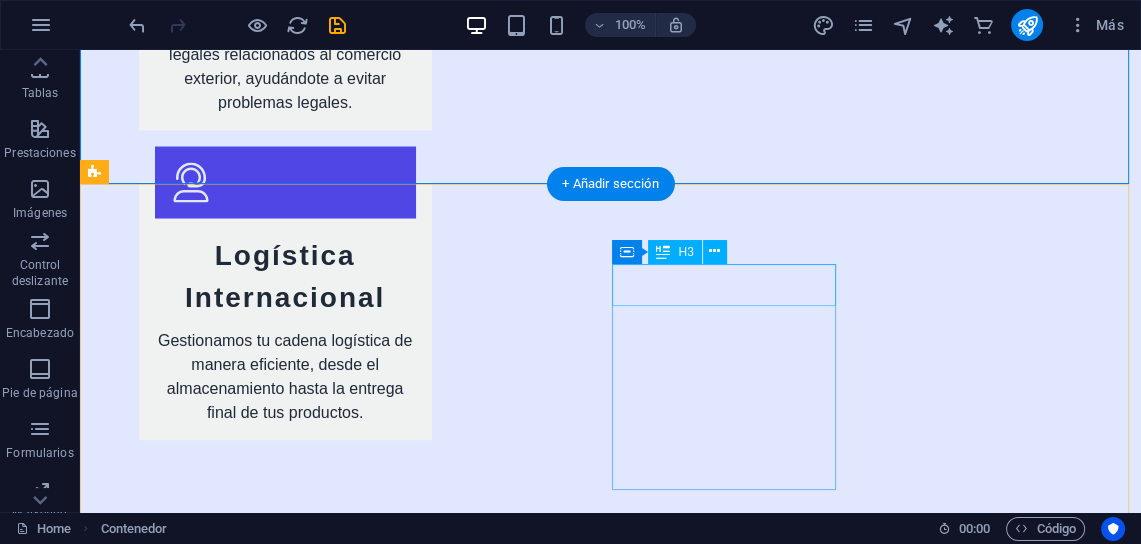 scroll, scrollTop: 3572, scrollLeft: 0, axis: vertical 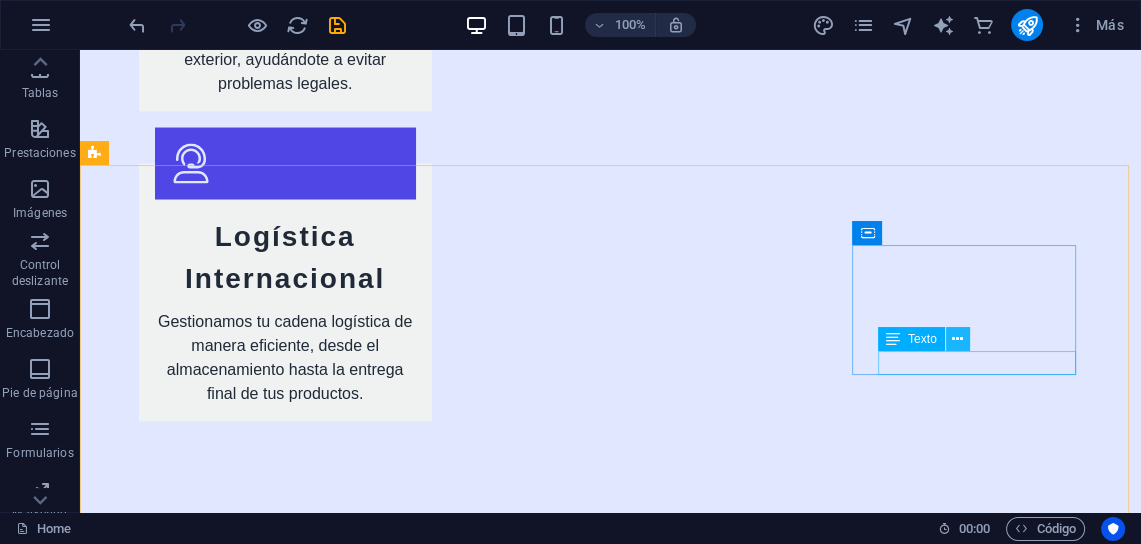 click at bounding box center [958, 339] 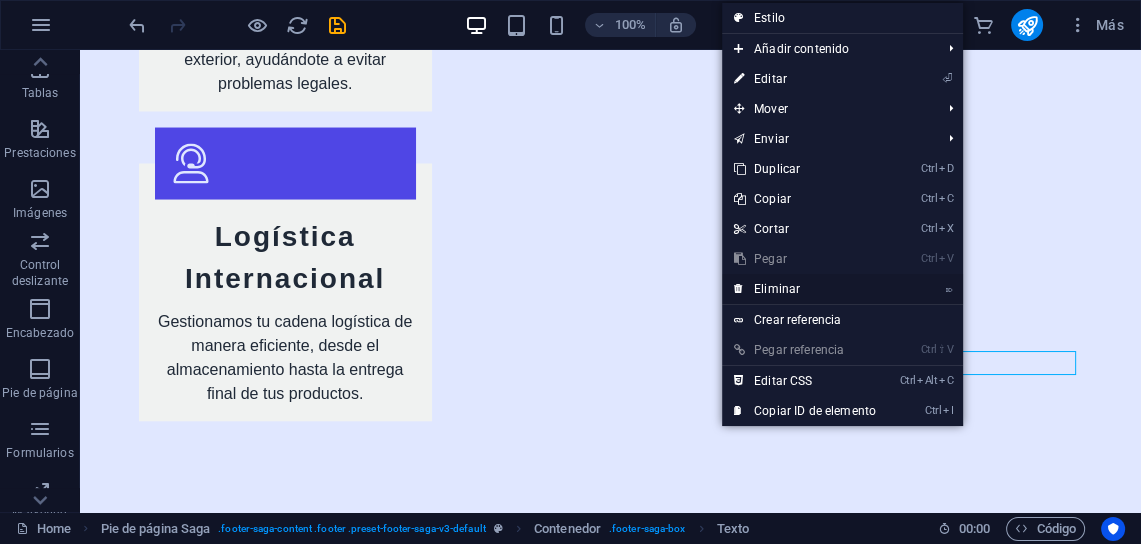 click on "⌦  Eliminar" at bounding box center (805, 289) 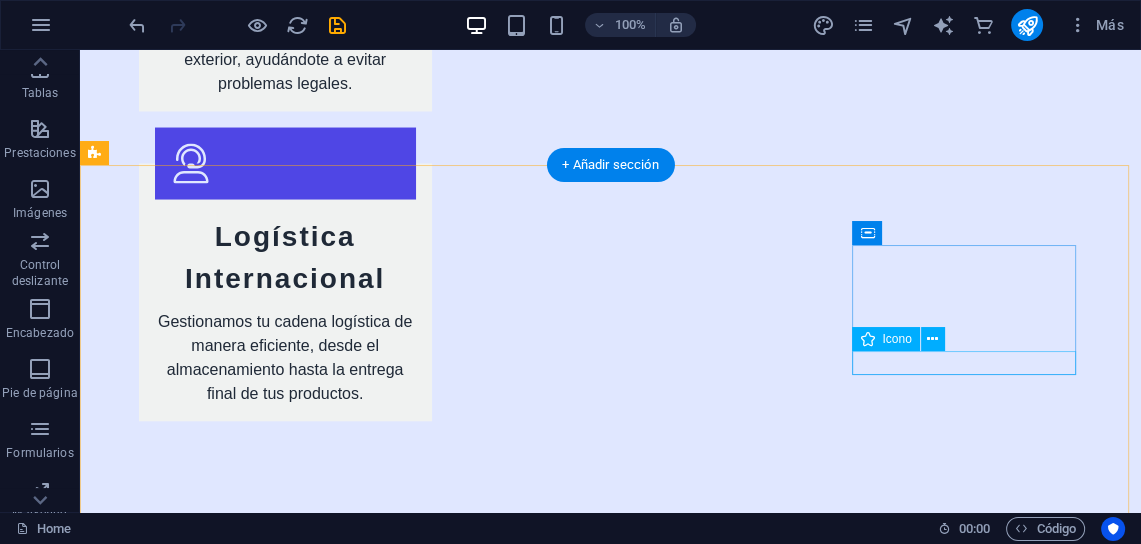 click at bounding box center [208, 3113] 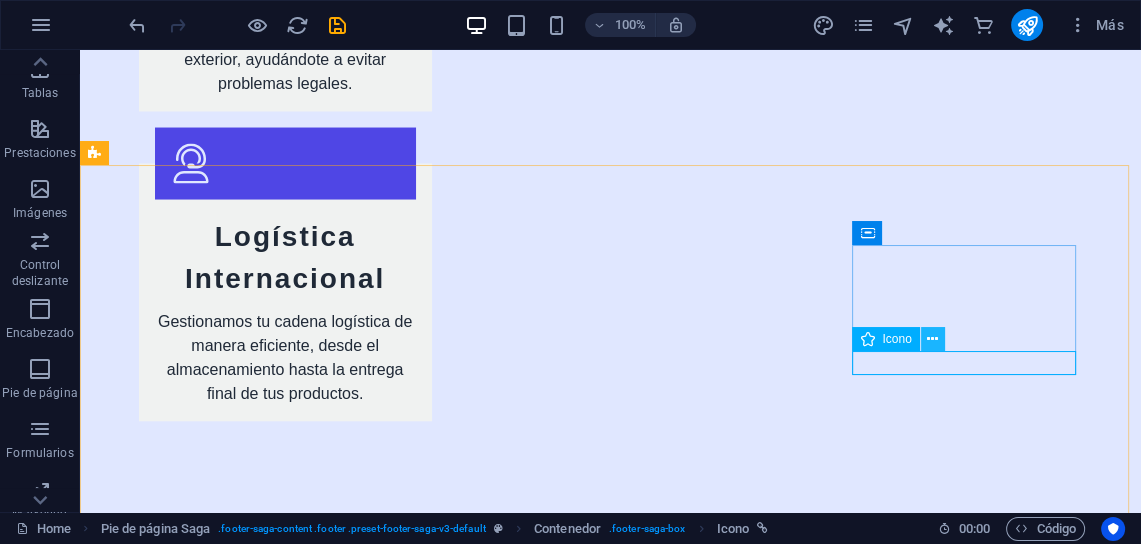 click at bounding box center [932, 339] 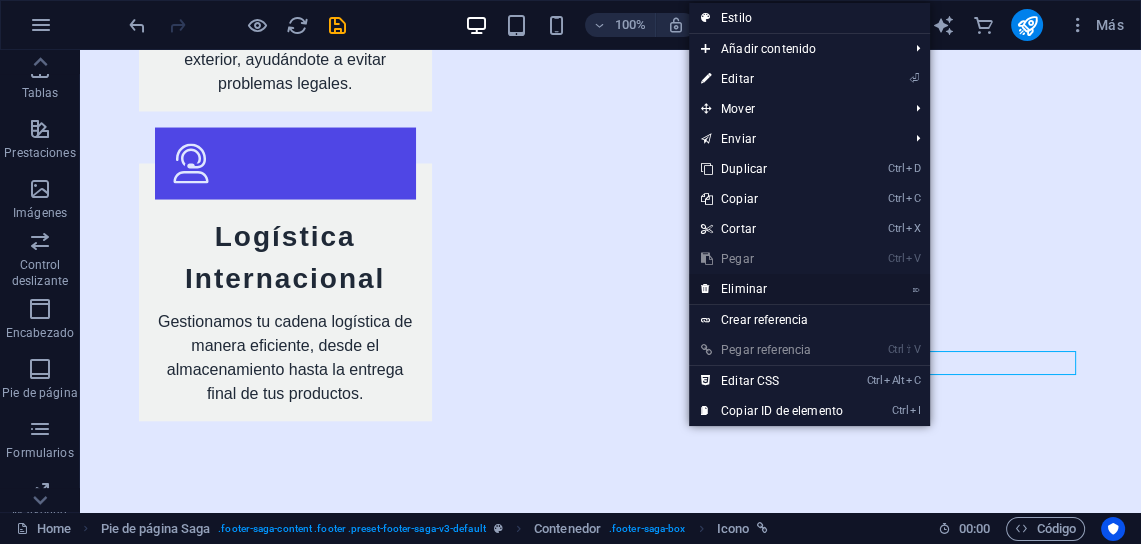 click on "⌦  Eliminar" at bounding box center (772, 289) 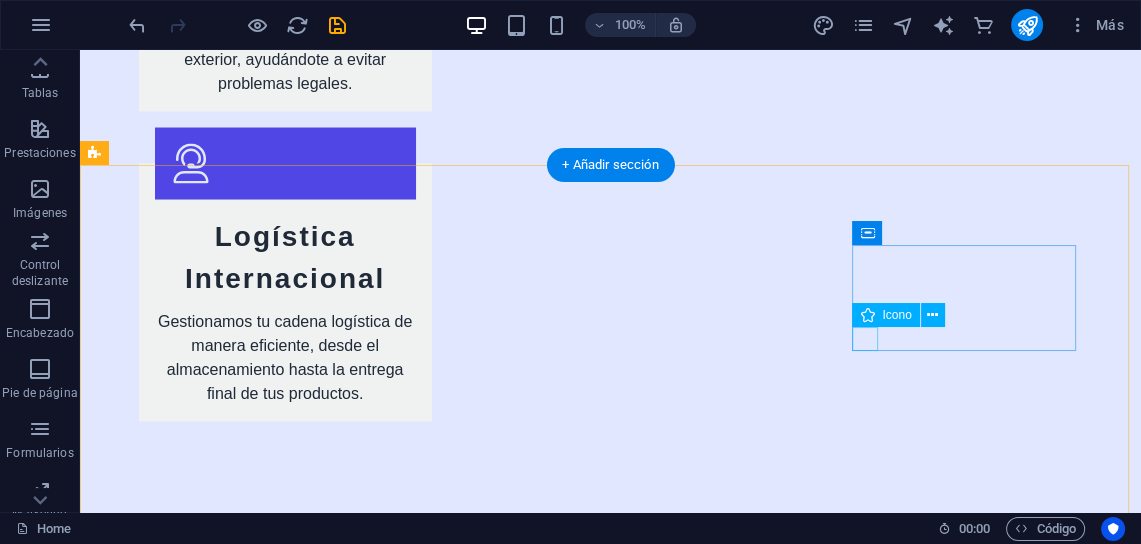 click at bounding box center (208, 3065) 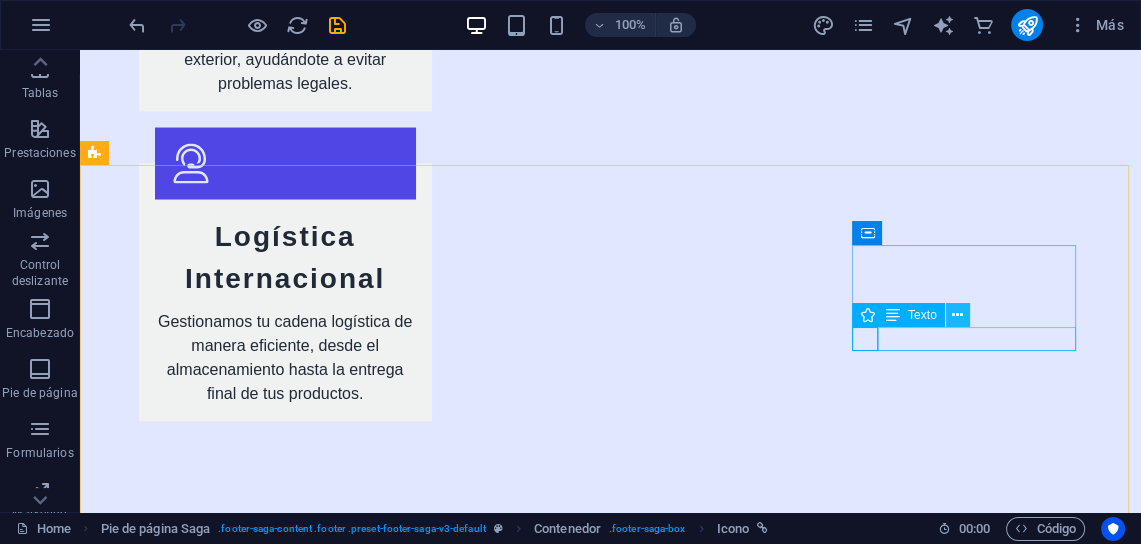 click at bounding box center (958, 315) 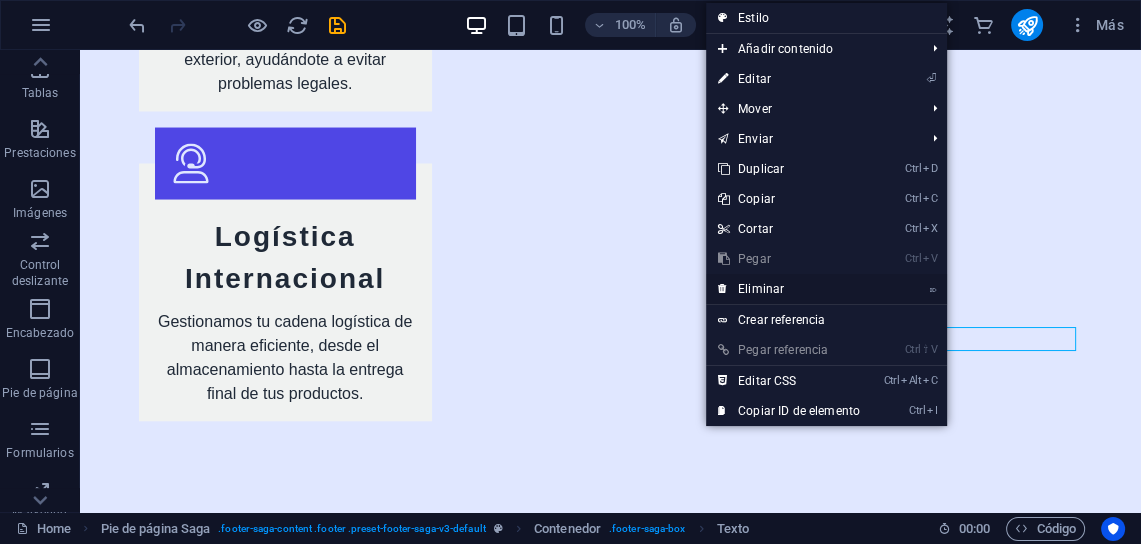 click on "⌦  Eliminar" at bounding box center [789, 289] 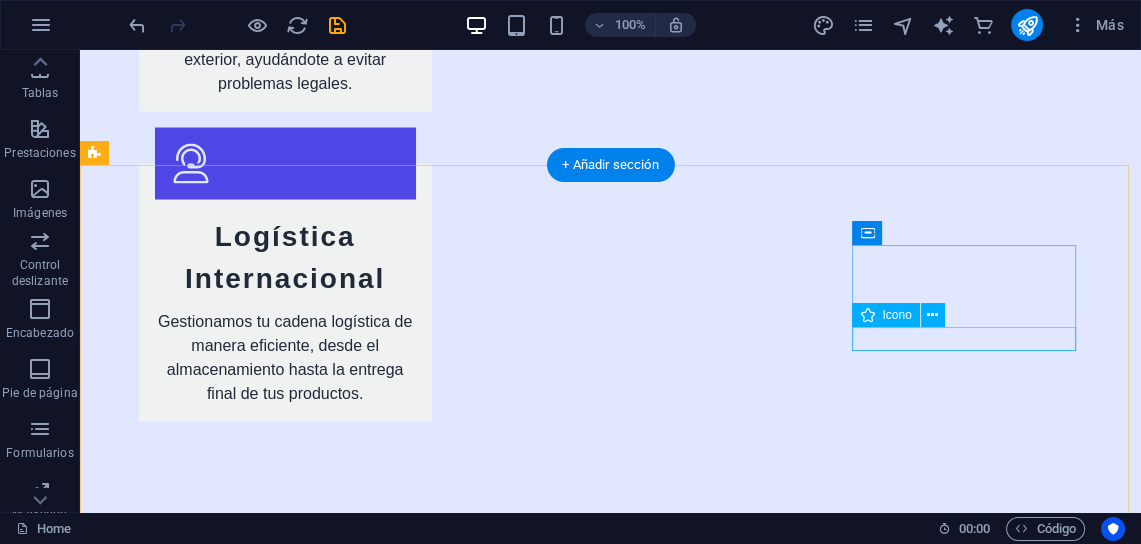 click at bounding box center (208, 3065) 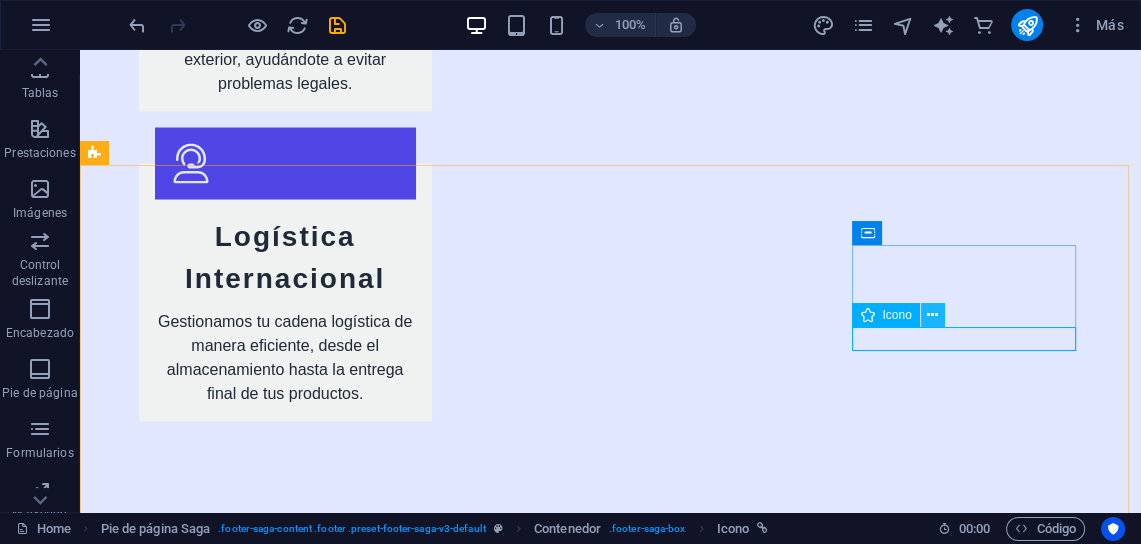 click at bounding box center [933, 315] 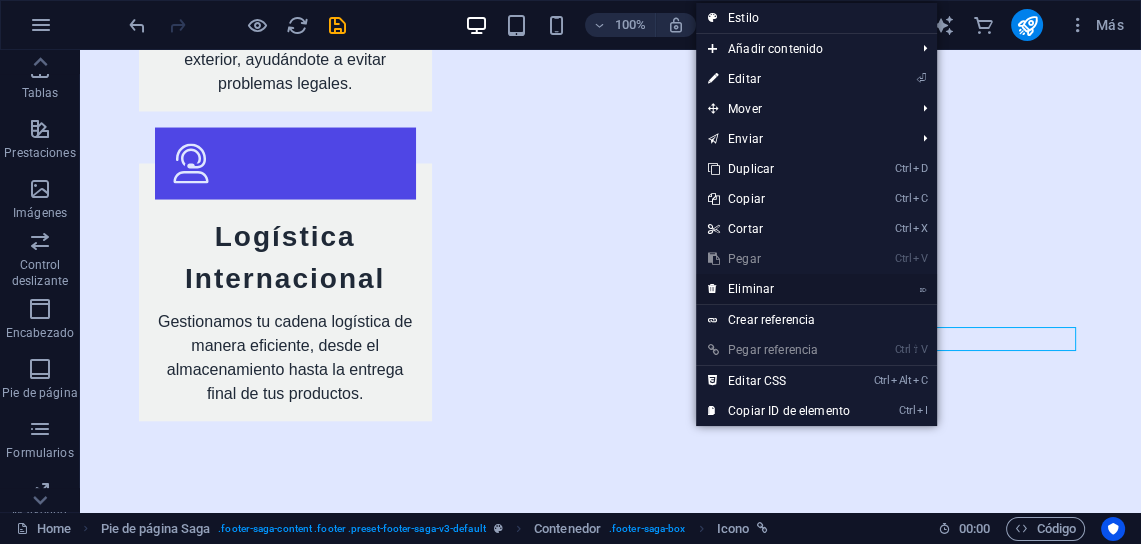 click on "⌦  Eliminar" at bounding box center [779, 289] 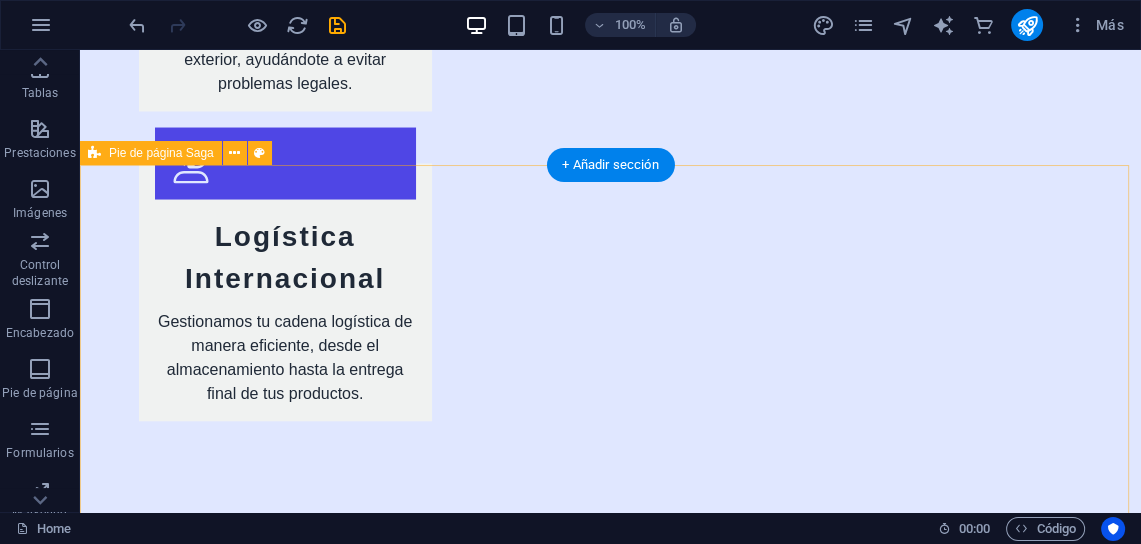 click on "[DOMAIN] Sedecomex es tu aliado en comercio exterior, ofreciendo servicios de importación, exportación y asesorías. Contact Av. Corrientes [NUMBER]  [POSTAL_CODE]   [CITY], [STATE]   Email:  [EMAIL] Navigation Inicio Acerca Servicios Preguntas Contacto Legal Notice Privacy Policy Social media Facebook" at bounding box center [610, 2712] 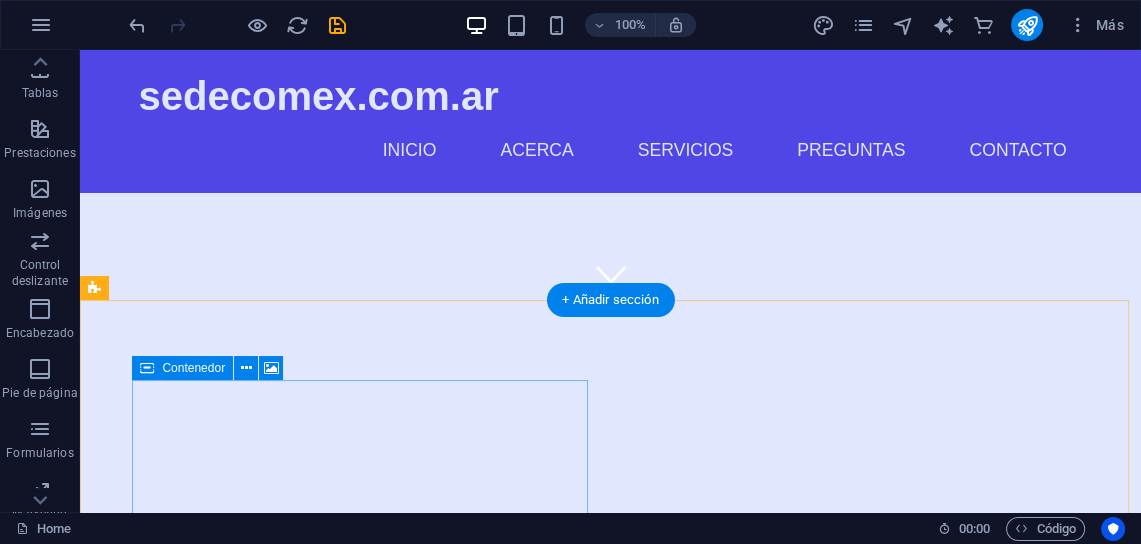 scroll, scrollTop: 452, scrollLeft: 0, axis: vertical 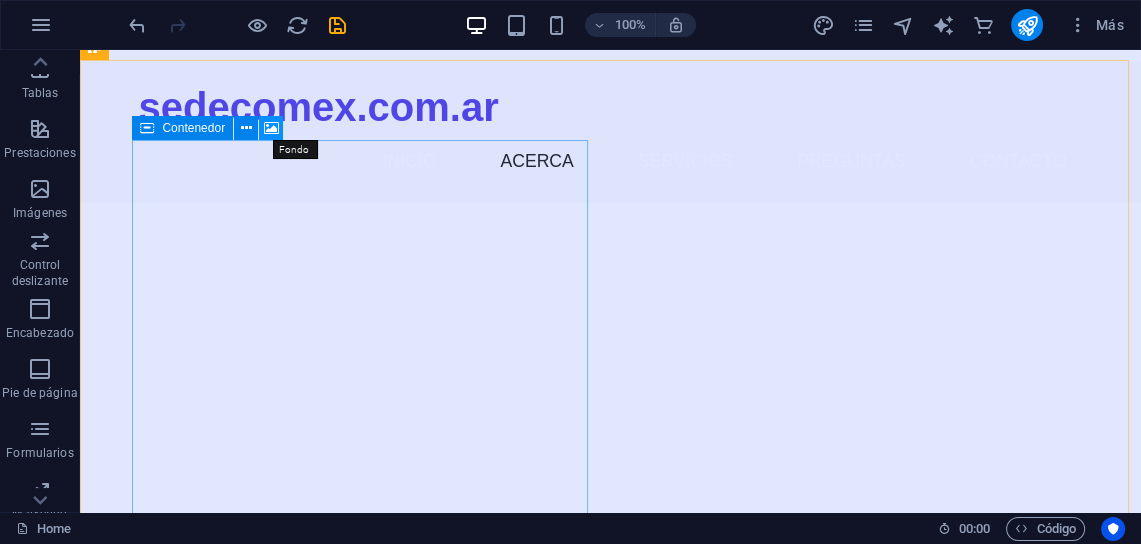 click at bounding box center [271, 128] 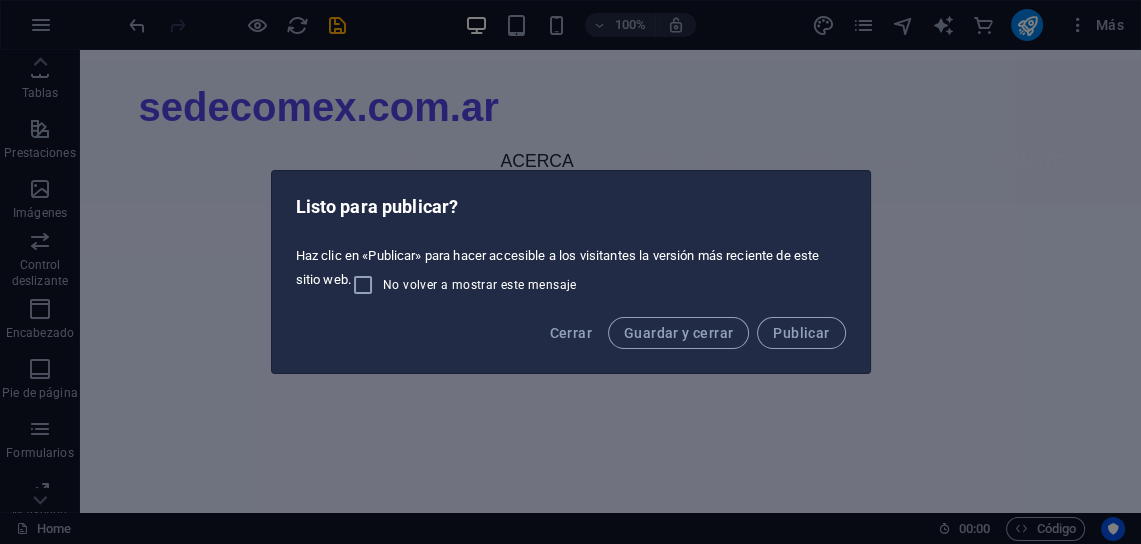 click on "Listo para publicar? Haz clic en «Publicar» para hacer accesible a los visitantes la versión más reciente de este sitio web. No volver a mostrar este mensaje Cerrar Guardar y cerrar Publicar" at bounding box center (570, 272) 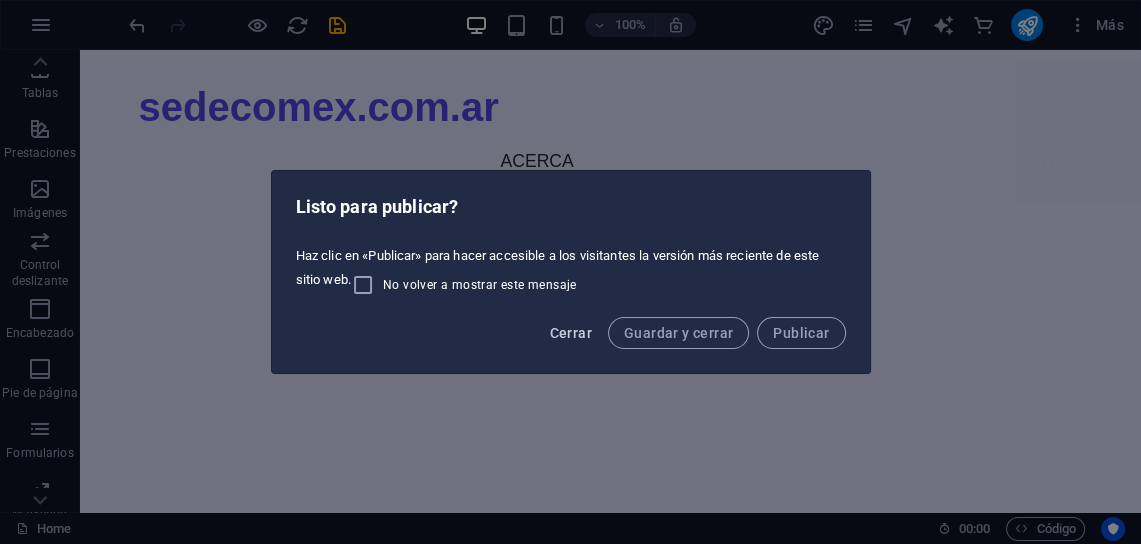 click on "Cerrar" at bounding box center (570, 333) 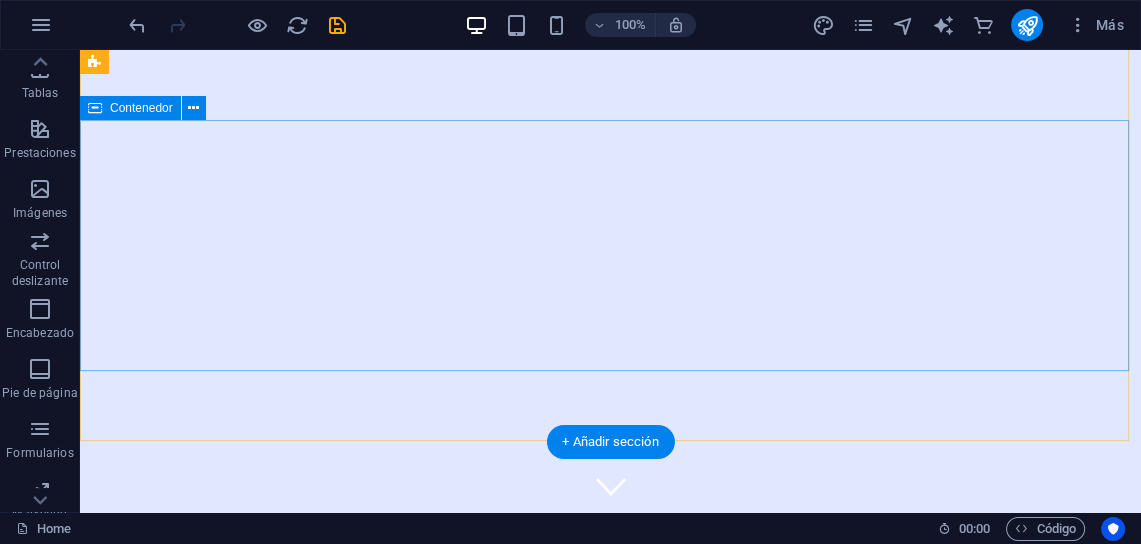 scroll, scrollTop: 0, scrollLeft: 0, axis: both 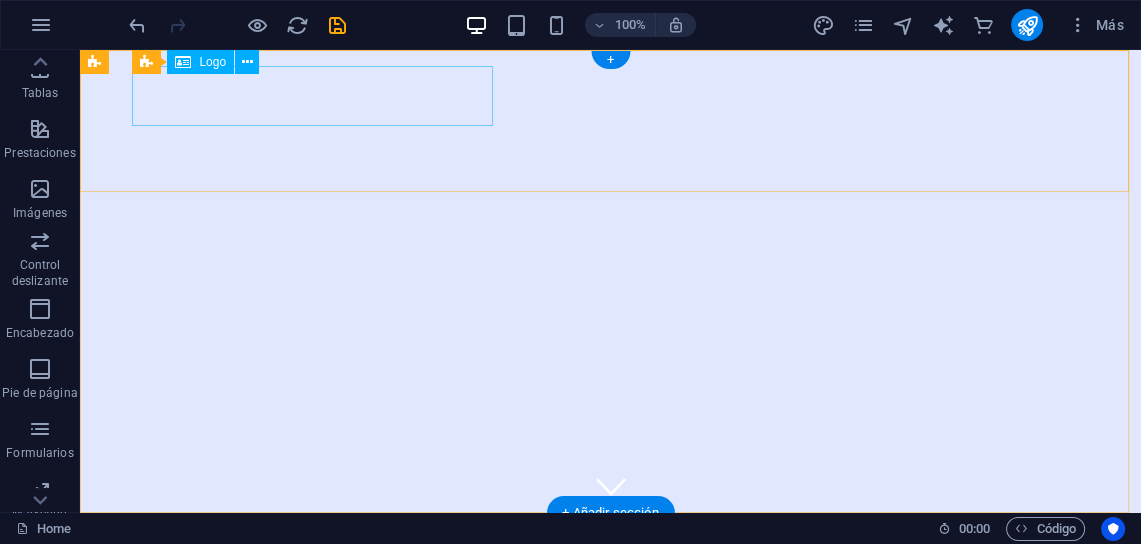 click on "sedecomex.com.ar" at bounding box center (611, 559) 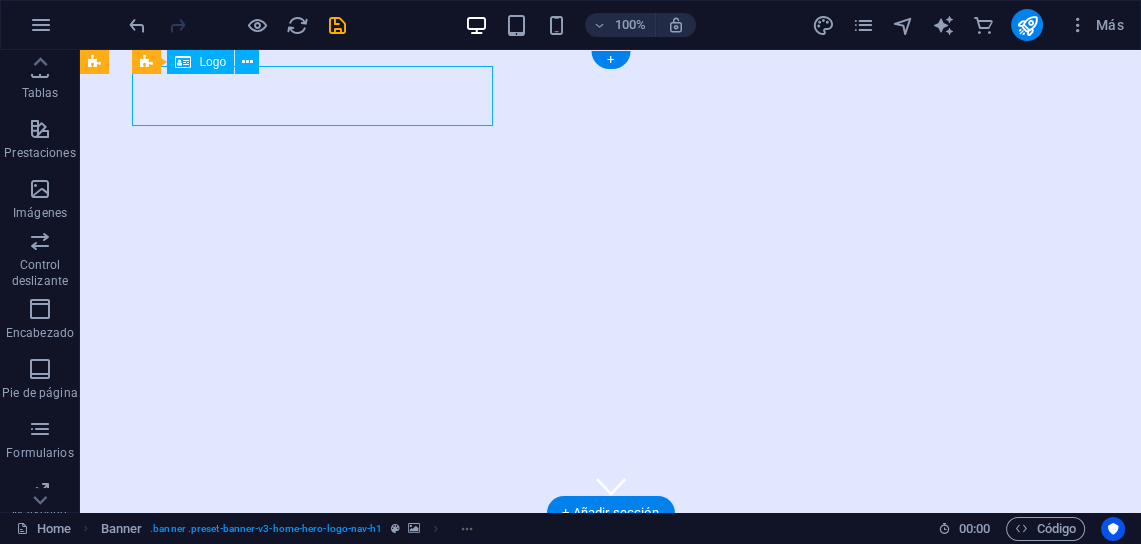 click on "sedecomex.com.ar" at bounding box center [611, 559] 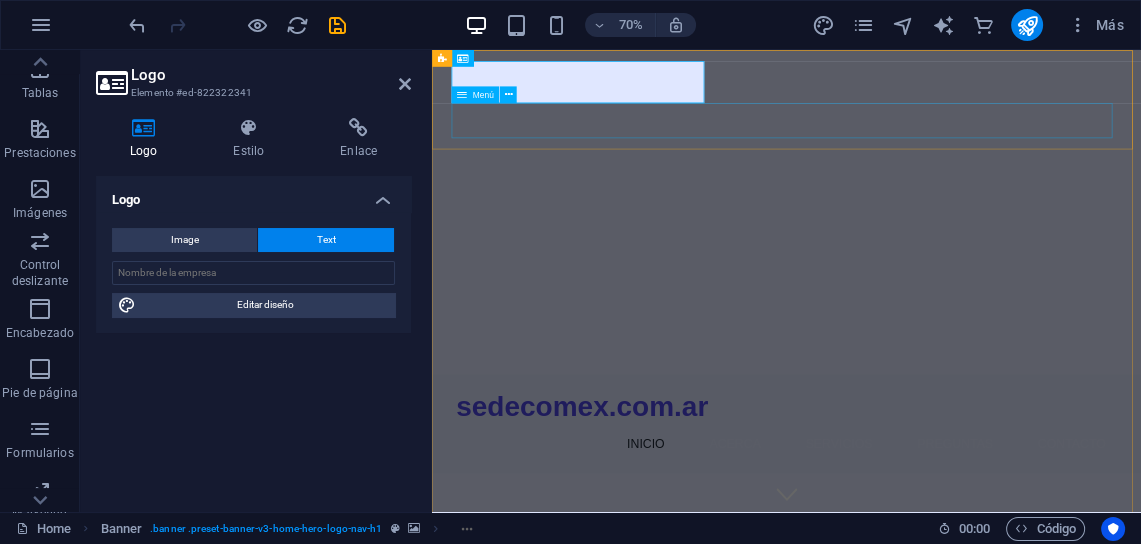 click on "Menú" at bounding box center (476, 94) 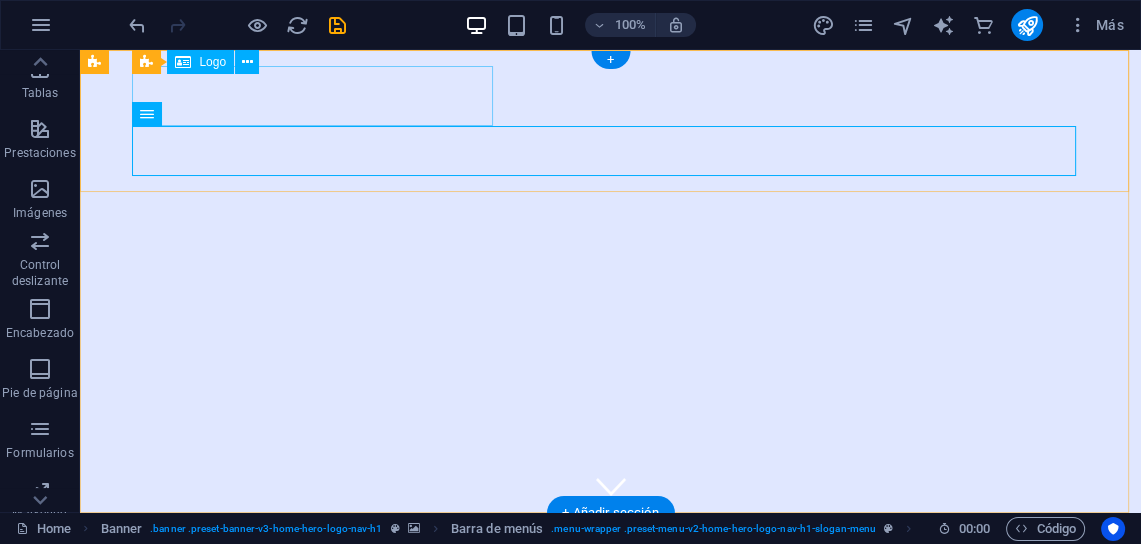 click on "sedecomex.com.ar" at bounding box center (611, 559) 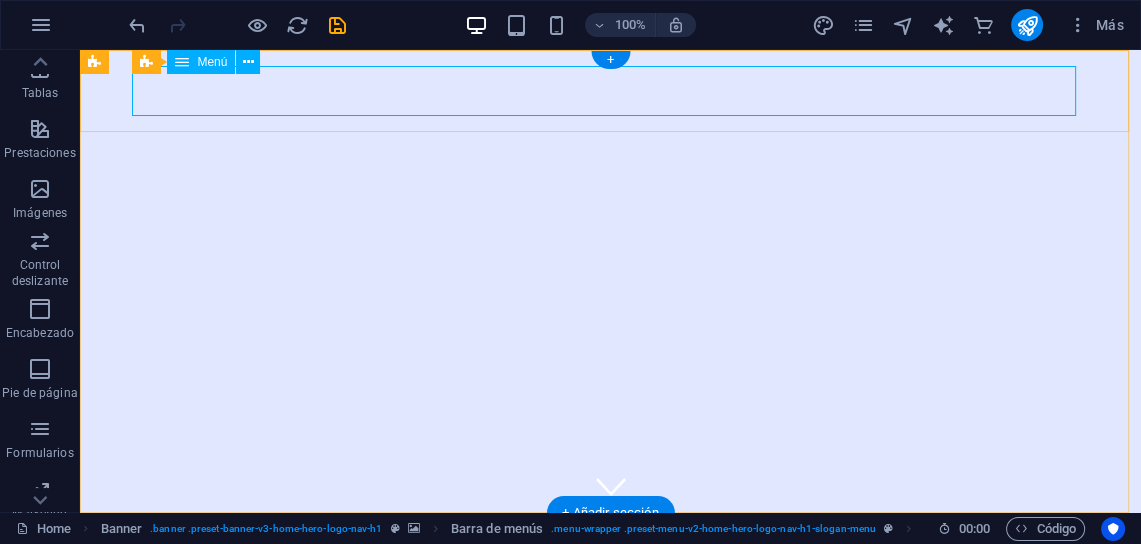 click on "Inicio Acerca Servicios Preguntas Contacto" at bounding box center [611, 554] 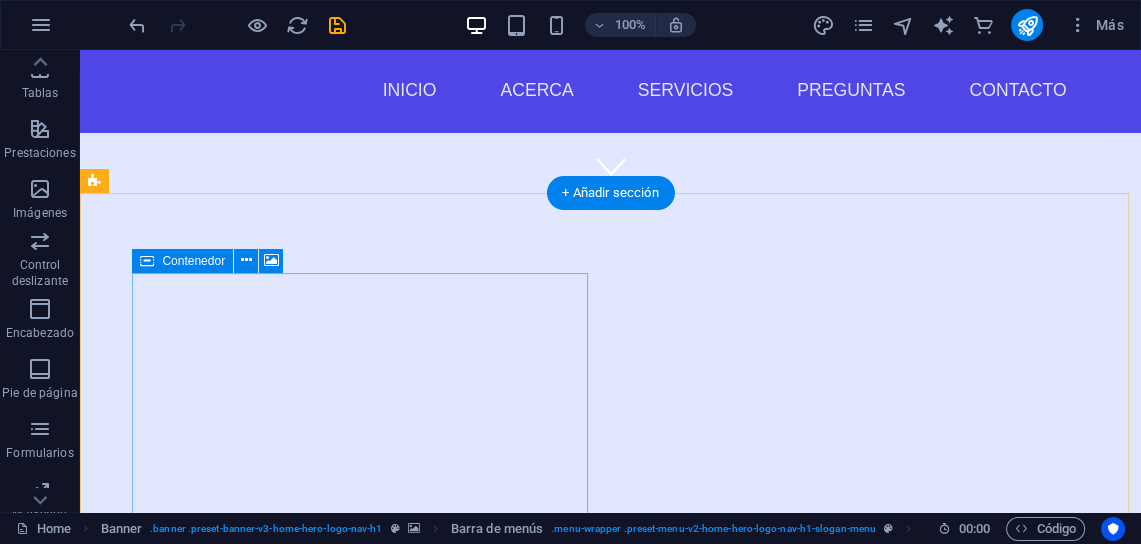 scroll, scrollTop: 0, scrollLeft: 0, axis: both 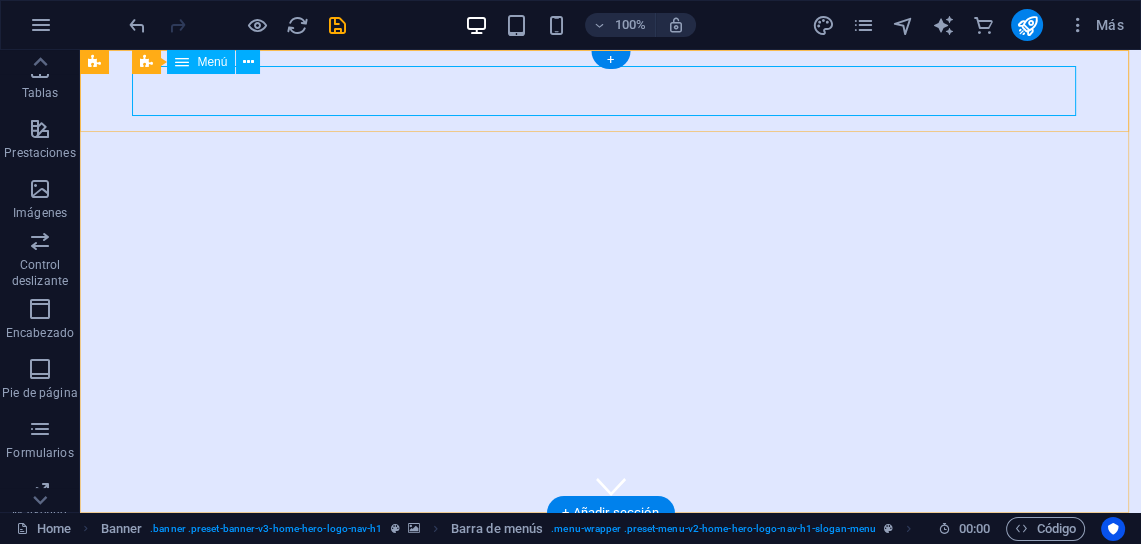 click on "Inicio Acerca Servicios Preguntas Contacto" at bounding box center [611, 554] 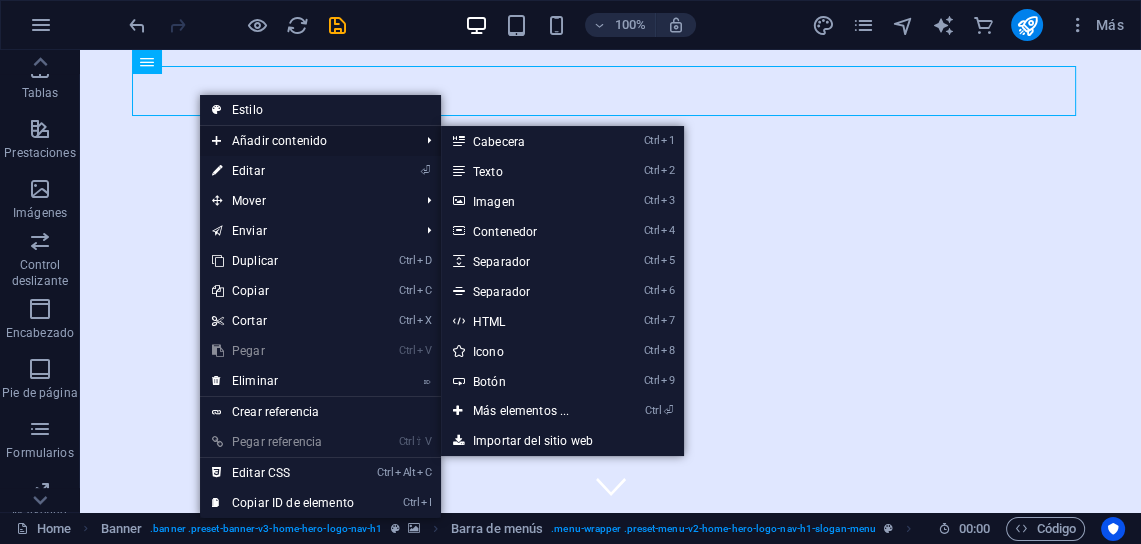 click on "Añadir contenido" at bounding box center (305, 141) 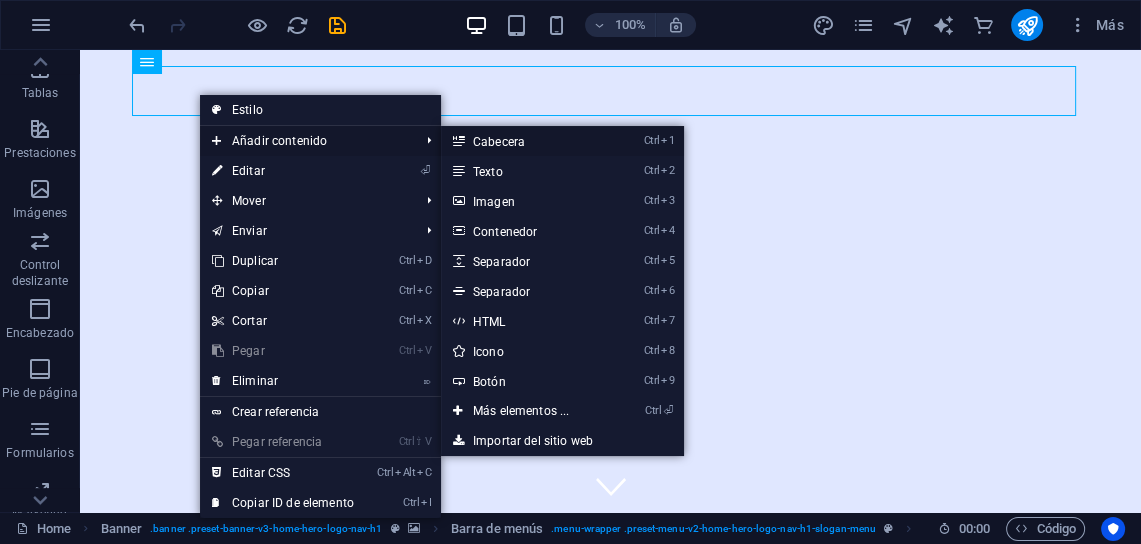 click on "Ctrl 1  Cabecera" at bounding box center (525, 141) 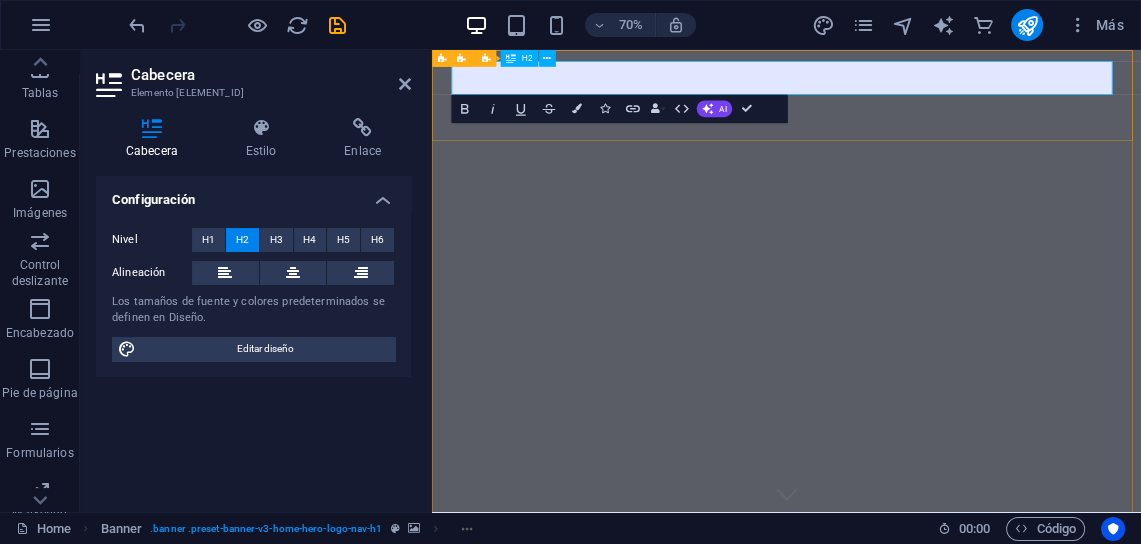 click on "Nueva cabecera" at bounding box center (939, 801) 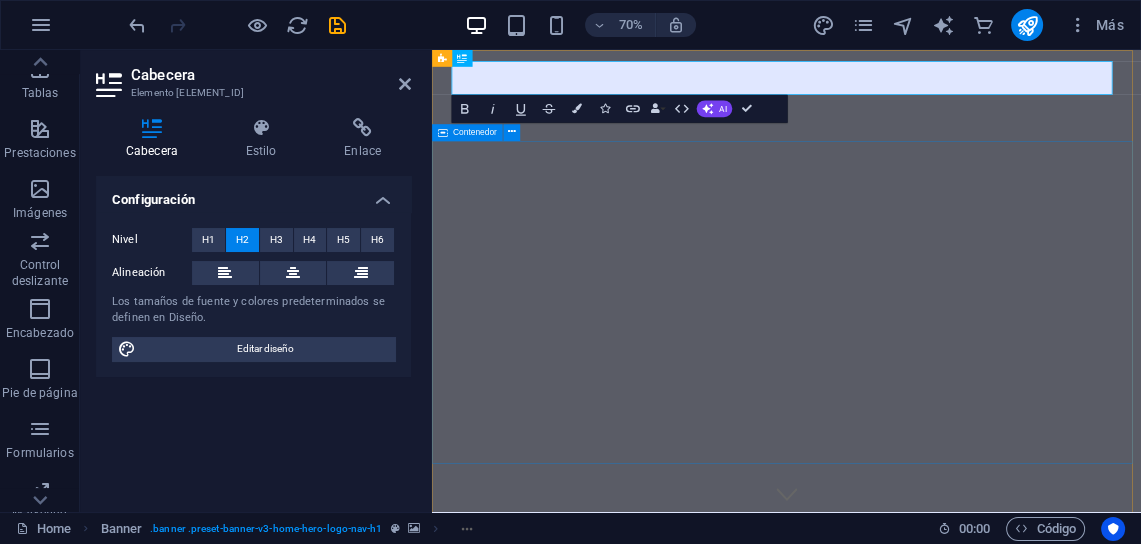 scroll, scrollTop: 0, scrollLeft: 191, axis: horizontal 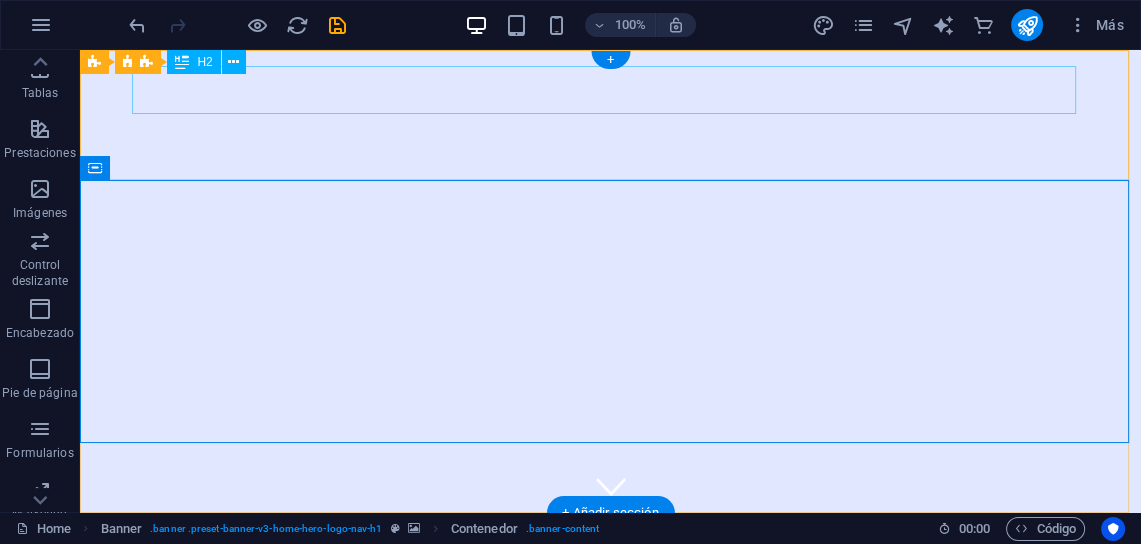 click on "Nueva cabecera" at bounding box center [611, 801] 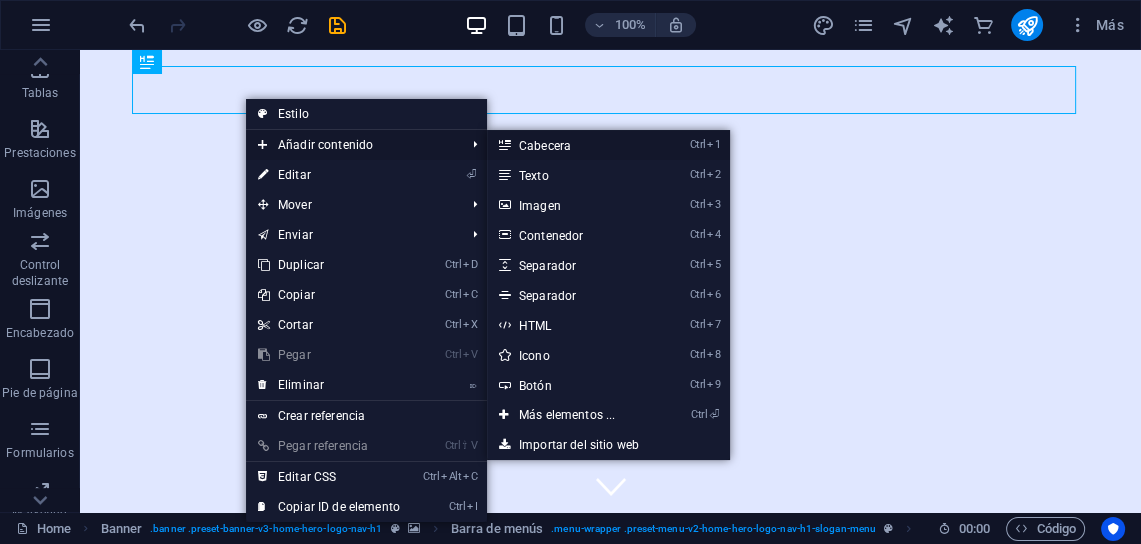 click on "Ctrl 1  Cabecera" at bounding box center [571, 145] 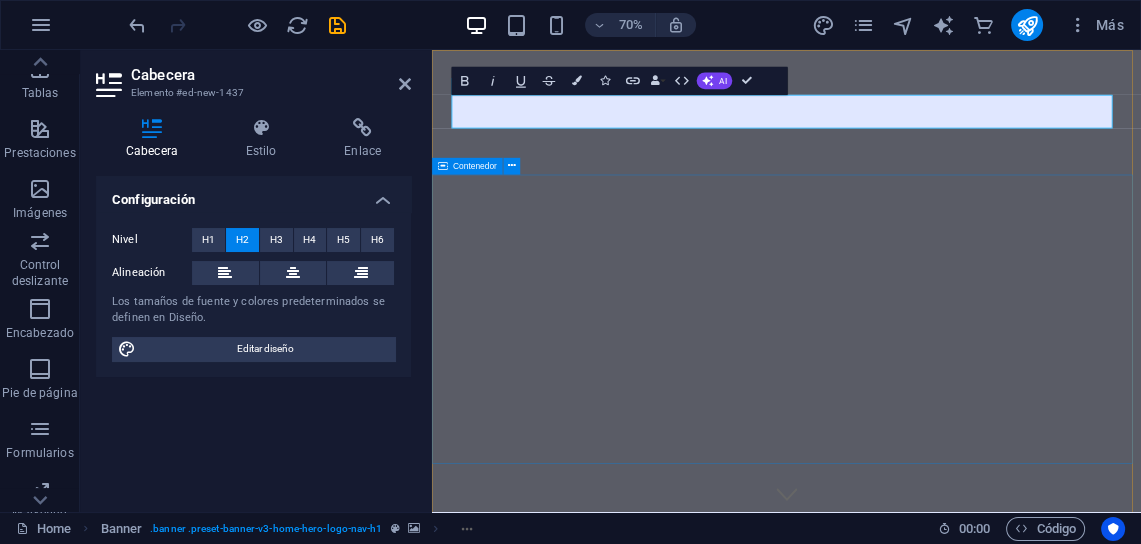 scroll, scrollTop: 0, scrollLeft: 191, axis: horizontal 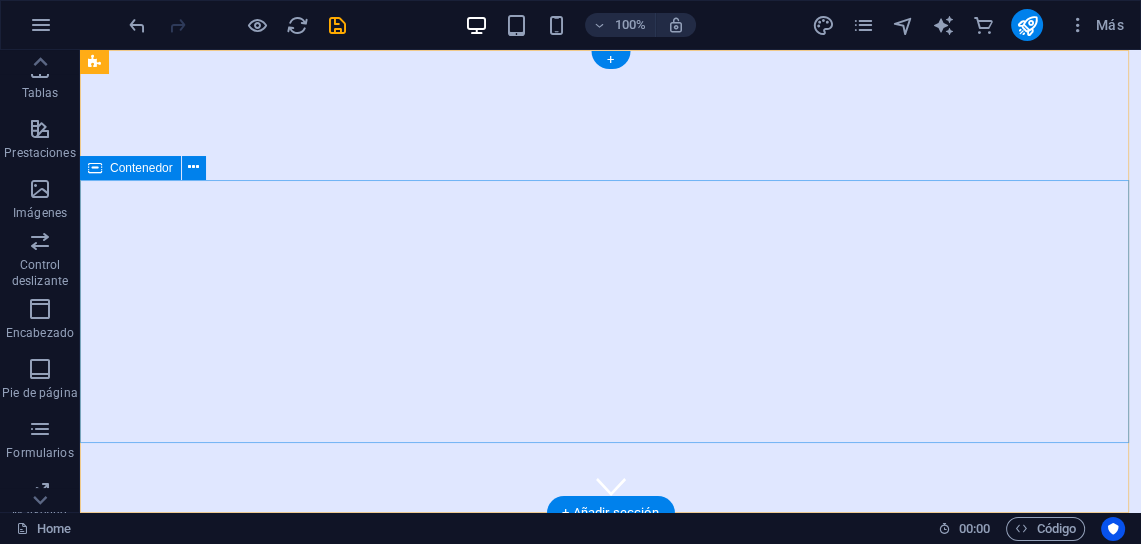 click on "Bienvenido a Sedecomex - Tu experto en comercio exterior" at bounding box center [610, 755] 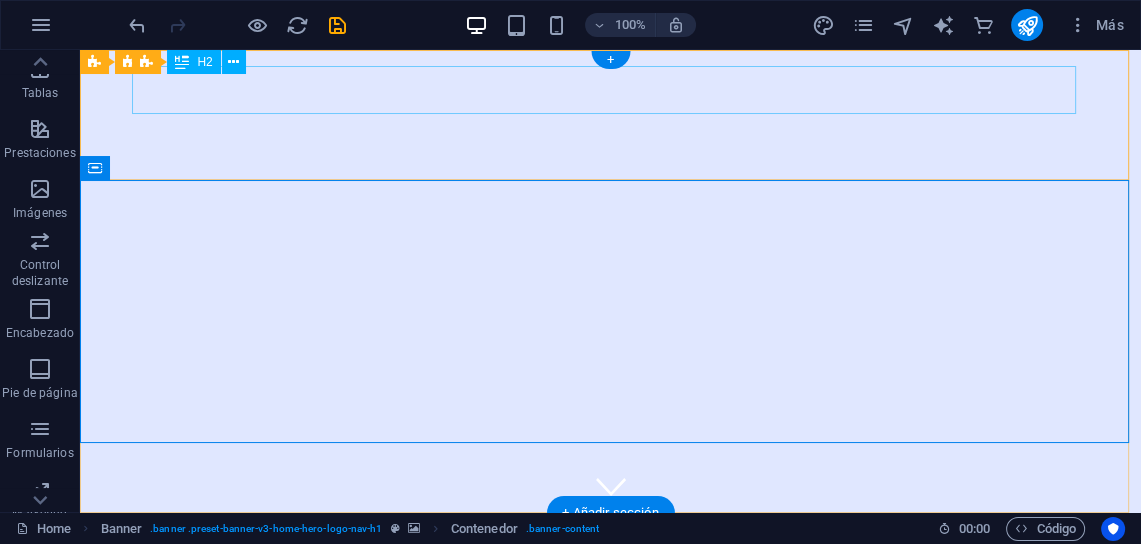 click on "Nueva cabecera" at bounding box center (611, 603) 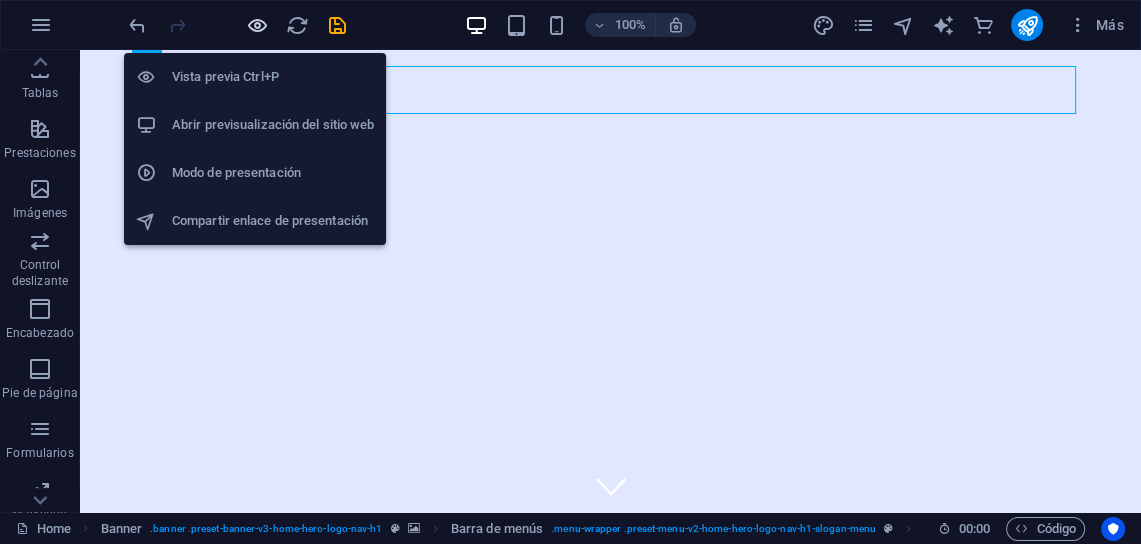 click at bounding box center (257, 25) 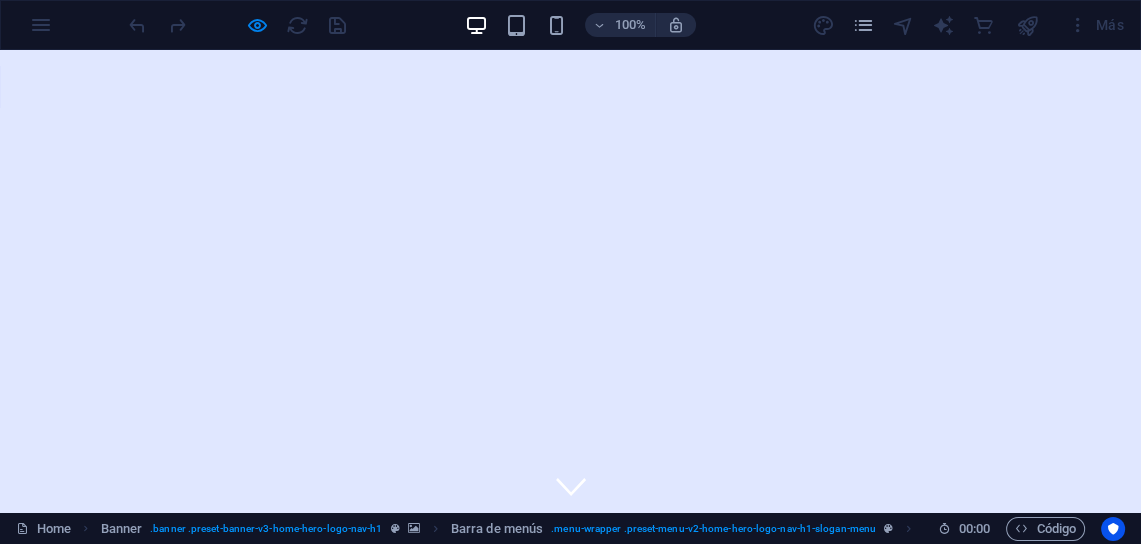 click on "Acerca" at bounding box center (496, 554) 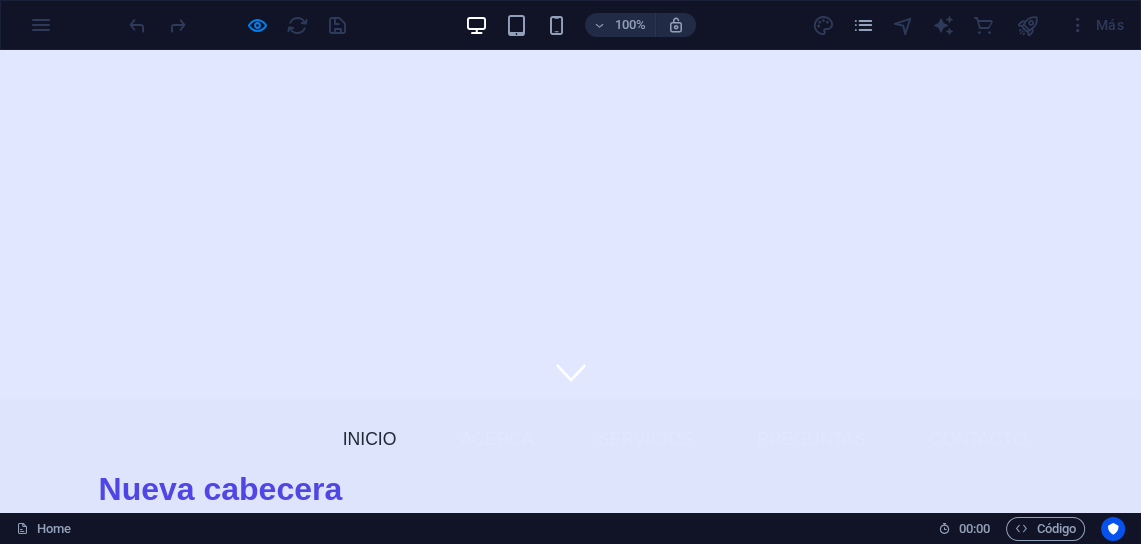scroll, scrollTop: 0, scrollLeft: 0, axis: both 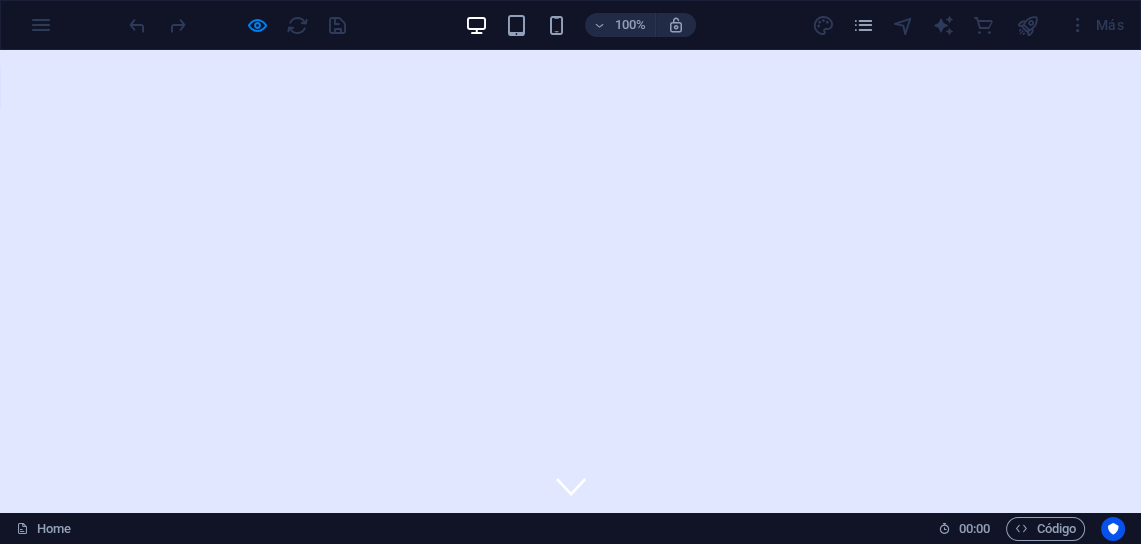click on "Nueva cabecera" at bounding box center [571, 603] 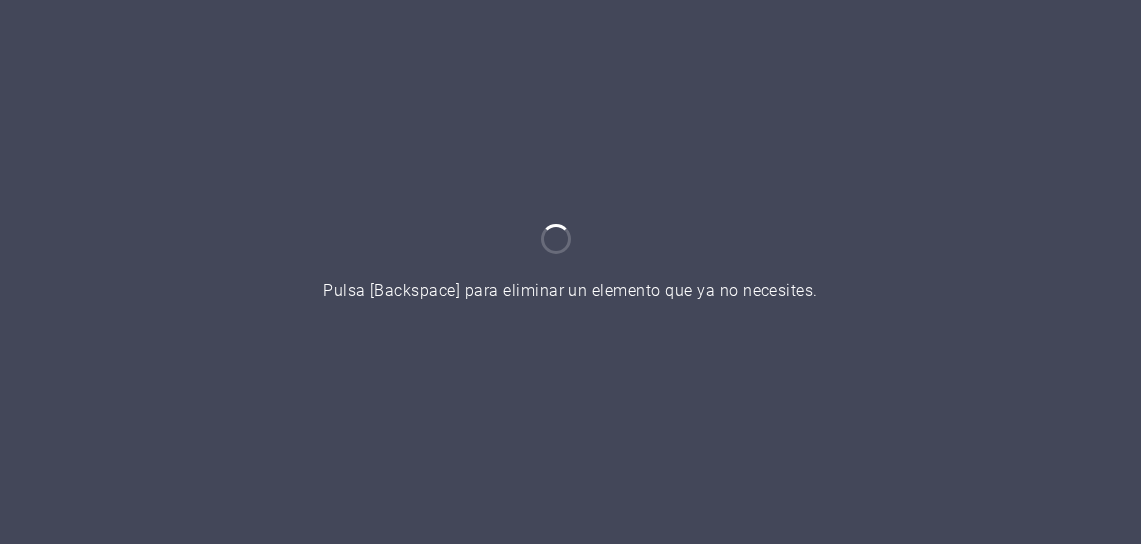 scroll, scrollTop: 0, scrollLeft: 0, axis: both 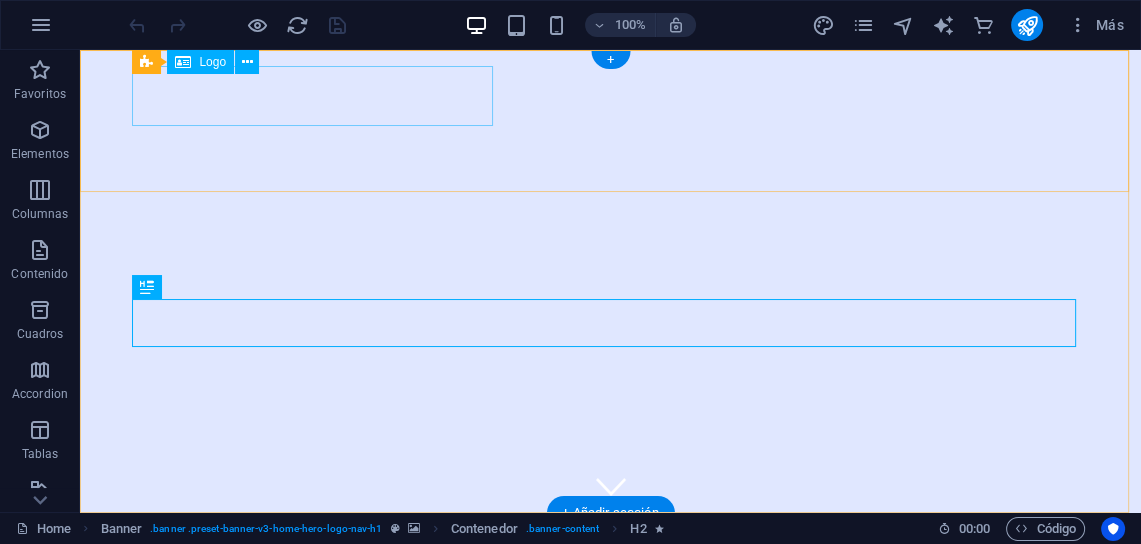 click on "sedecomex.com.ar" at bounding box center (611, 559) 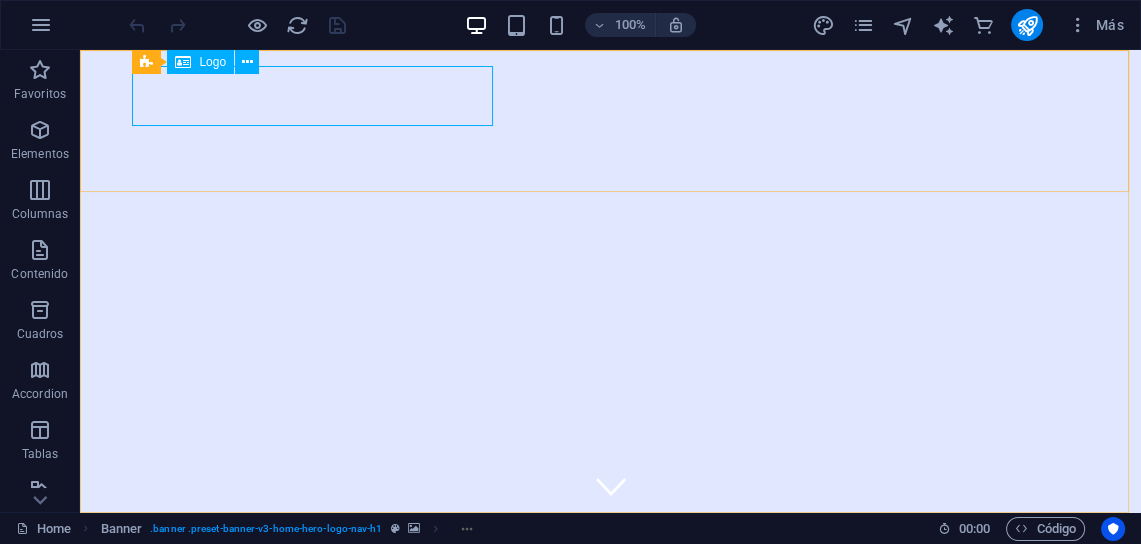 click on "Logo" at bounding box center [212, 62] 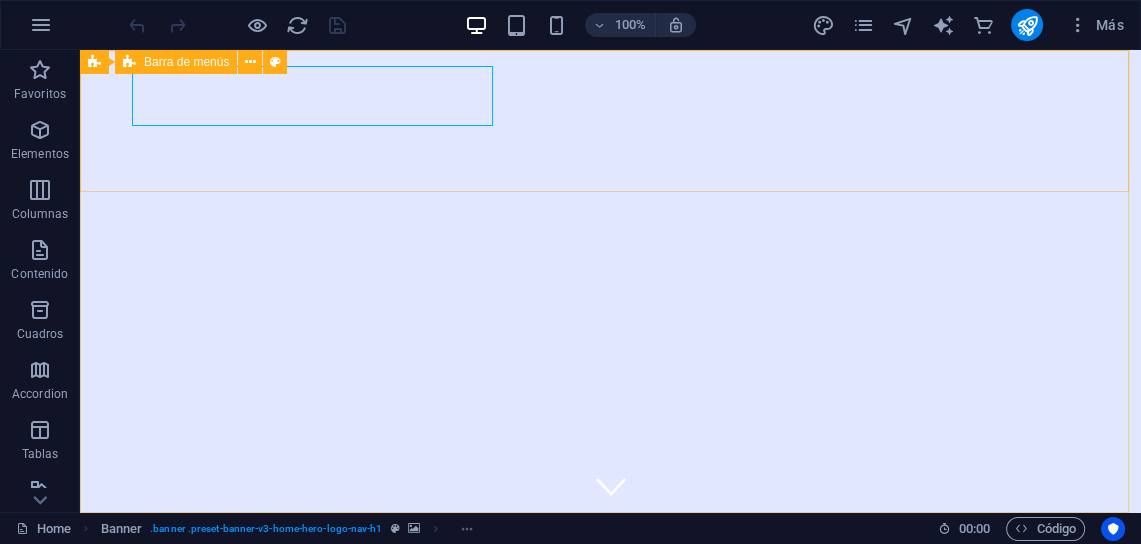 click on "Barra de menús" at bounding box center (186, 62) 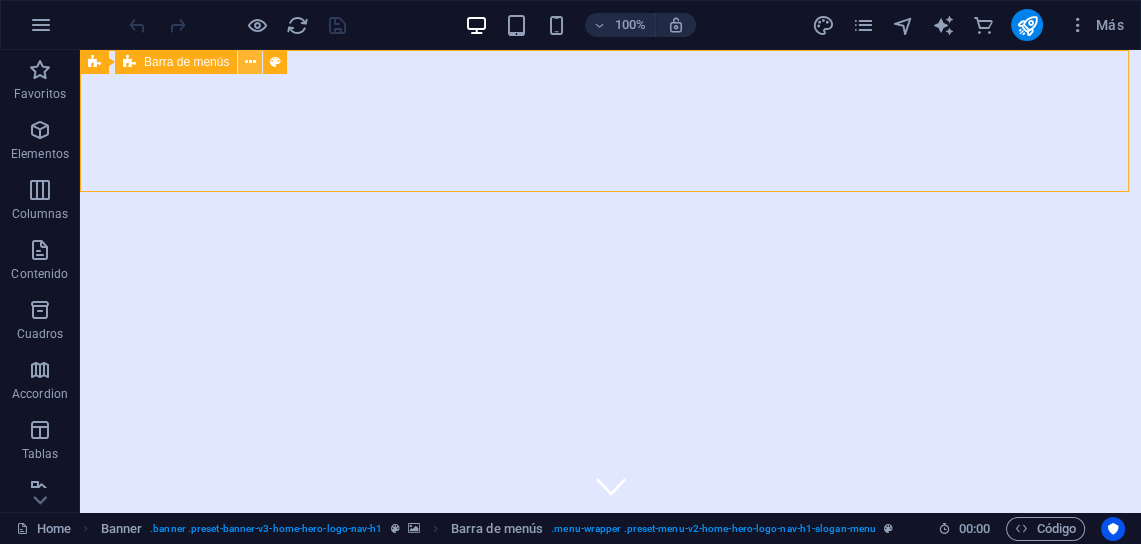 click at bounding box center (250, 62) 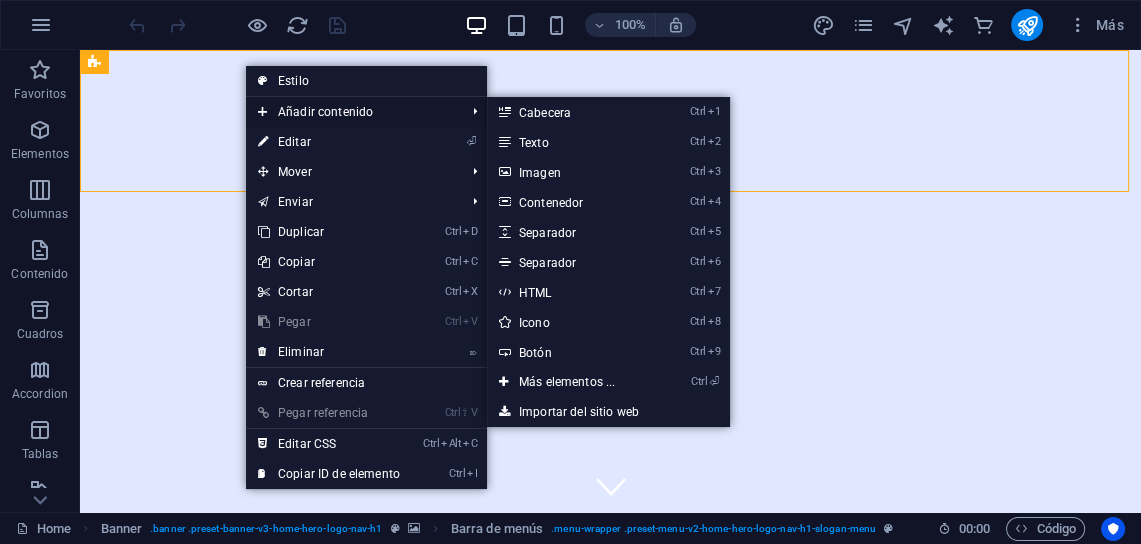 click on "Añadir contenido" at bounding box center [351, 112] 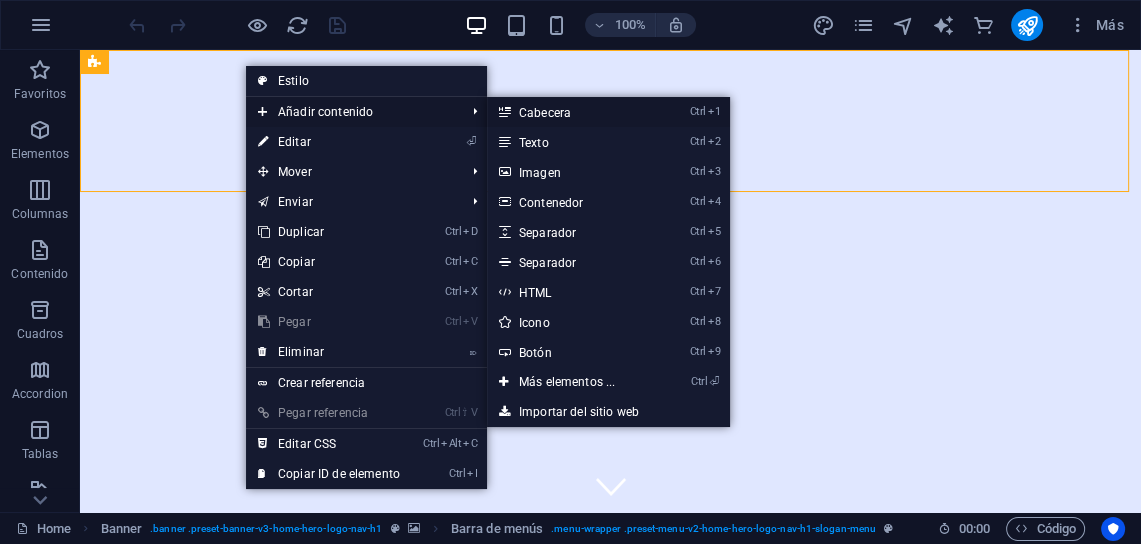 click on "Ctrl 1  Cabecera" at bounding box center [571, 112] 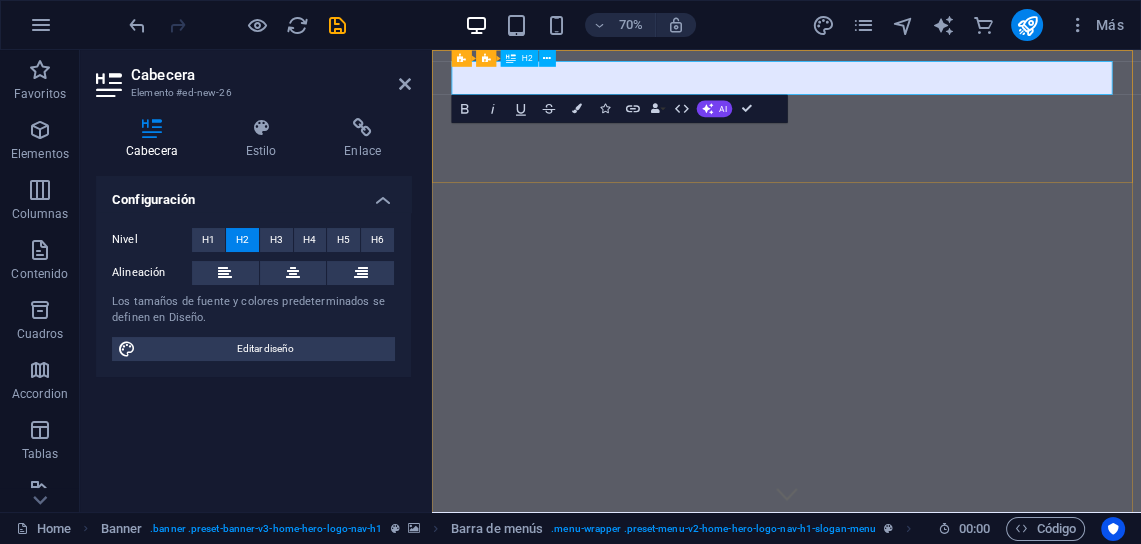 click on "Nueva cabecera" at bounding box center [939, 751] 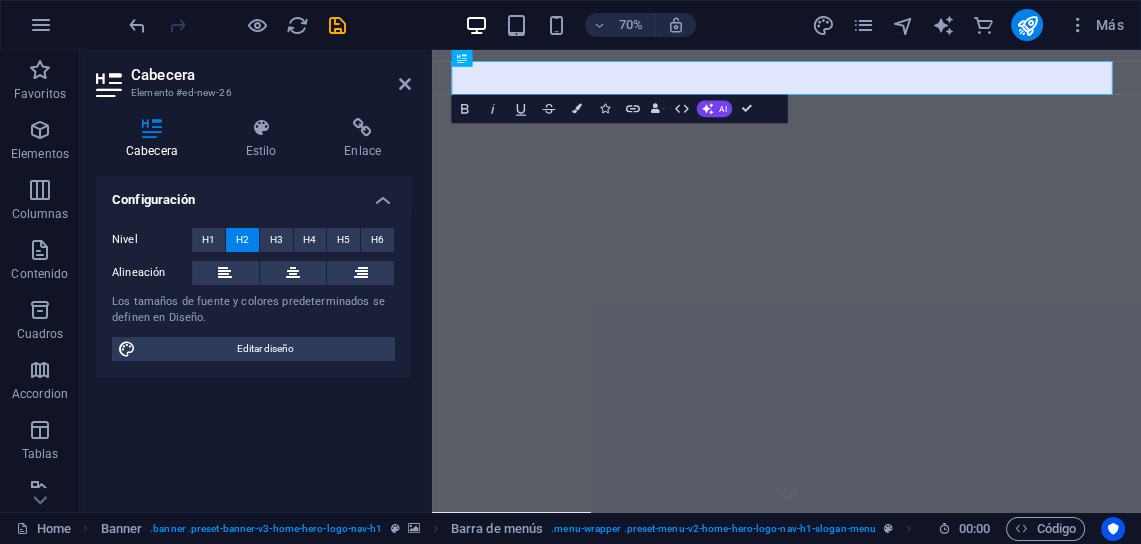 drag, startPoint x: 719, startPoint y: 86, endPoint x: 369, endPoint y: 104, distance: 350.46255 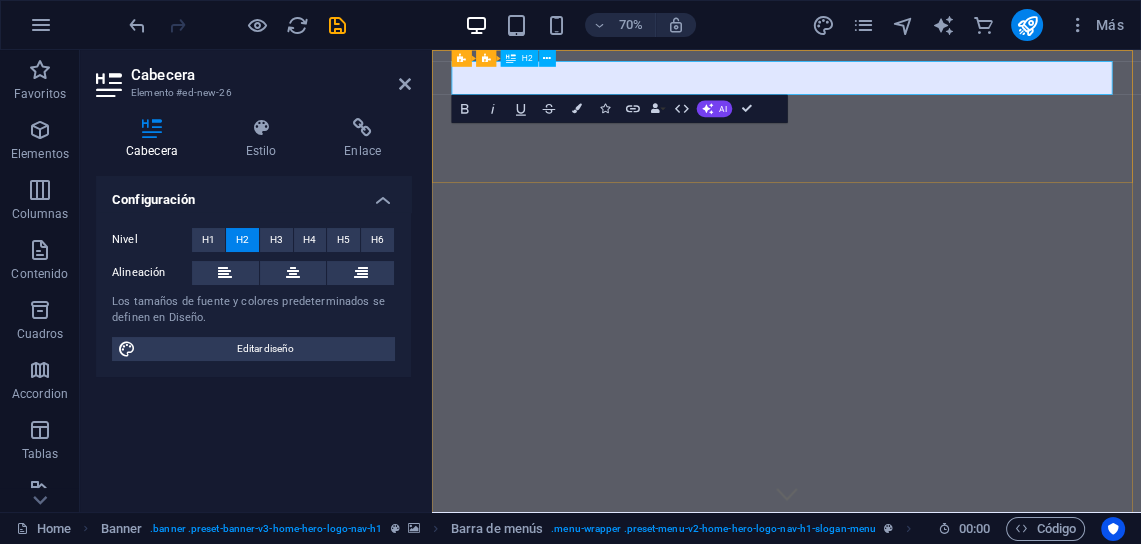scroll, scrollTop: 0, scrollLeft: 191, axis: horizontal 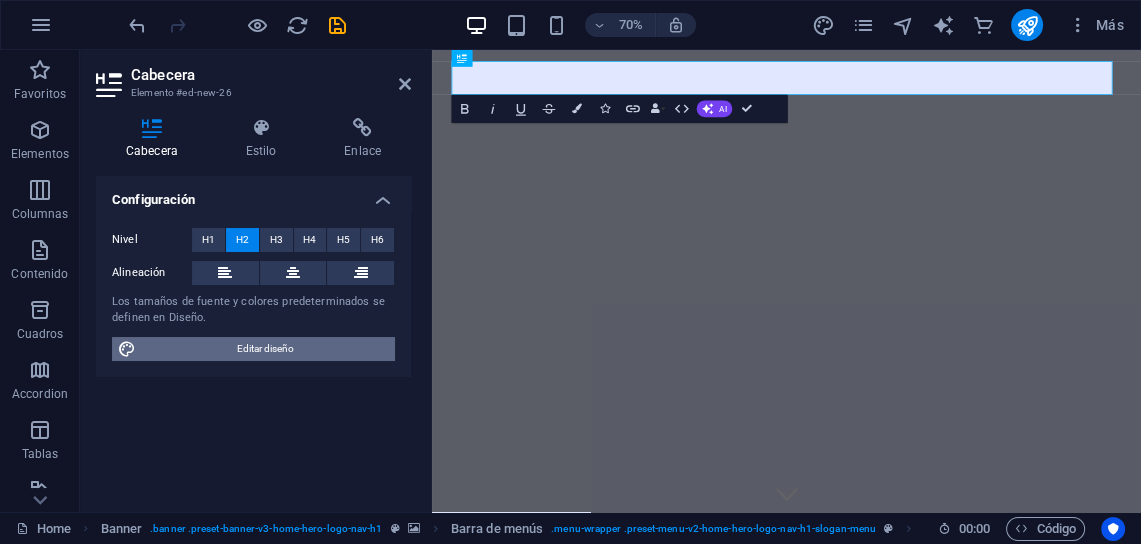 click on "Editar diseño" at bounding box center (265, 349) 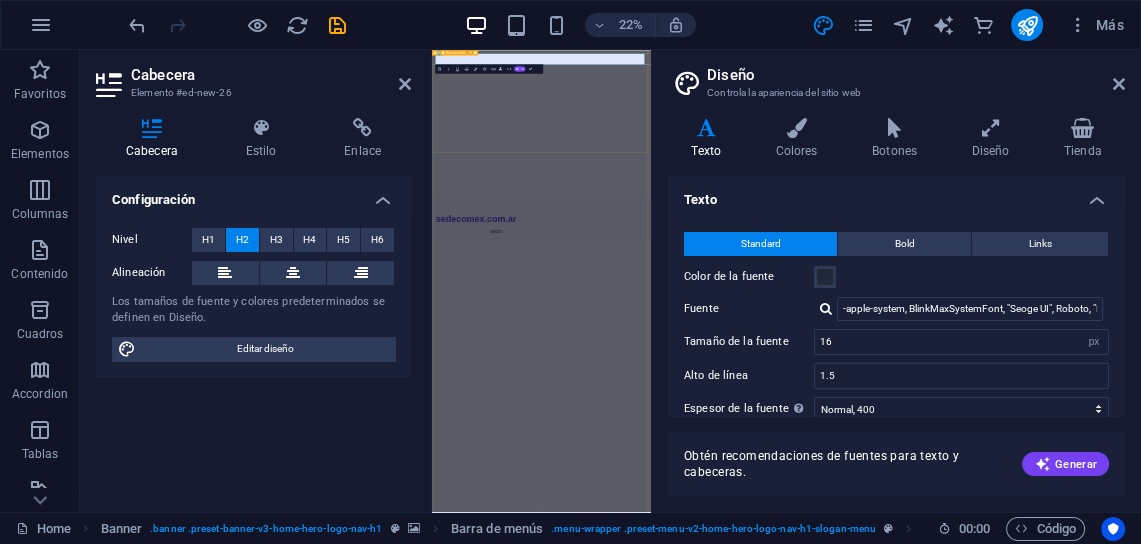click on "​ sedecomex.com.ar Inicio Acerca Servicios Preguntas Contacto" at bounding box center [920, 806] 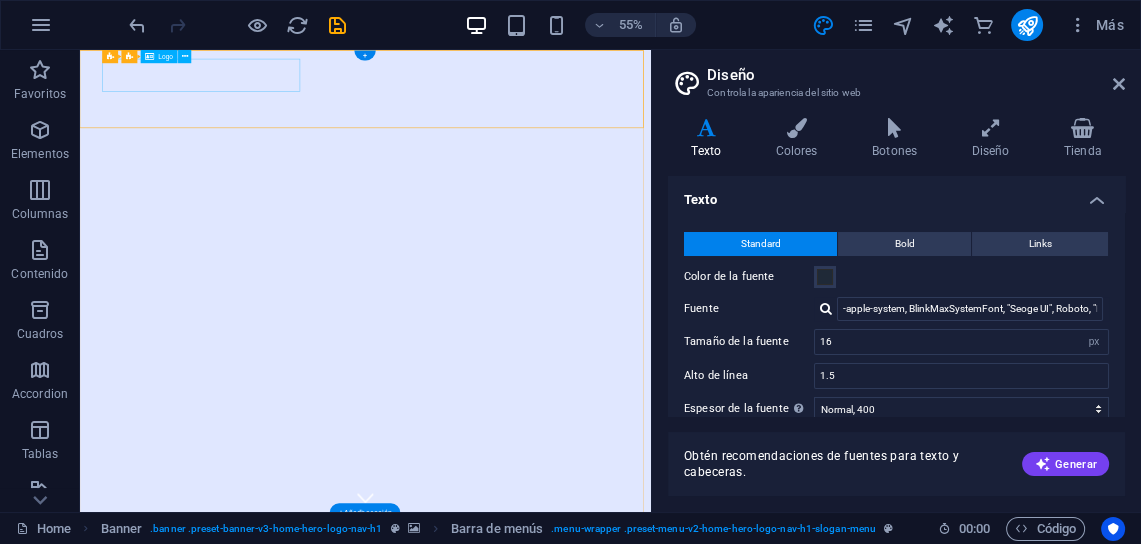 click on "sedecomex.com.ar" at bounding box center [599, 937] 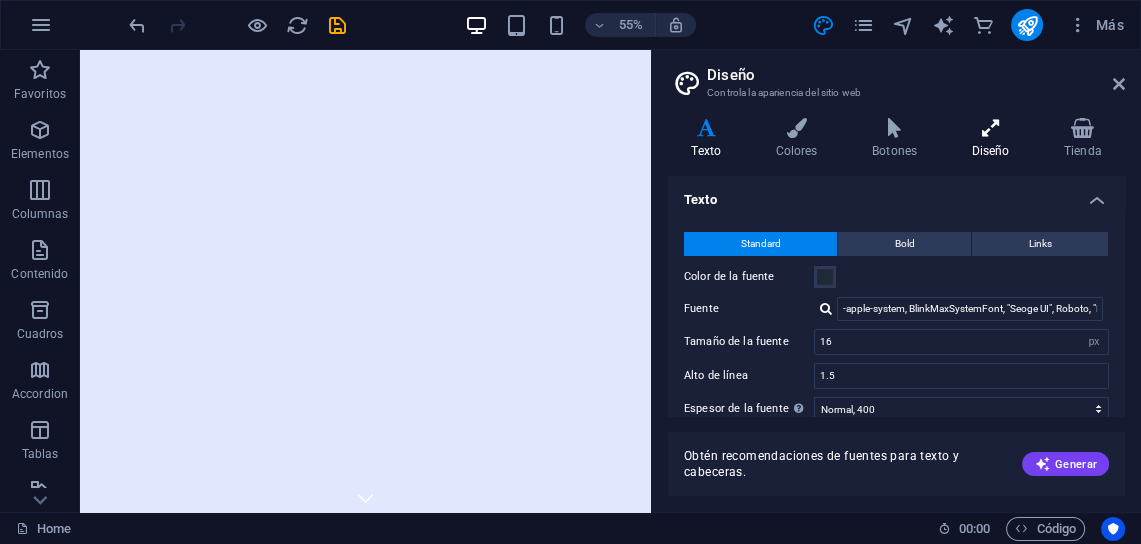 click on "Diseño" at bounding box center [994, 139] 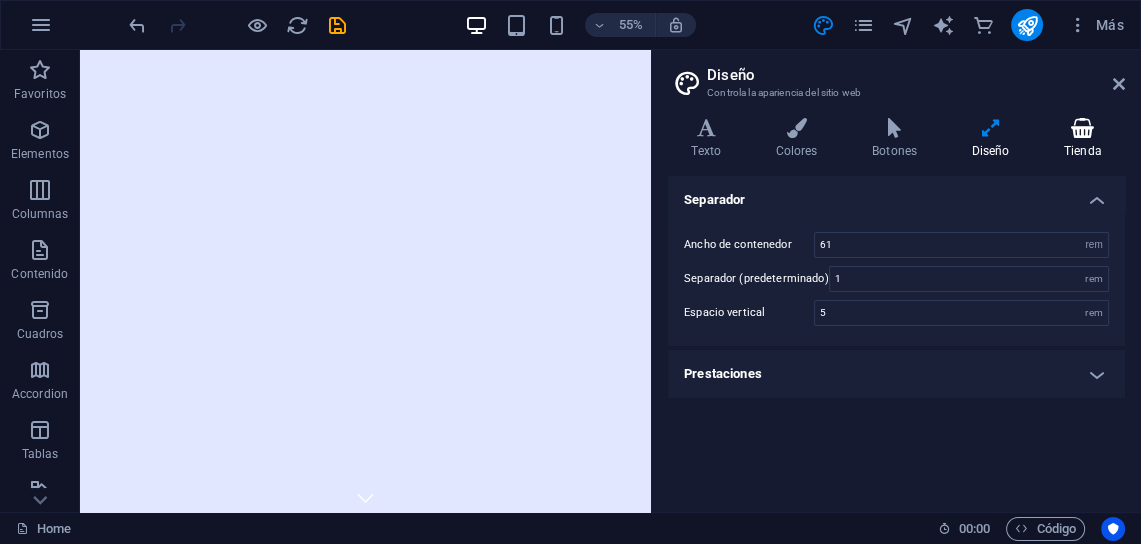 click at bounding box center (1083, 128) 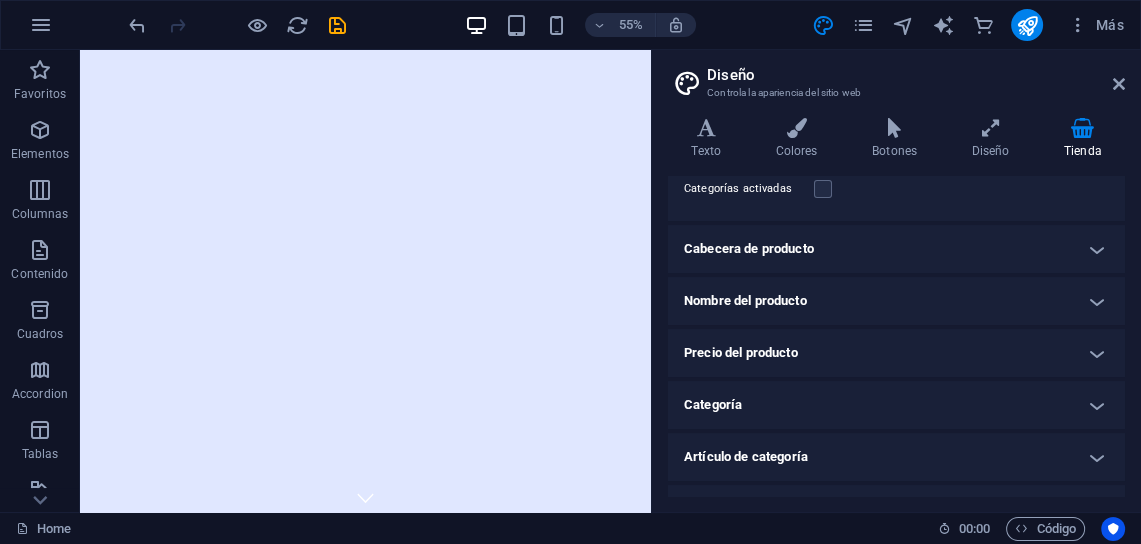 scroll, scrollTop: 159, scrollLeft: 0, axis: vertical 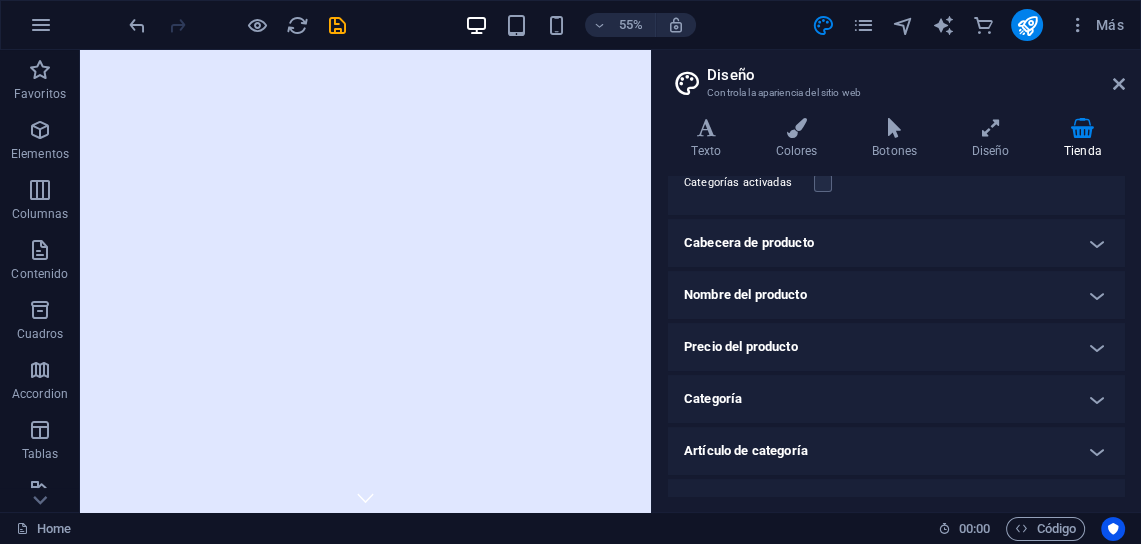 click on "Cabecera de producto" at bounding box center [896, 243] 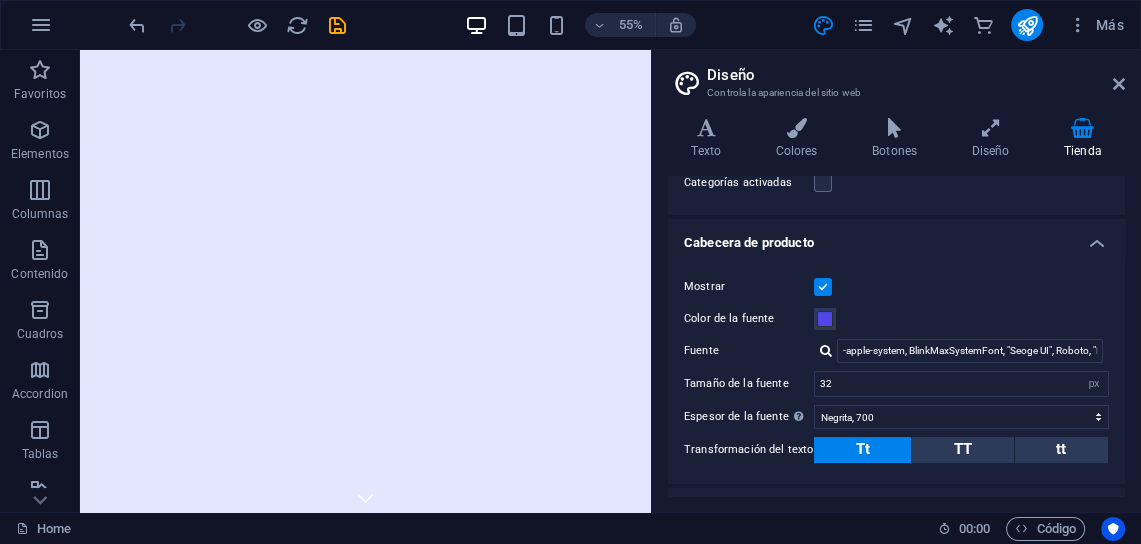 click on "Cabecera de producto" at bounding box center [896, 237] 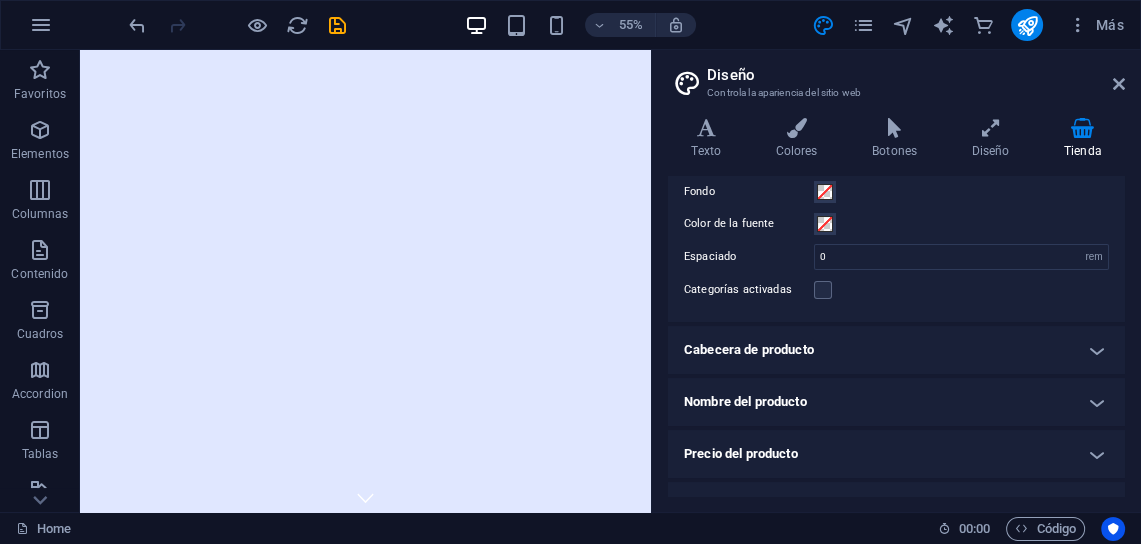 scroll, scrollTop: 0, scrollLeft: 0, axis: both 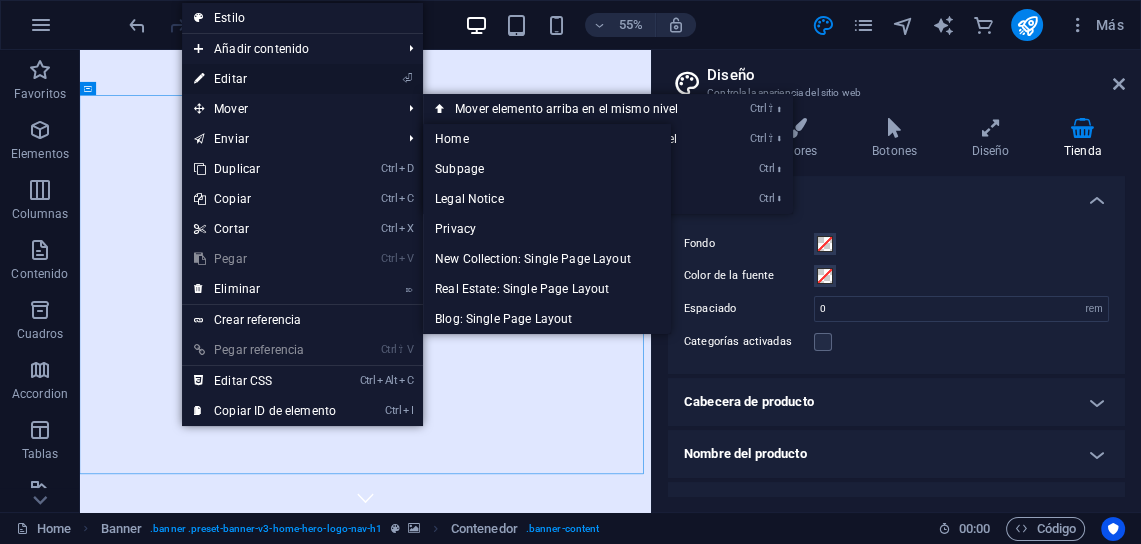 click on "⏎  Editar" at bounding box center (265, 79) 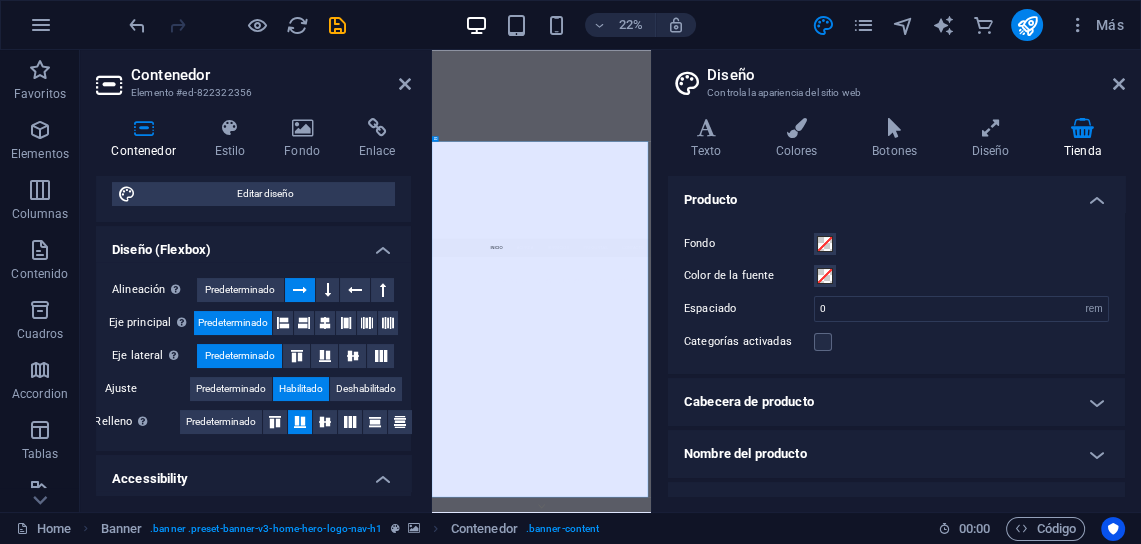 scroll, scrollTop: 236, scrollLeft: 0, axis: vertical 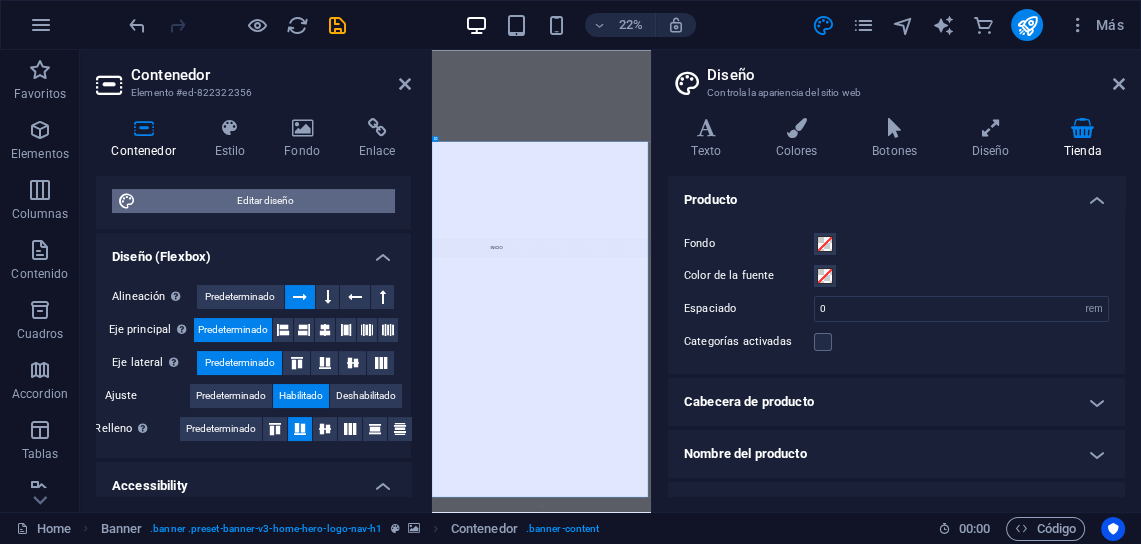 click on "Editar diseño" at bounding box center [265, 201] 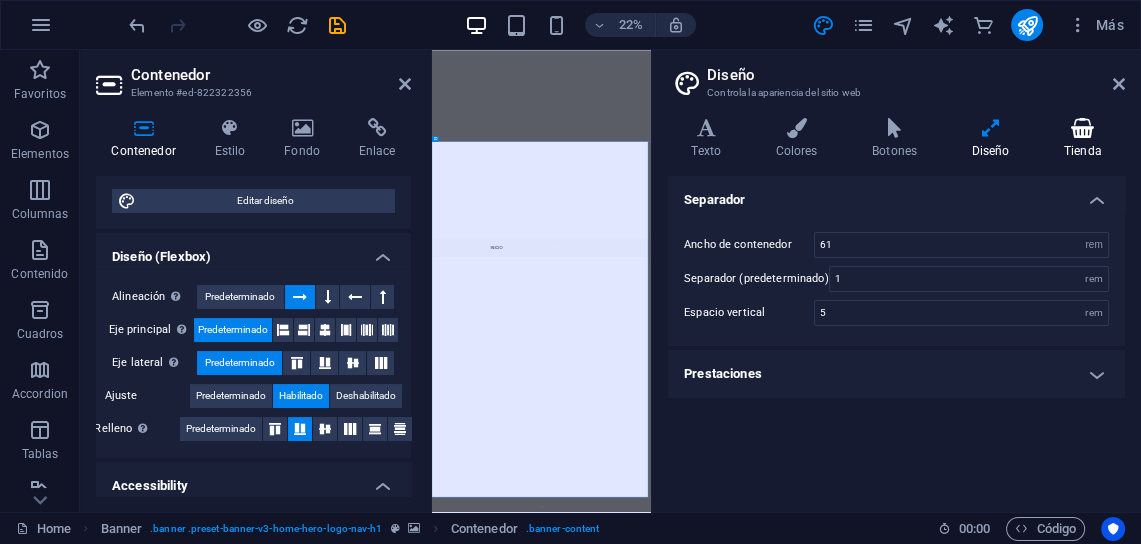 click at bounding box center [1083, 128] 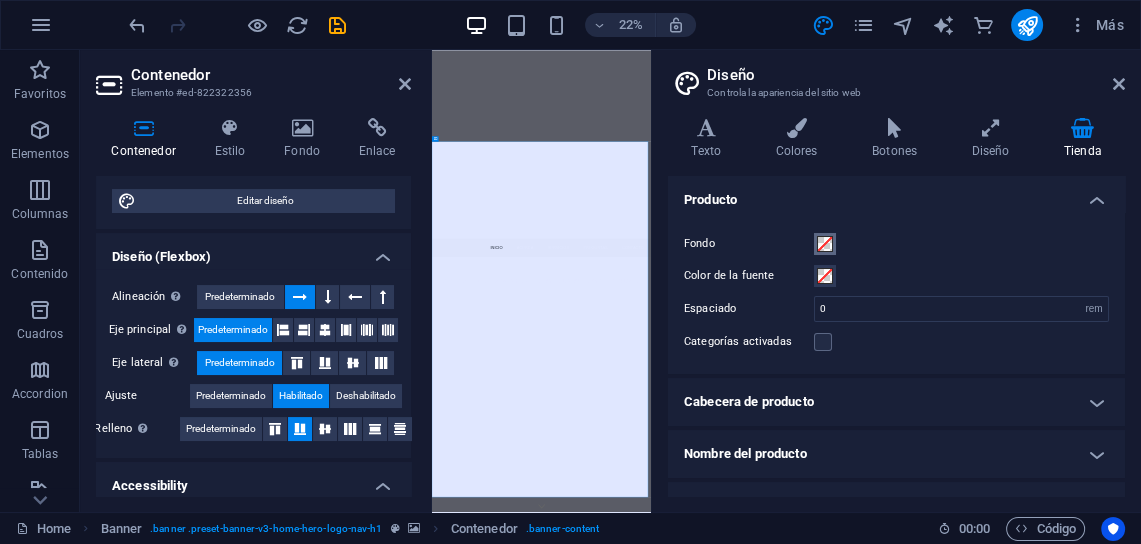 click at bounding box center [825, 244] 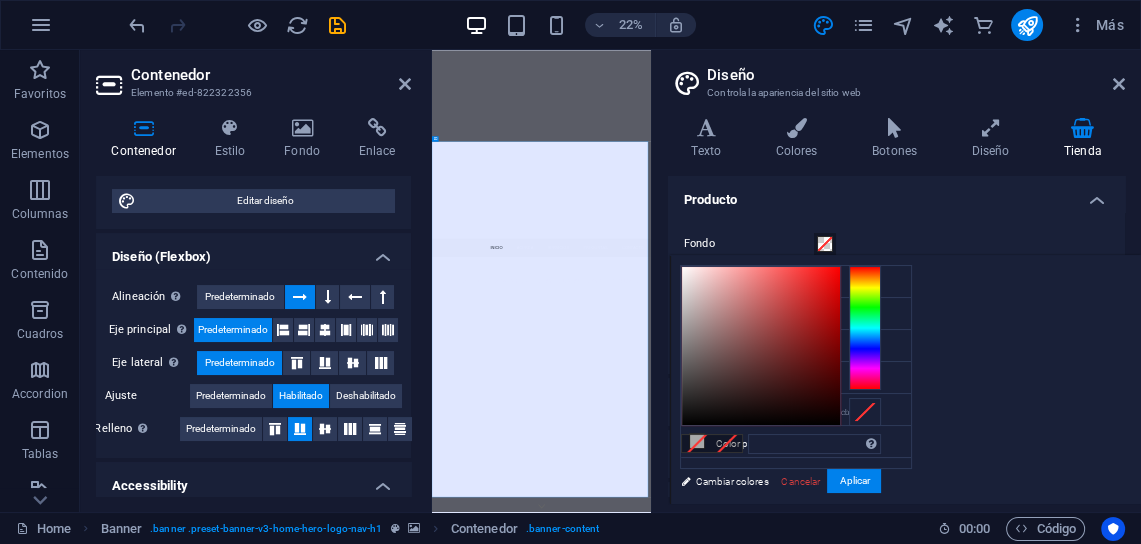click on "Producto" at bounding box center (896, 194) 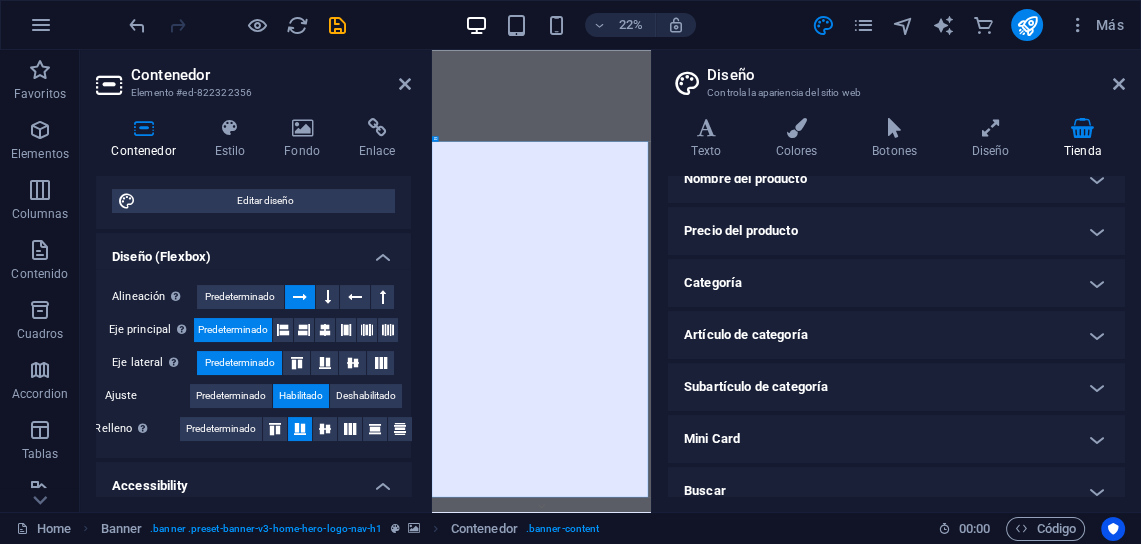 scroll, scrollTop: 142, scrollLeft: 0, axis: vertical 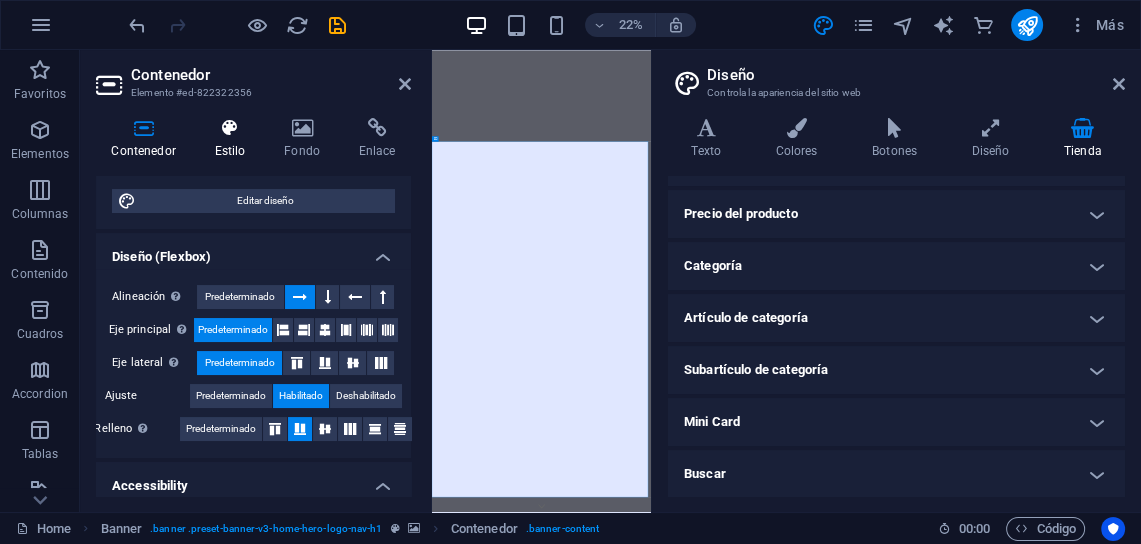 click at bounding box center [230, 128] 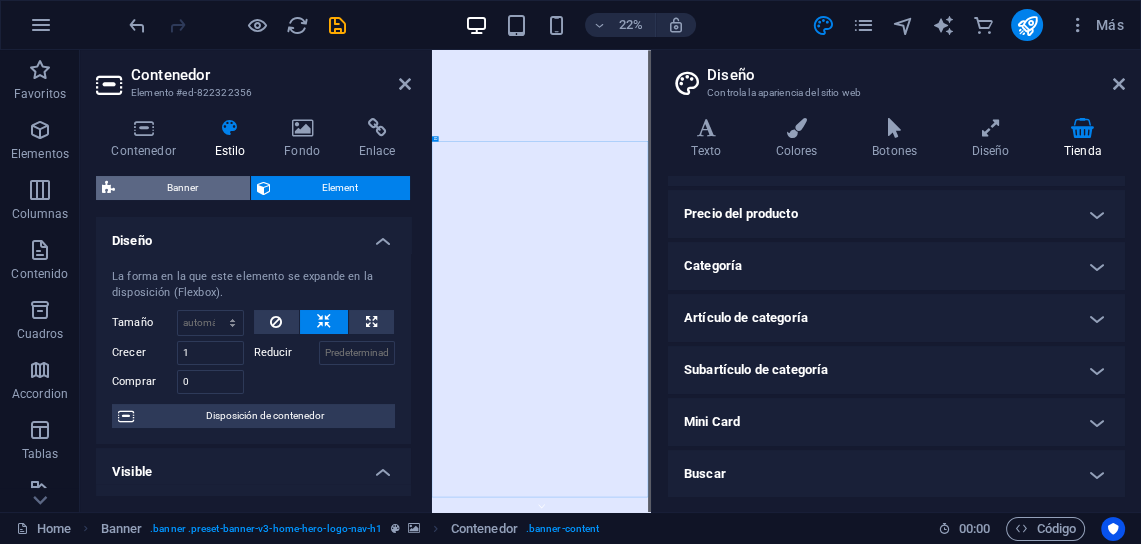 click on "Banner" at bounding box center (182, 188) 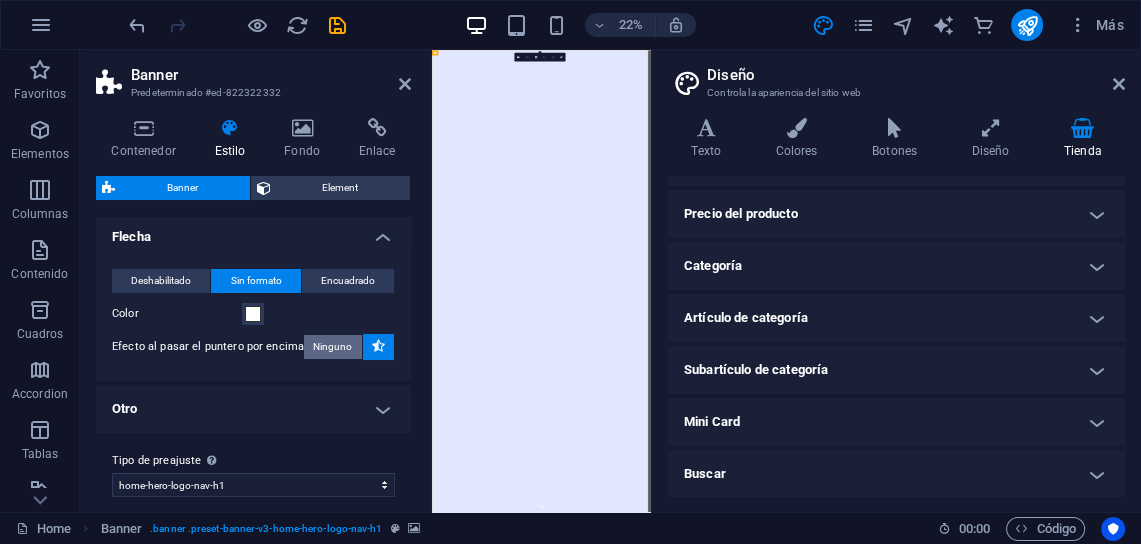 scroll, scrollTop: 0, scrollLeft: 0, axis: both 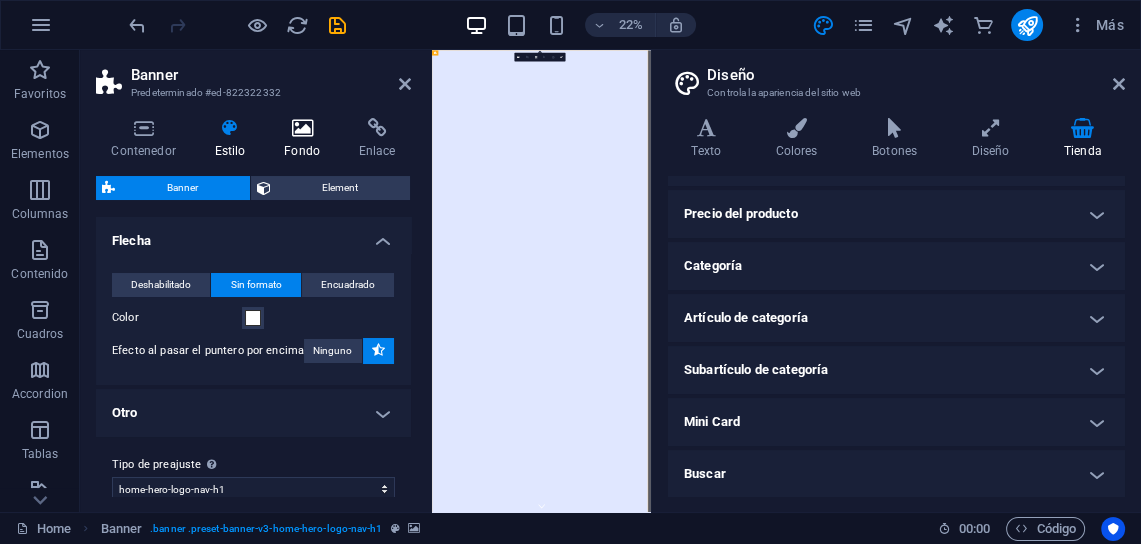 click on "Fondo" at bounding box center [306, 139] 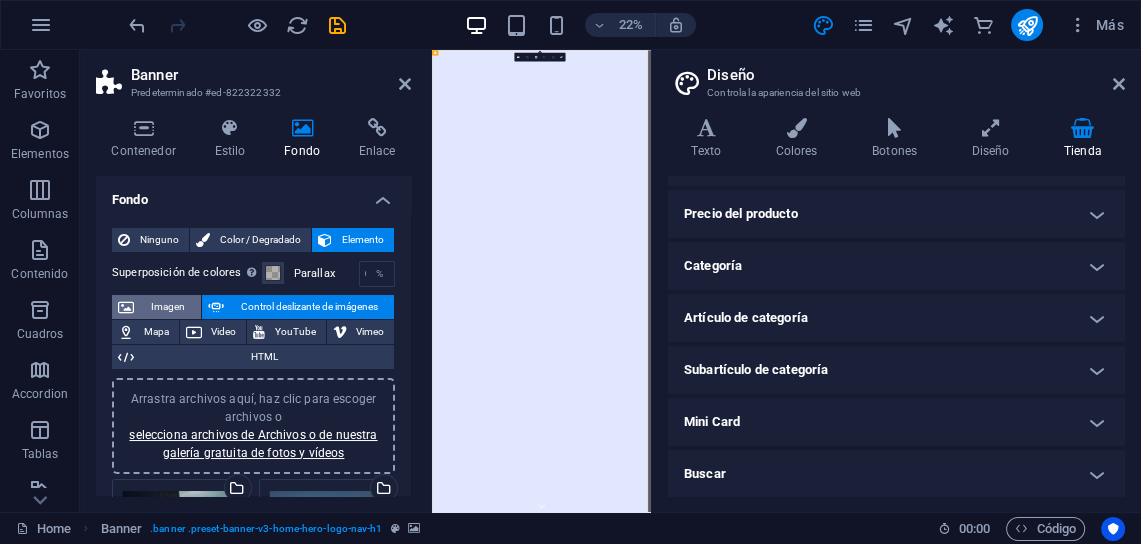 click on "Imagen" at bounding box center [167, 307] 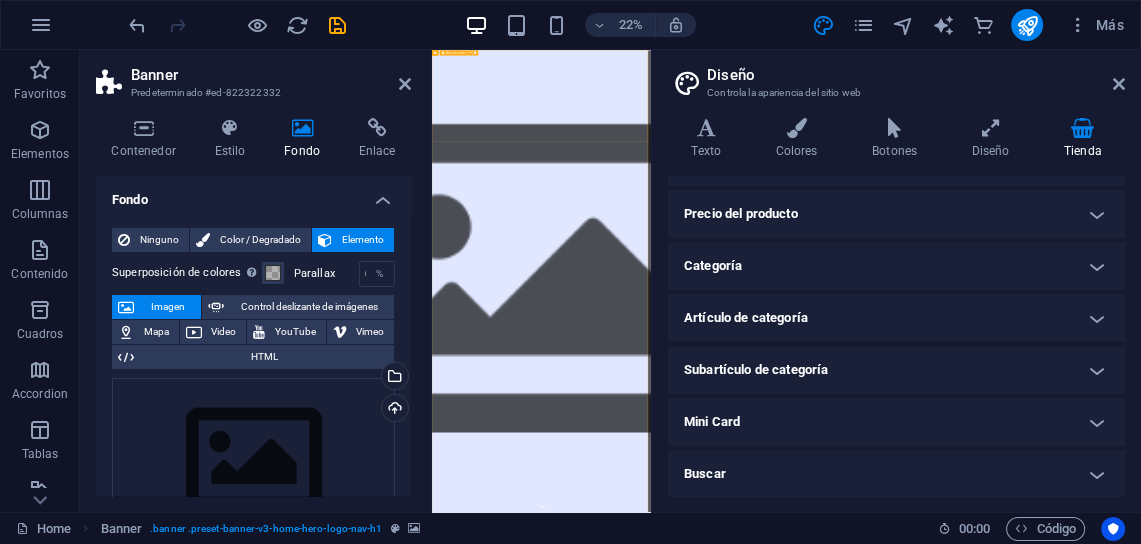click on "Inicio Acerca Servicios Preguntas Contacto" at bounding box center [920, 2154] 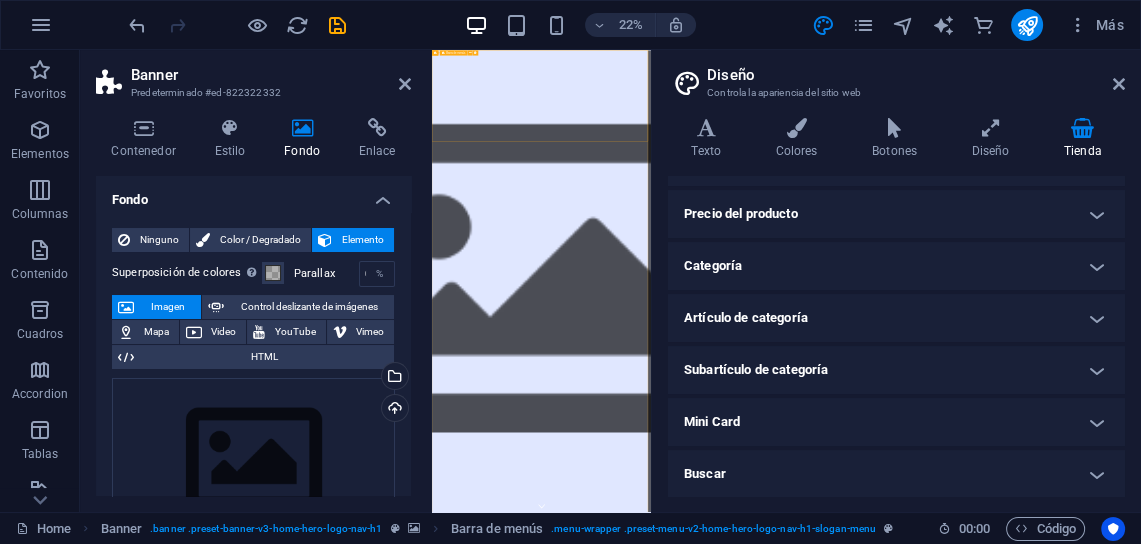 click on "Inicio Acerca Servicios Preguntas Contacto" at bounding box center [920, 2154] 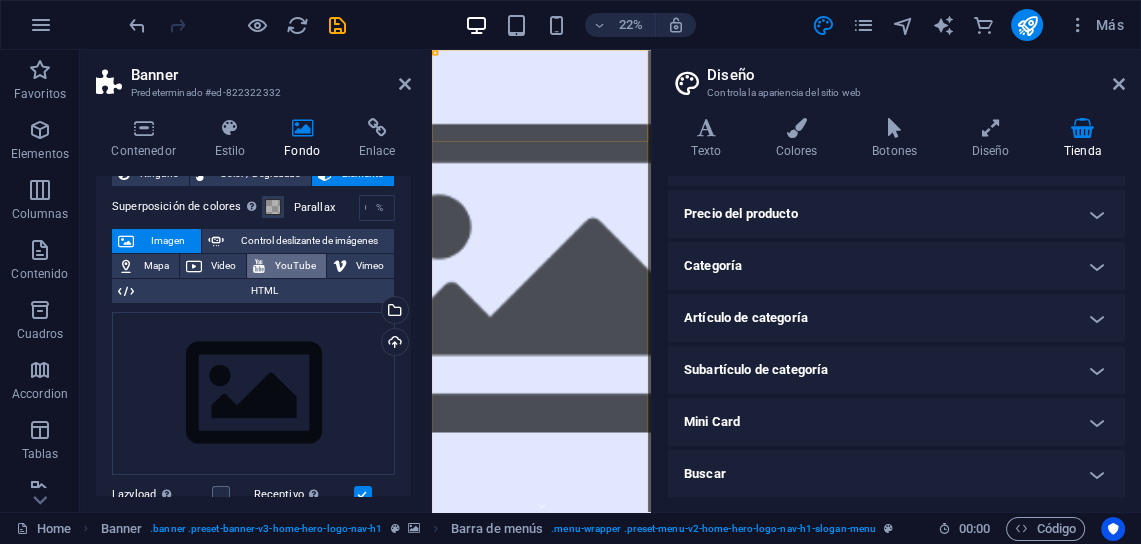 scroll, scrollTop: 159, scrollLeft: 0, axis: vertical 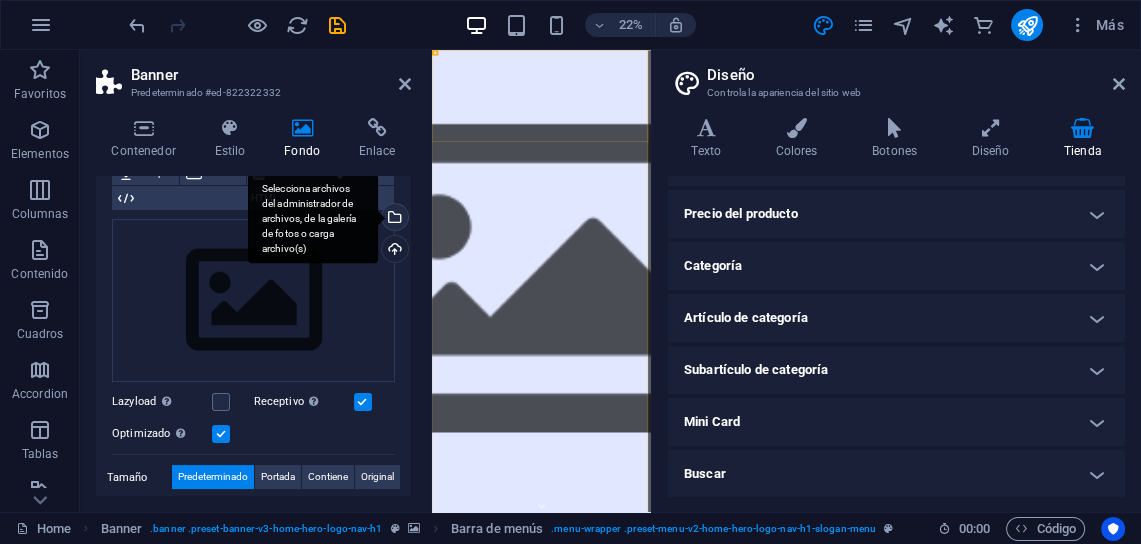 click on "Selecciona archivos del administrador de archivos, de la galería de fotos o carga archivo(s)" at bounding box center (313, 219) 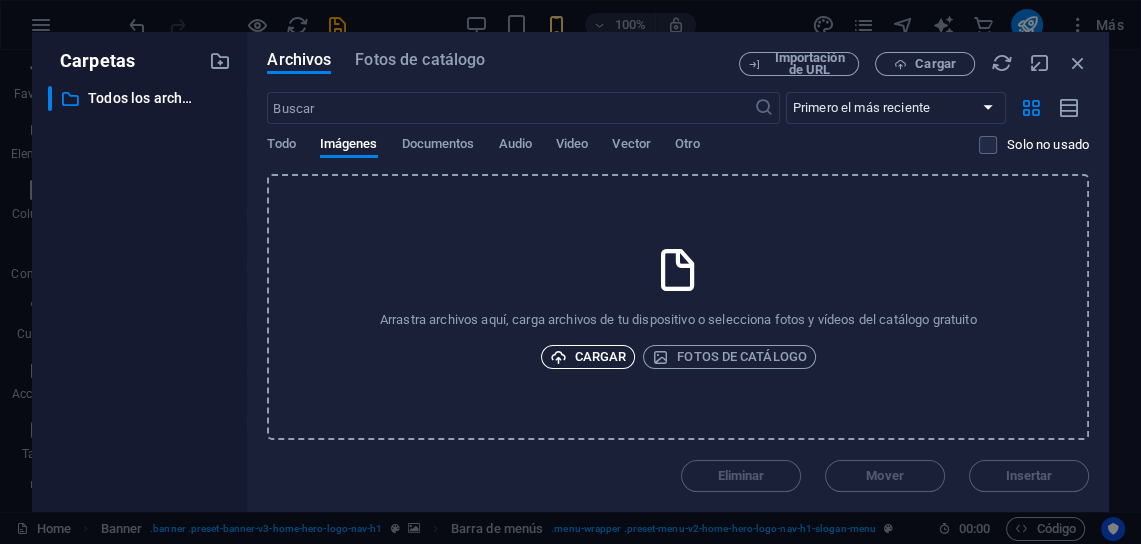 click on "Cargar" at bounding box center (588, 357) 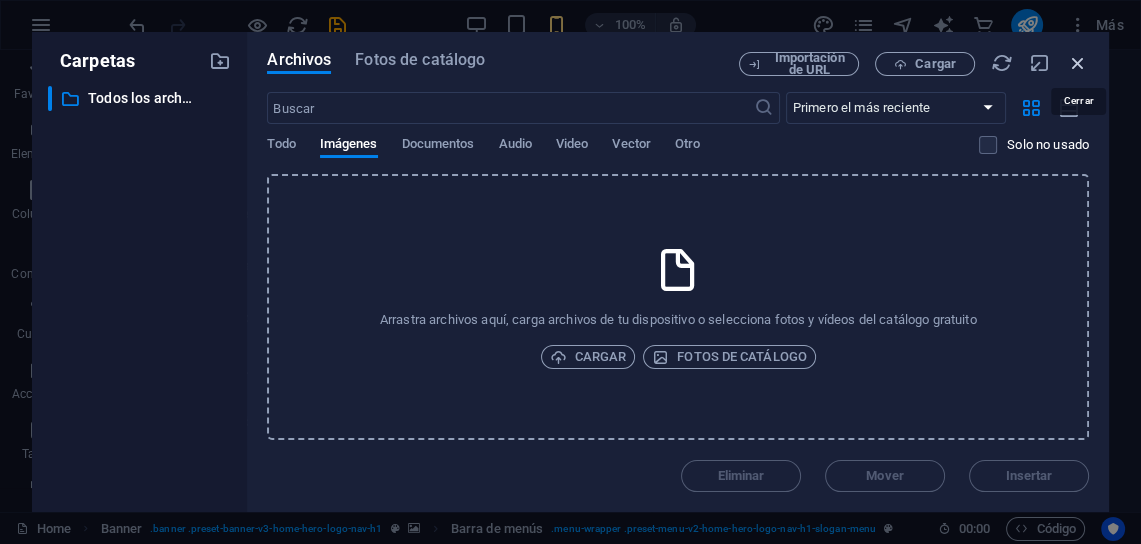 click at bounding box center [1078, 63] 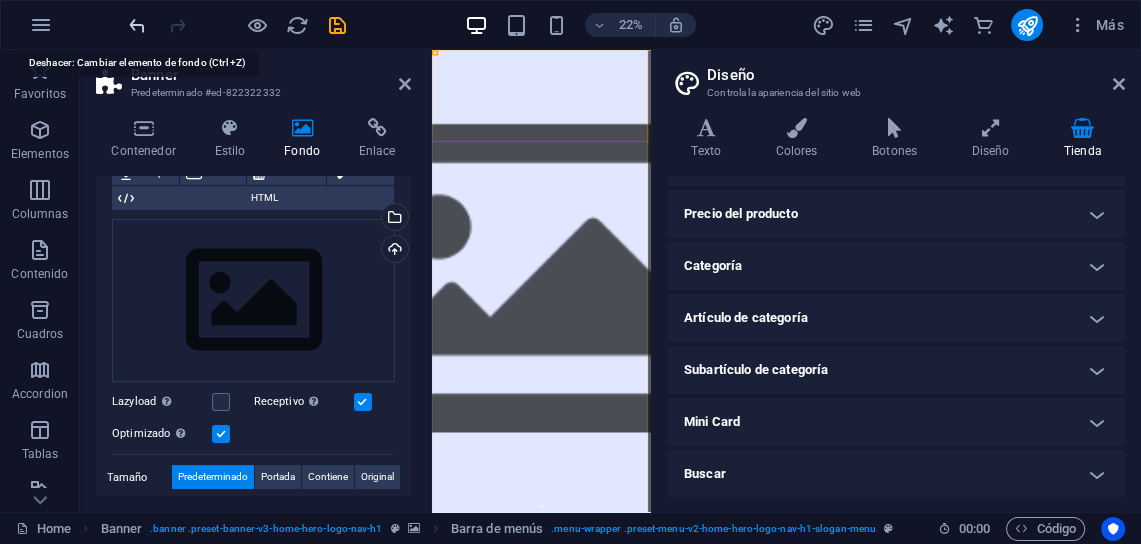 click at bounding box center (137, 25) 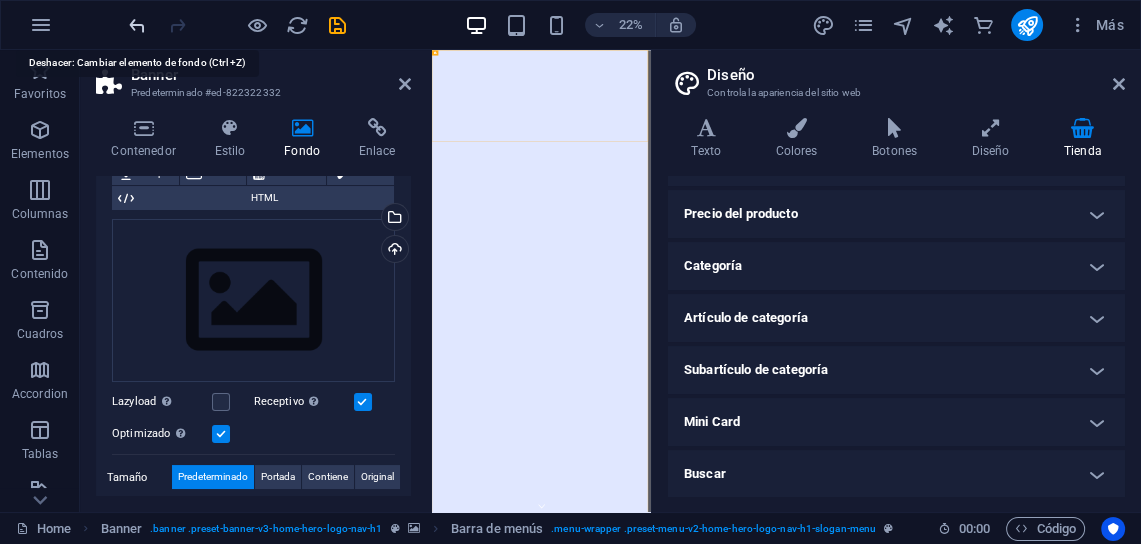 scroll, scrollTop: 0, scrollLeft: 0, axis: both 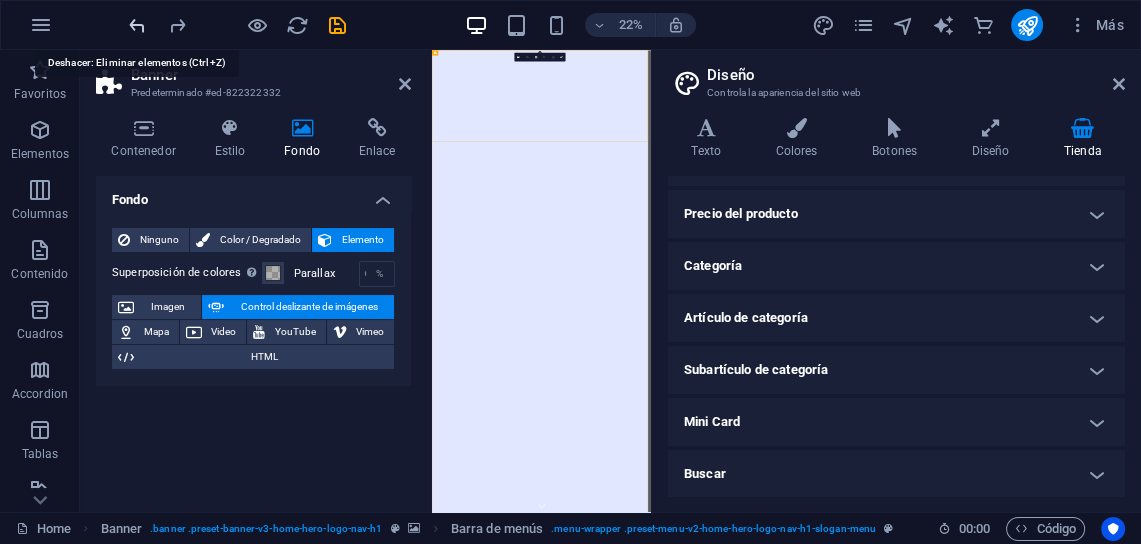 click at bounding box center (137, 25) 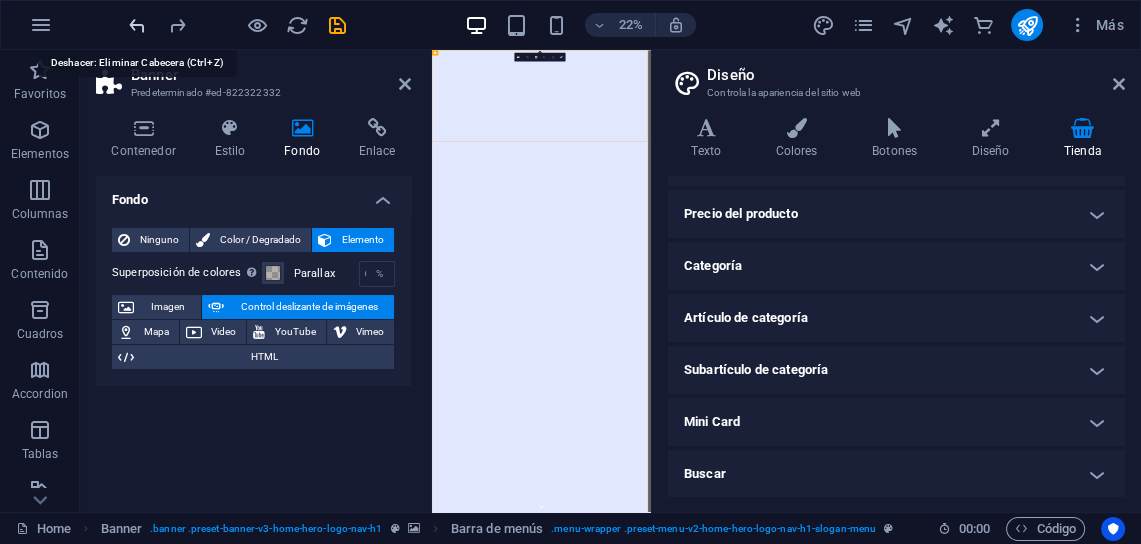 click at bounding box center [137, 25] 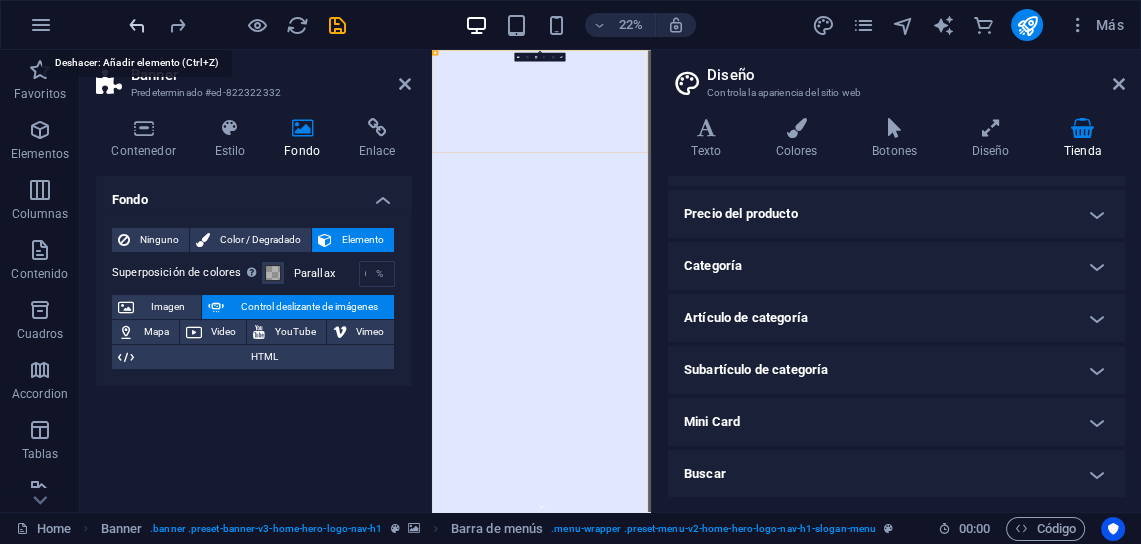 click at bounding box center (137, 25) 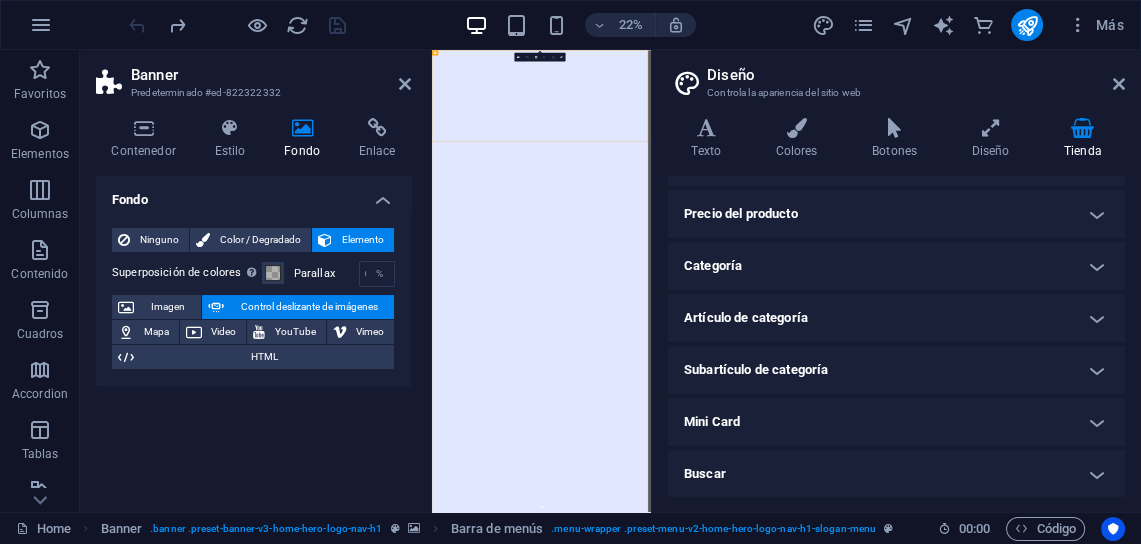 click at bounding box center (237, 25) 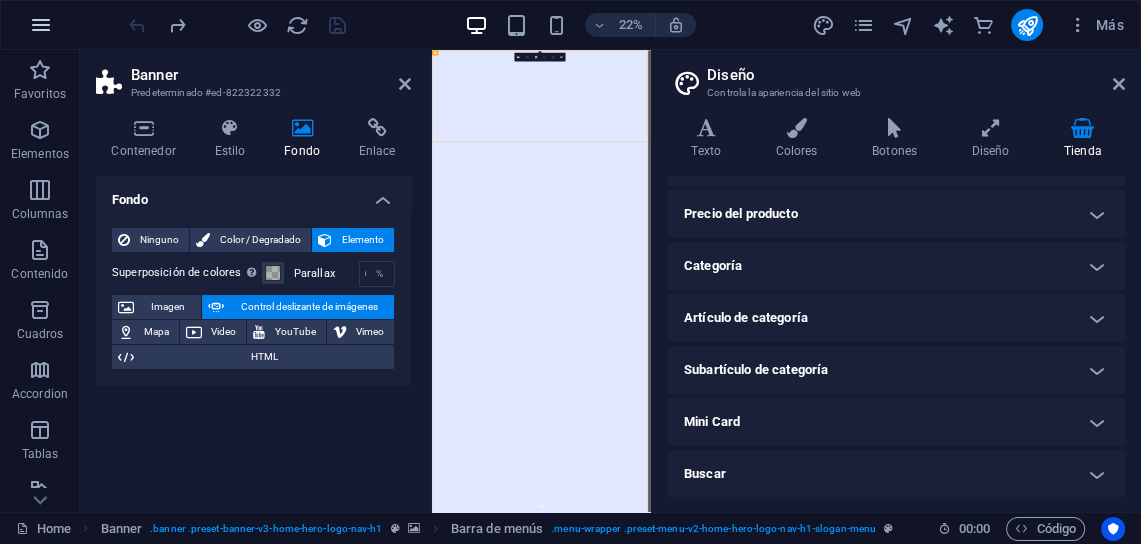 click at bounding box center (41, 25) 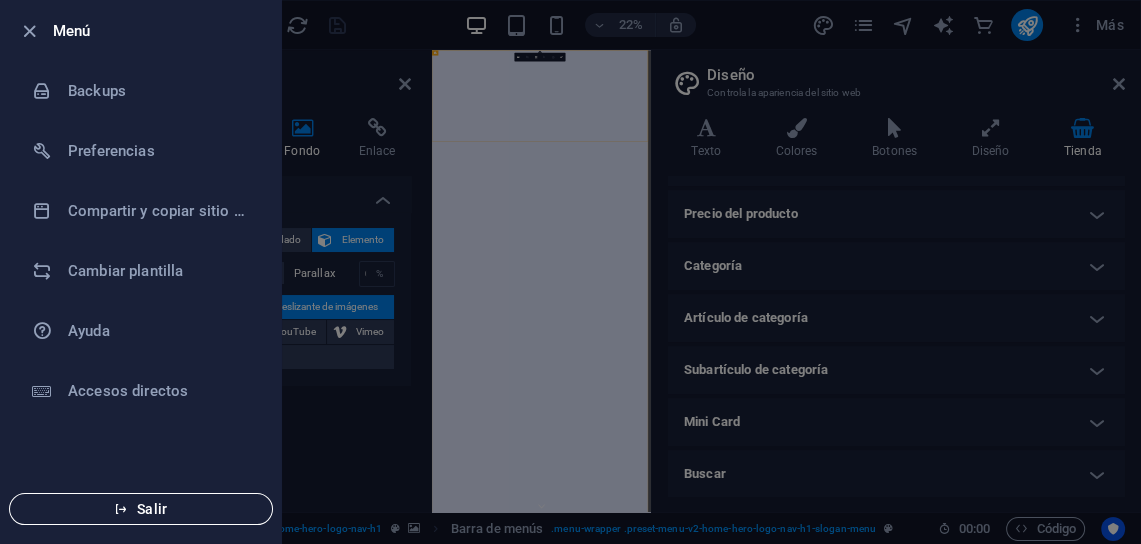 click on "Salir" at bounding box center (141, 509) 